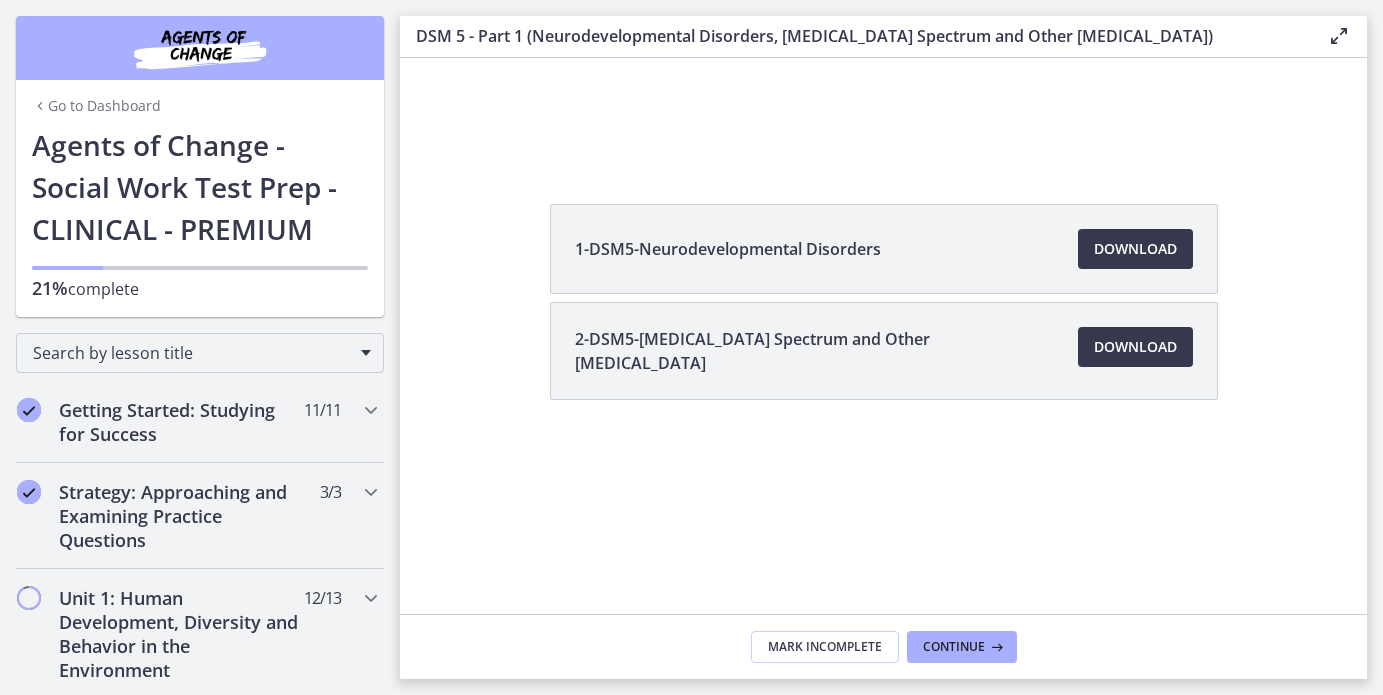 scroll, scrollTop: 0, scrollLeft: 0, axis: both 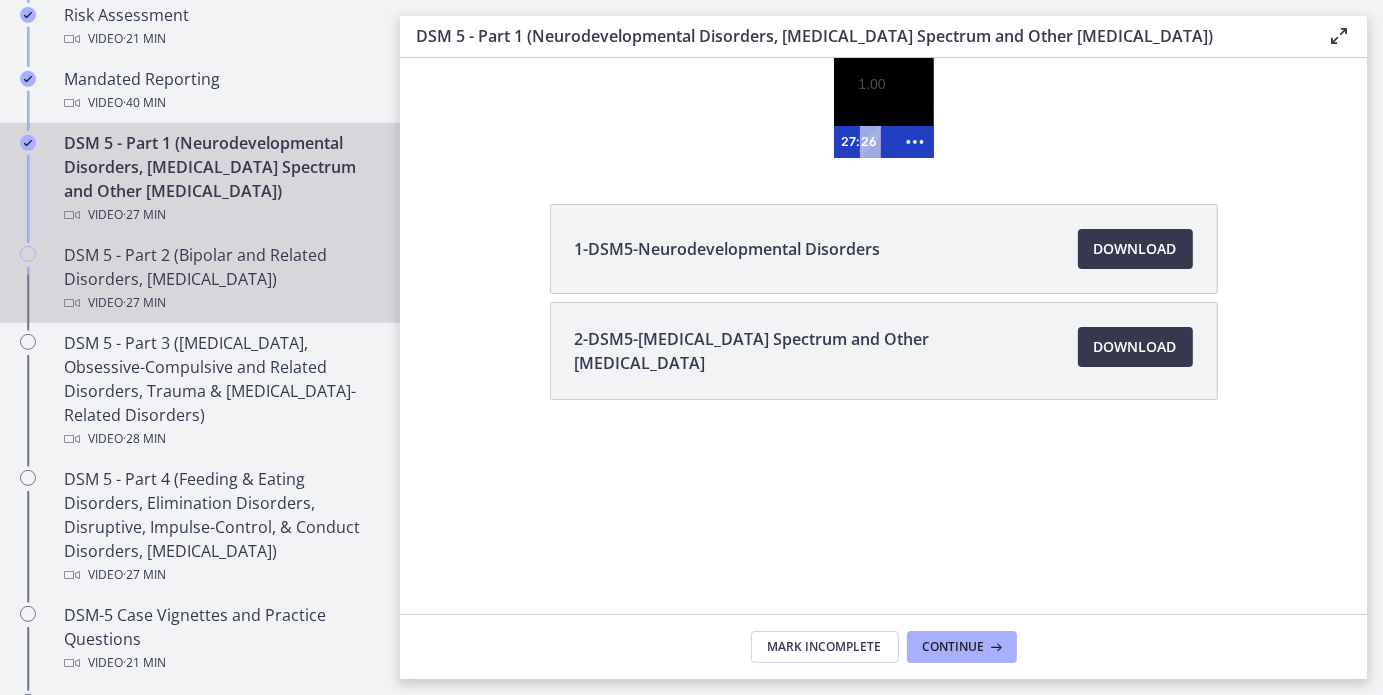 click on "DSM 5 - Part 2 (Bipolar and Related Disorders, [MEDICAL_DATA])
Video
·  27 min" at bounding box center [220, 279] 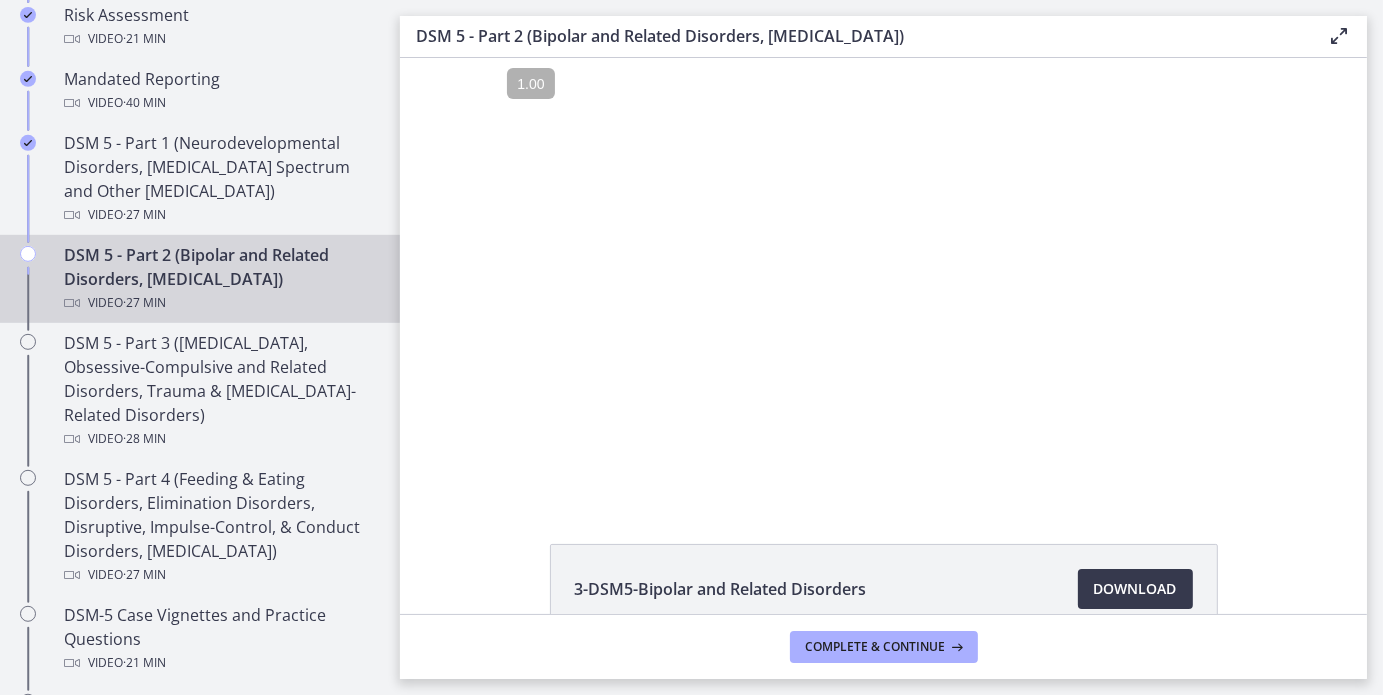 scroll, scrollTop: 0, scrollLeft: 0, axis: both 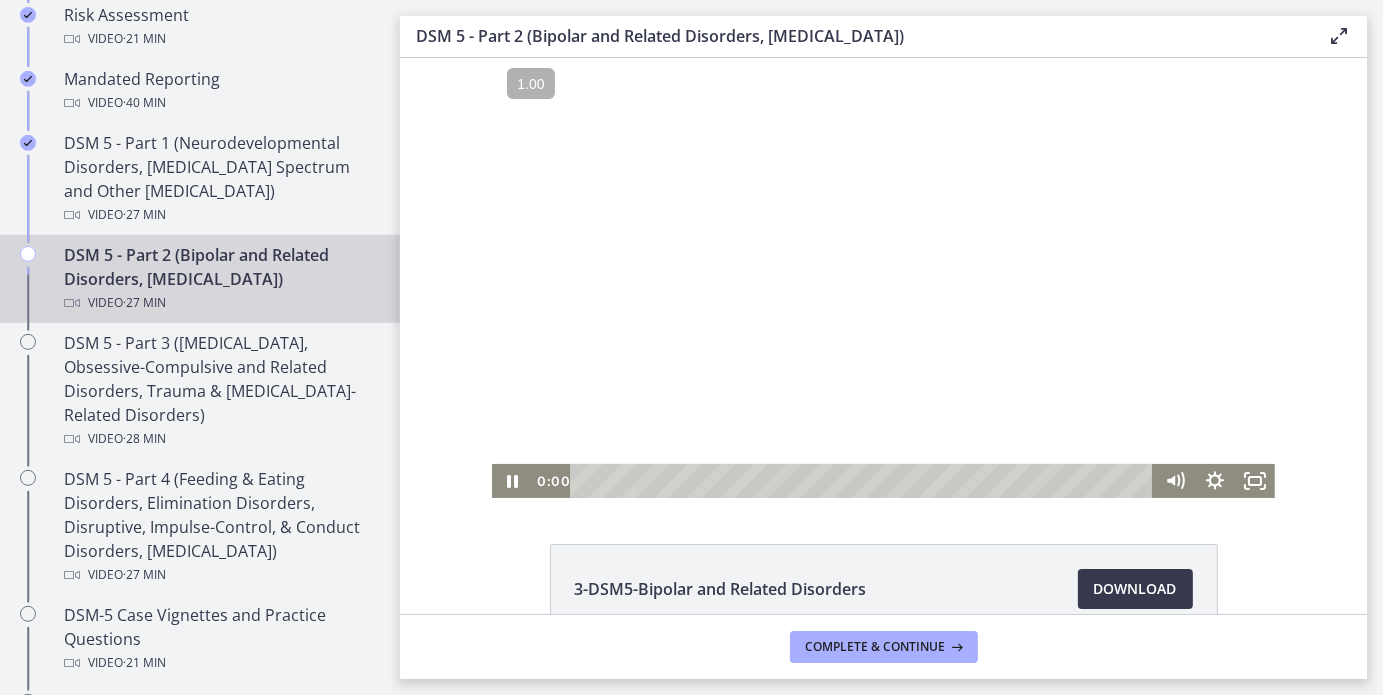 click at bounding box center [882, 277] 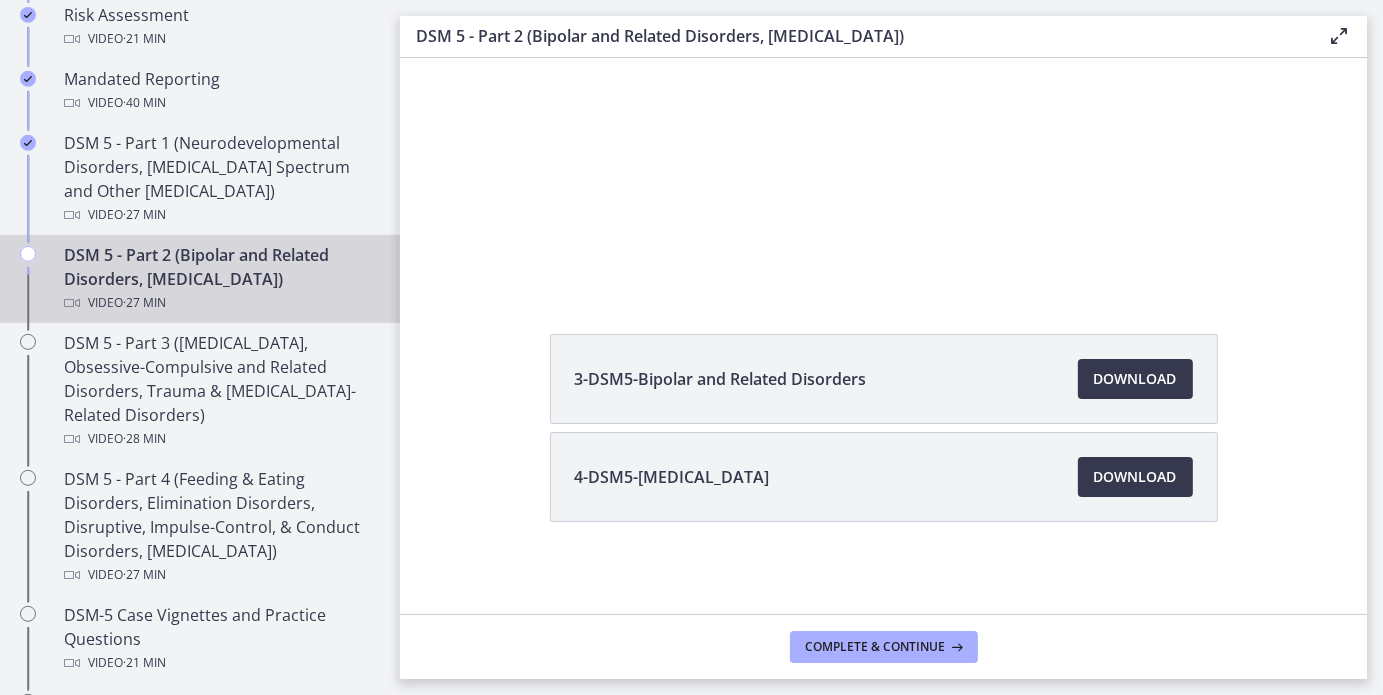 scroll, scrollTop: 0, scrollLeft: 0, axis: both 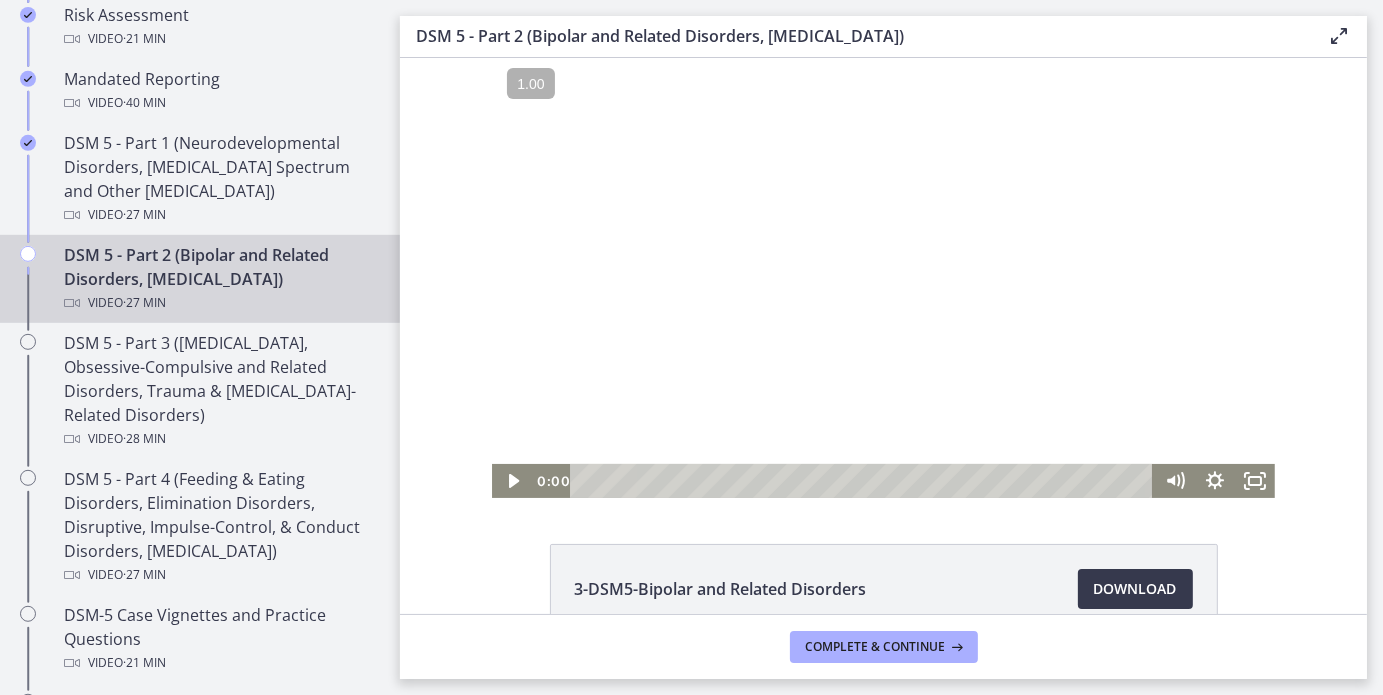 click at bounding box center [882, 277] 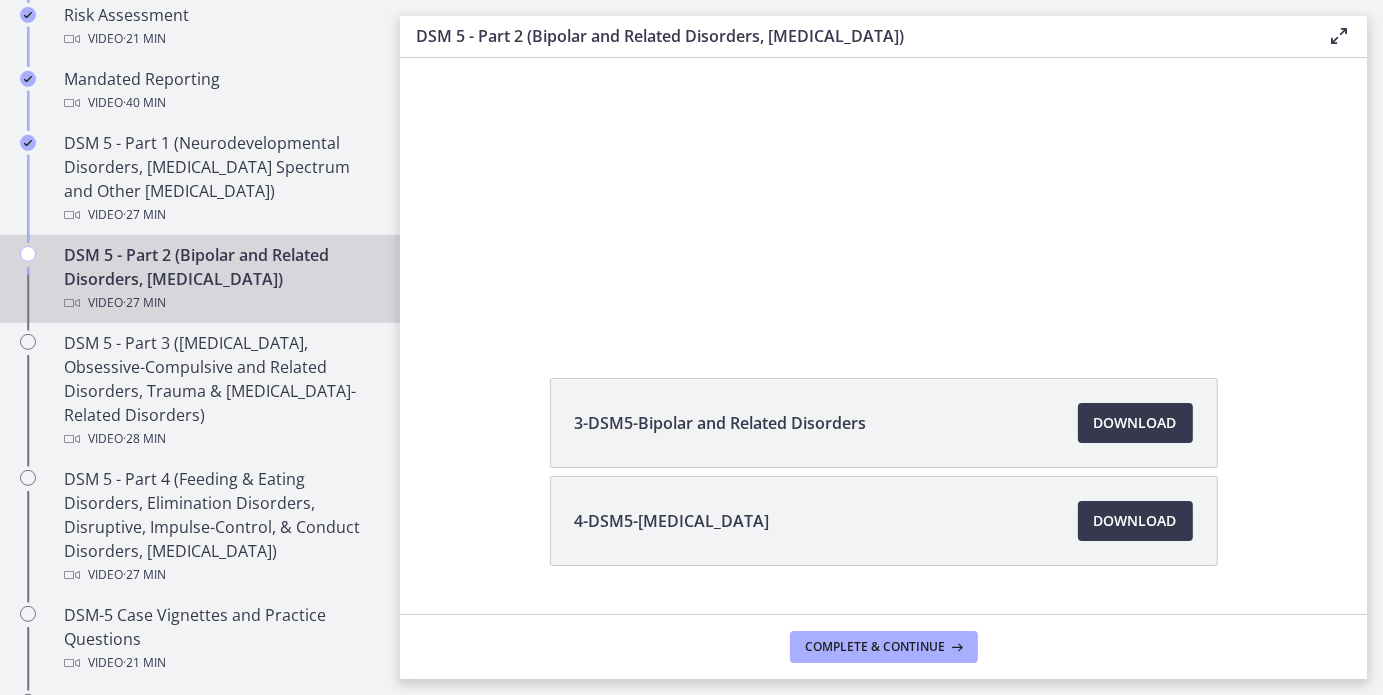 scroll, scrollTop: 100, scrollLeft: 0, axis: vertical 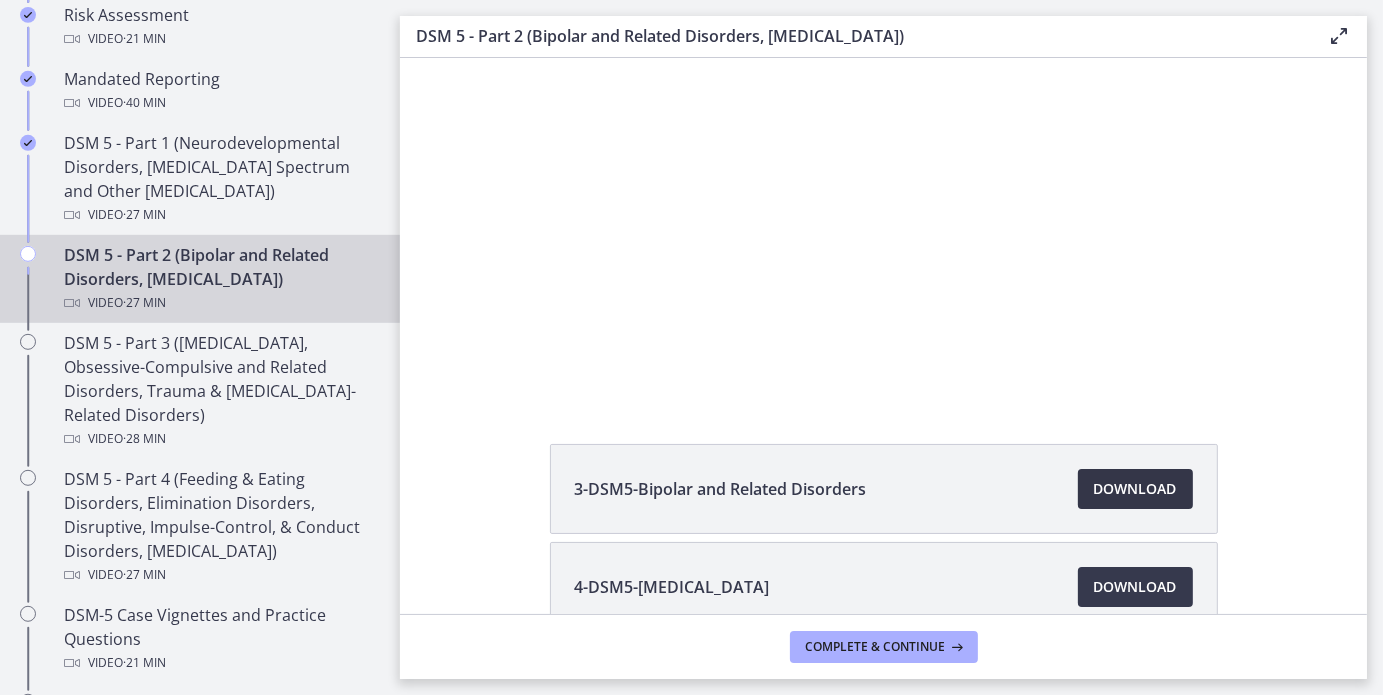 click on "Download
Opens in a new window" at bounding box center [1135, 489] 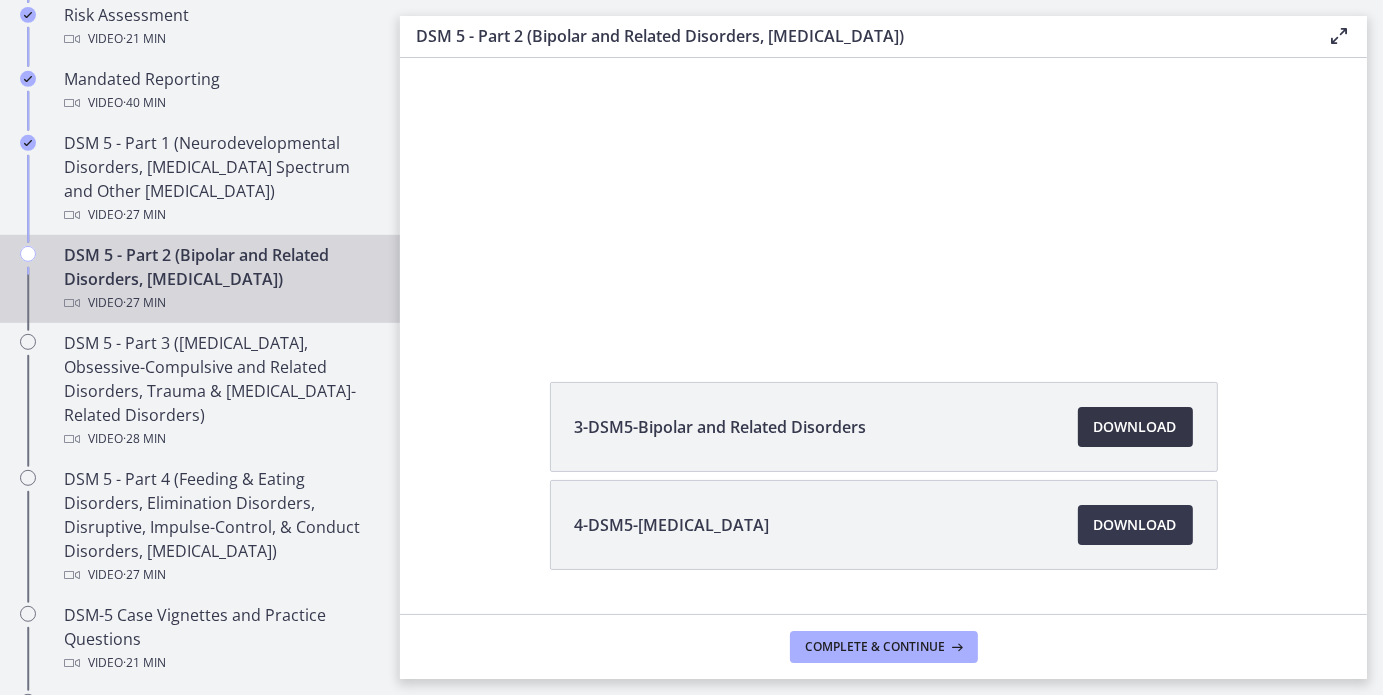 scroll, scrollTop: 212, scrollLeft: 0, axis: vertical 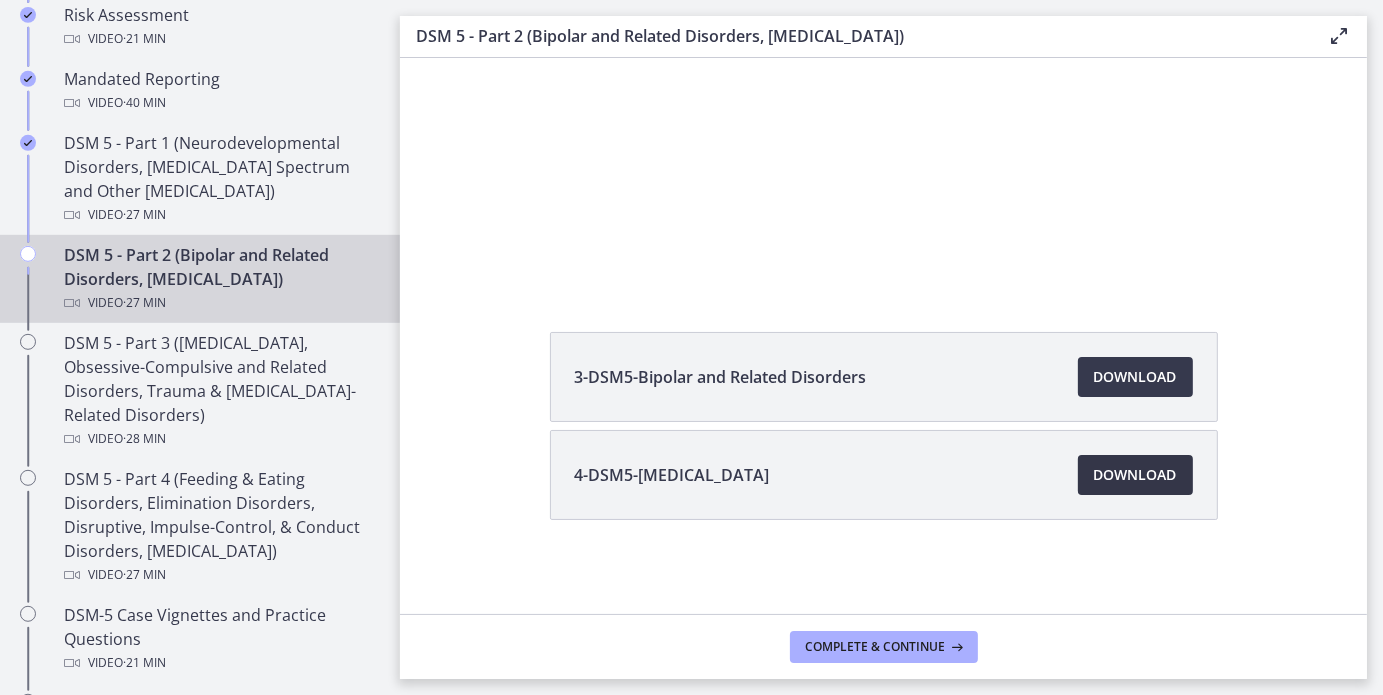 click on "Download
Opens in a new window" at bounding box center (1135, 475) 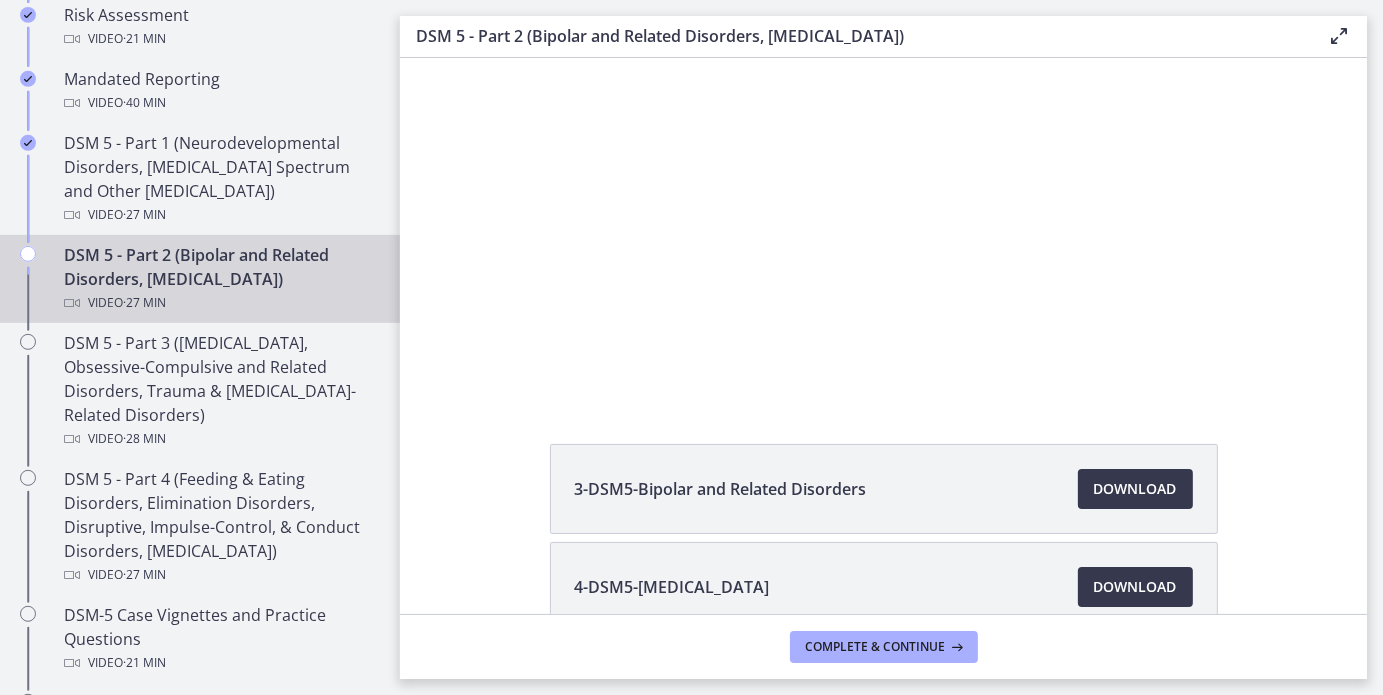 drag, startPoint x: 1299, startPoint y: 380, endPoint x: 1303, endPoint y: 316, distance: 64.12488 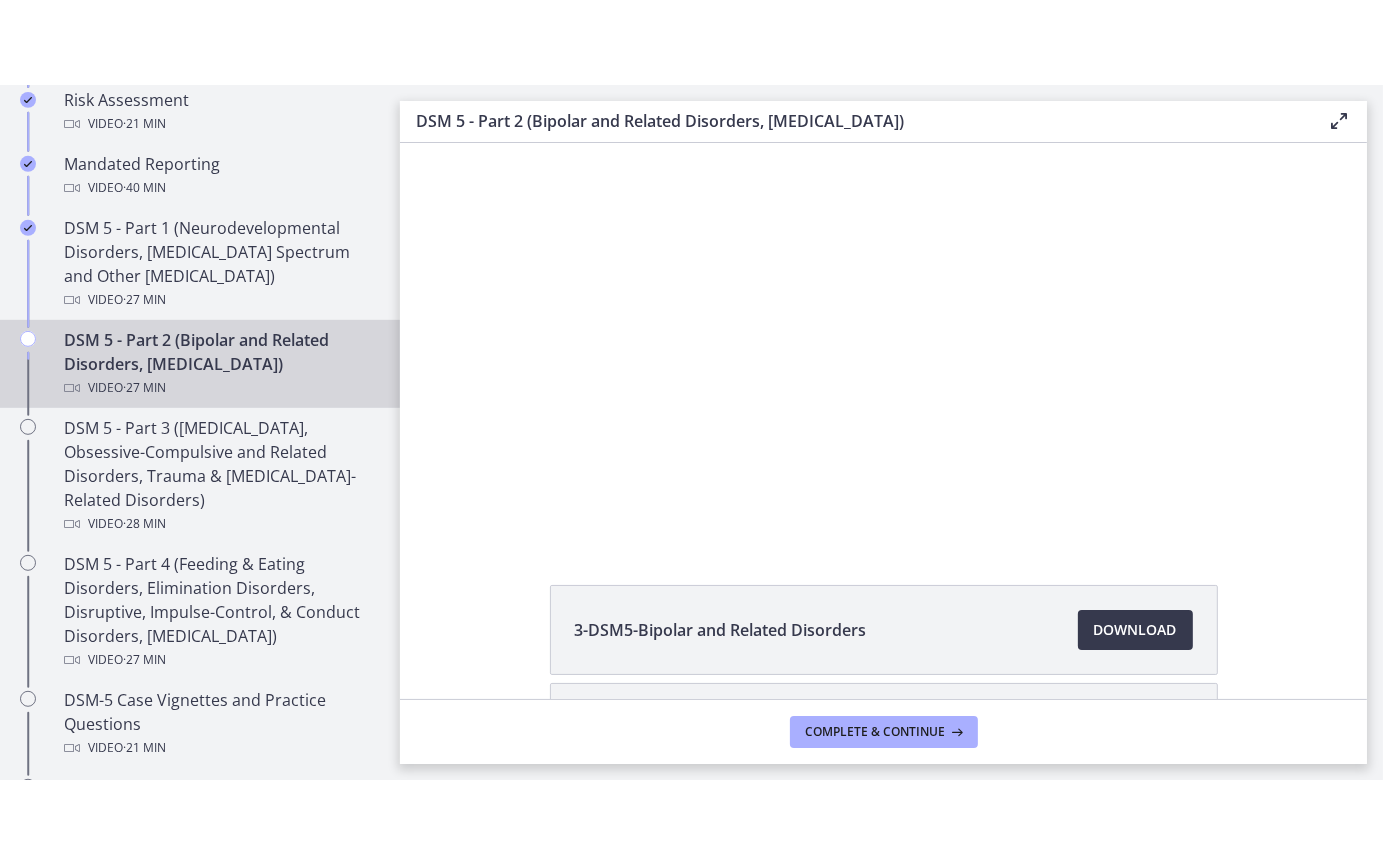 scroll, scrollTop: 42, scrollLeft: 0, axis: vertical 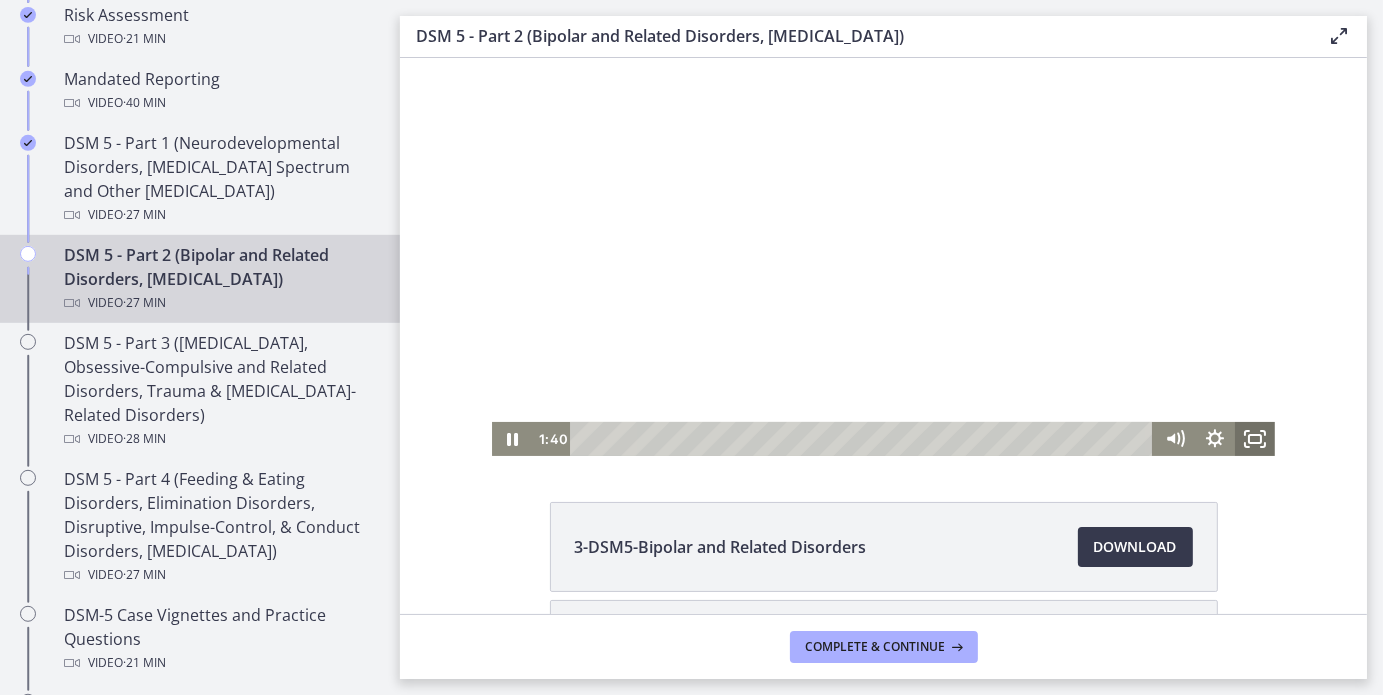 click 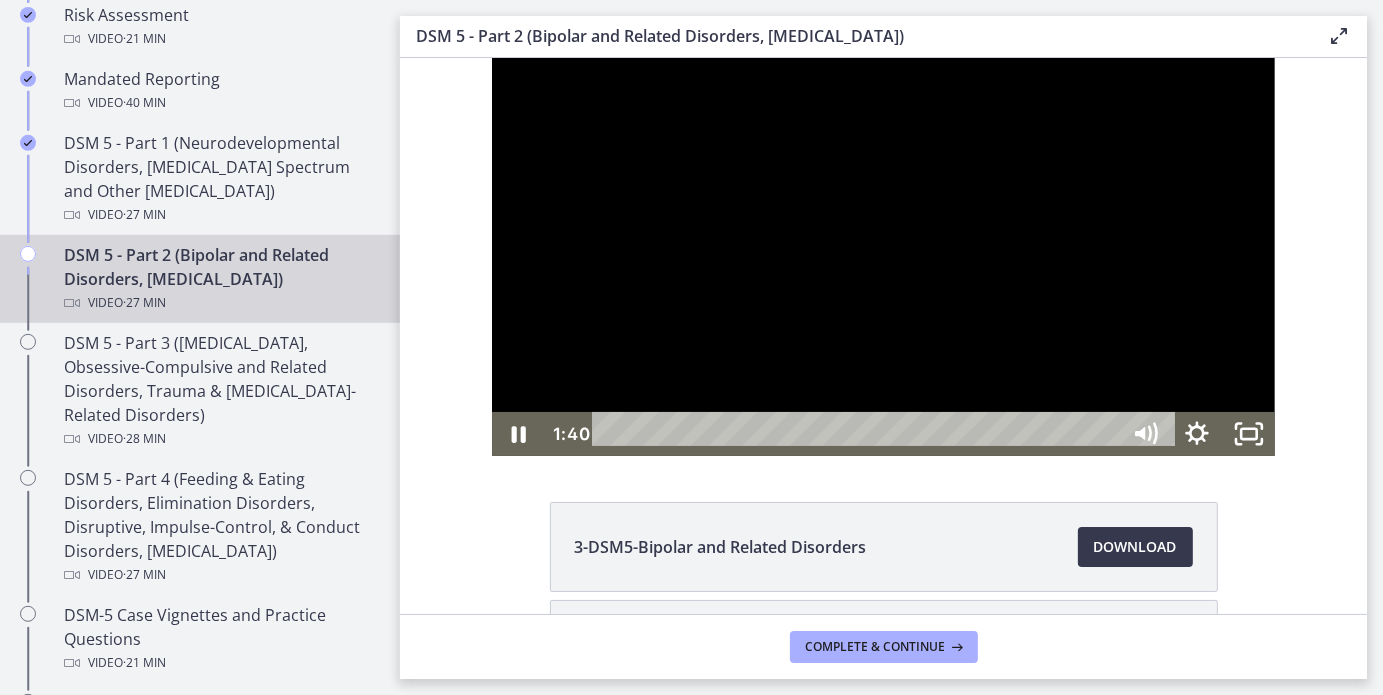 scroll, scrollTop: 0, scrollLeft: 0, axis: both 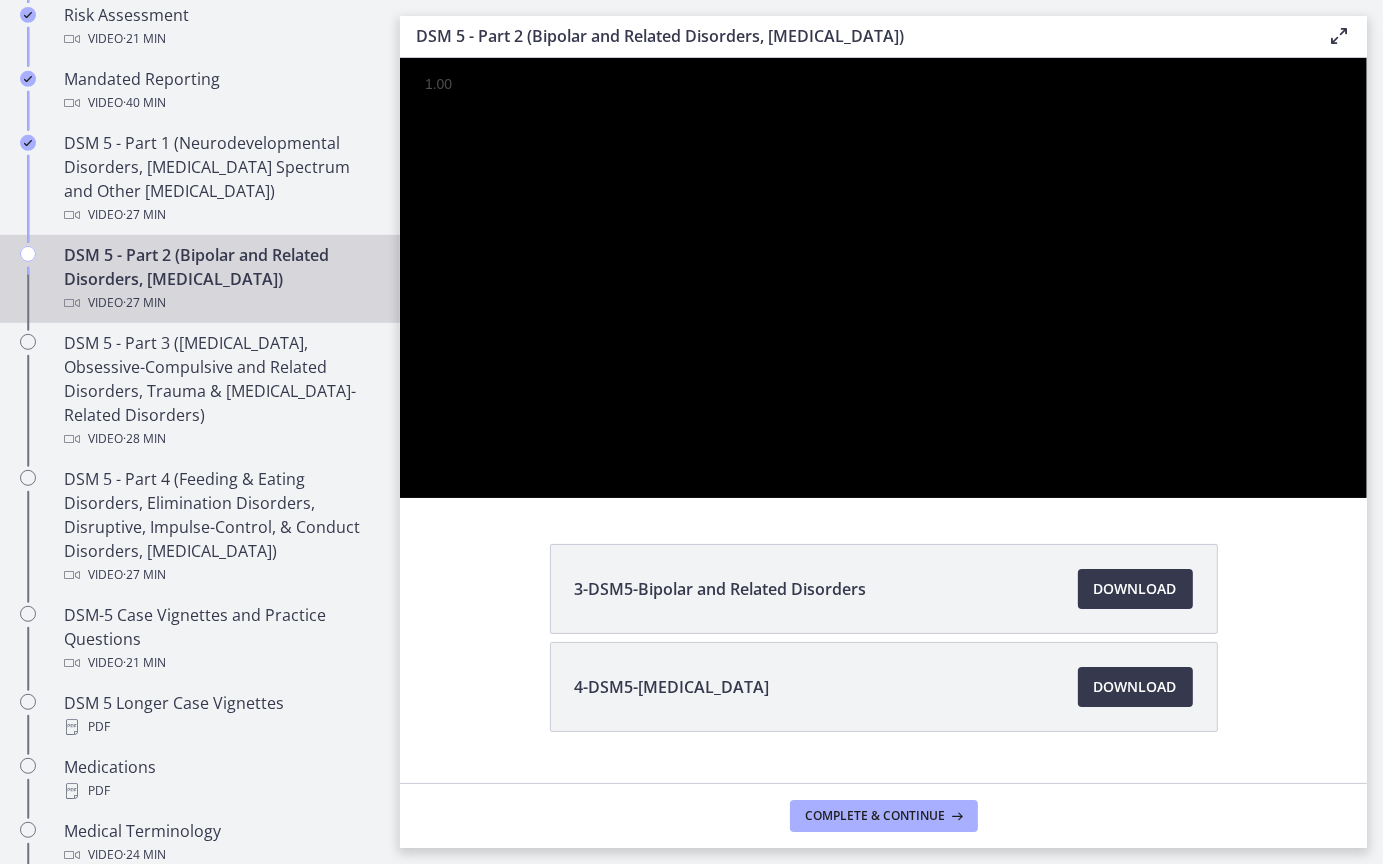type 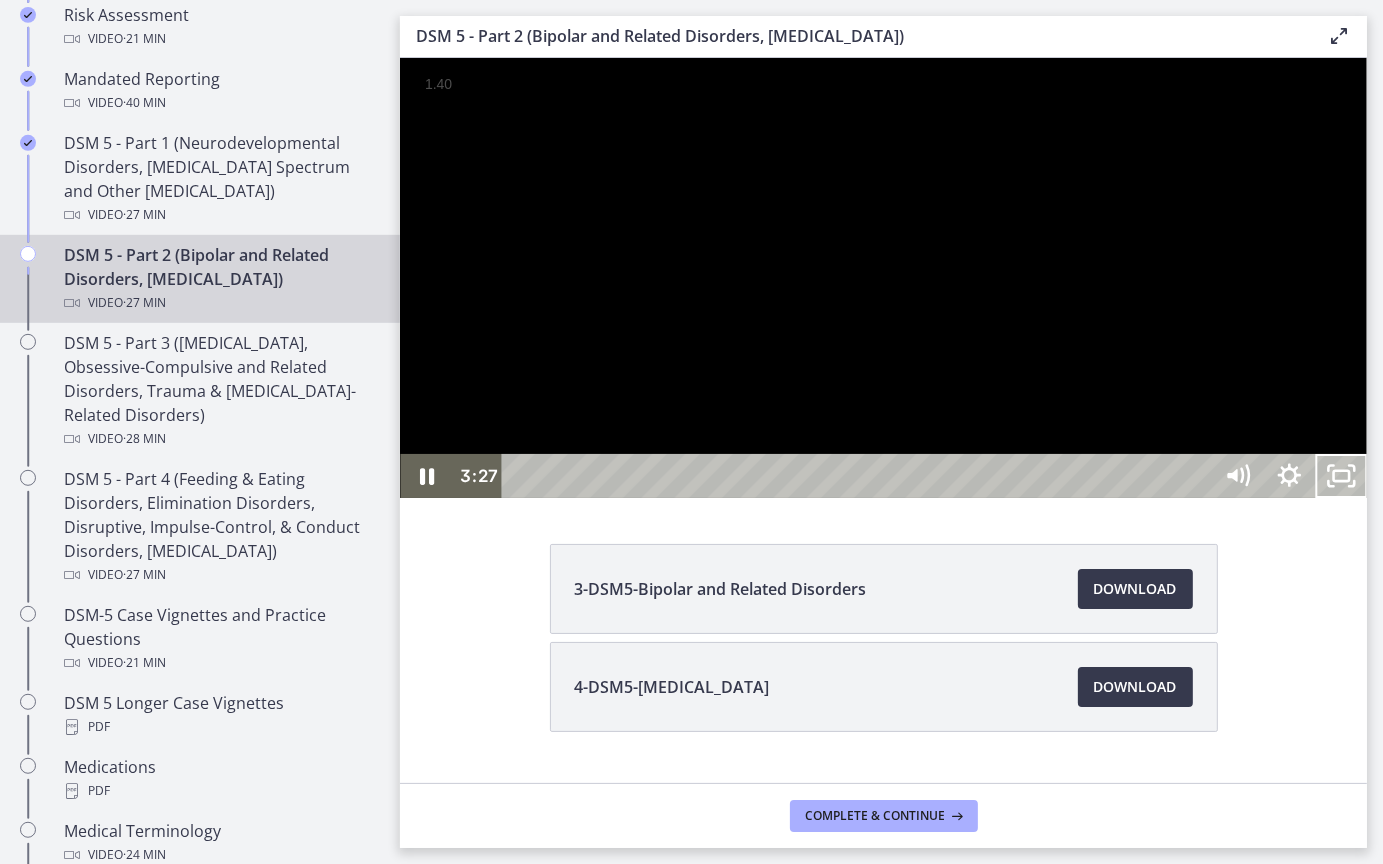 click at bounding box center (1340, 475) 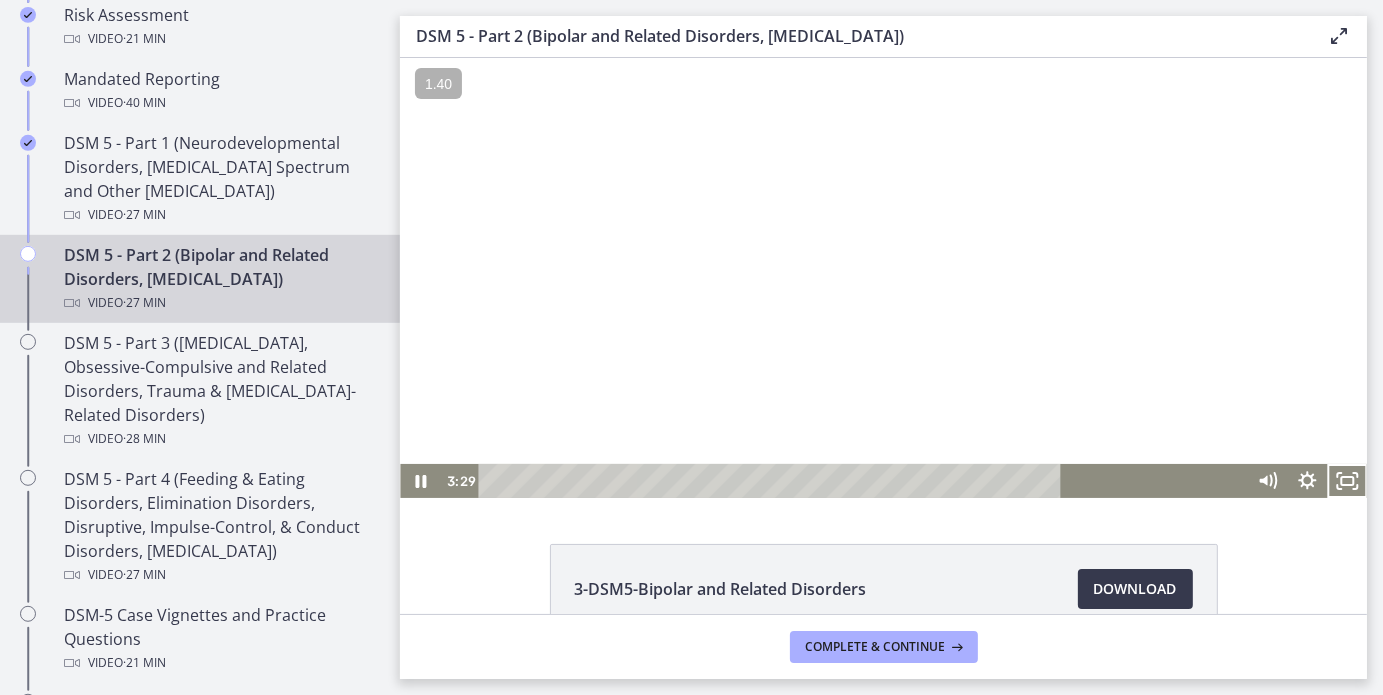 click at bounding box center (1346, 480) 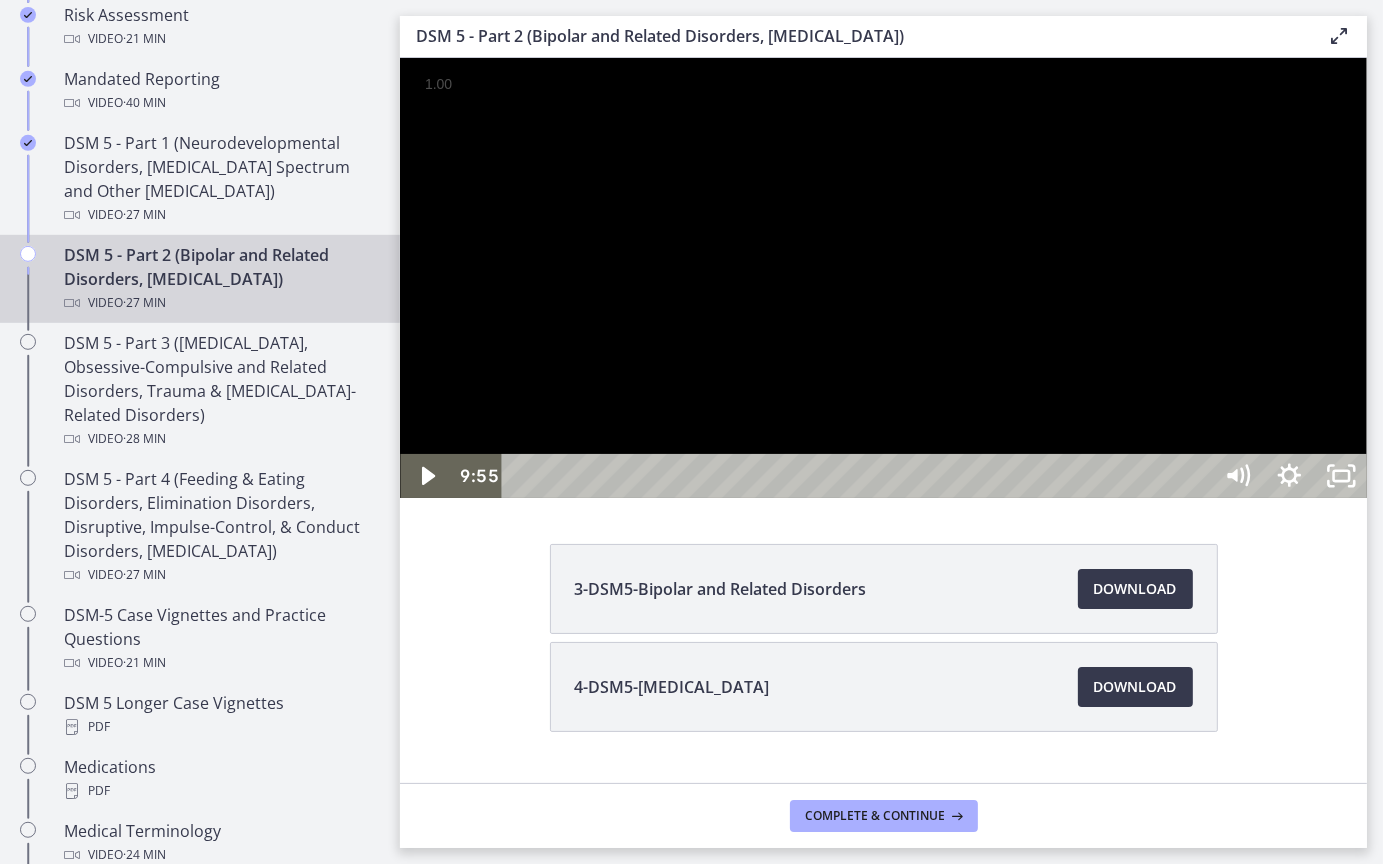 click at bounding box center (882, 277) 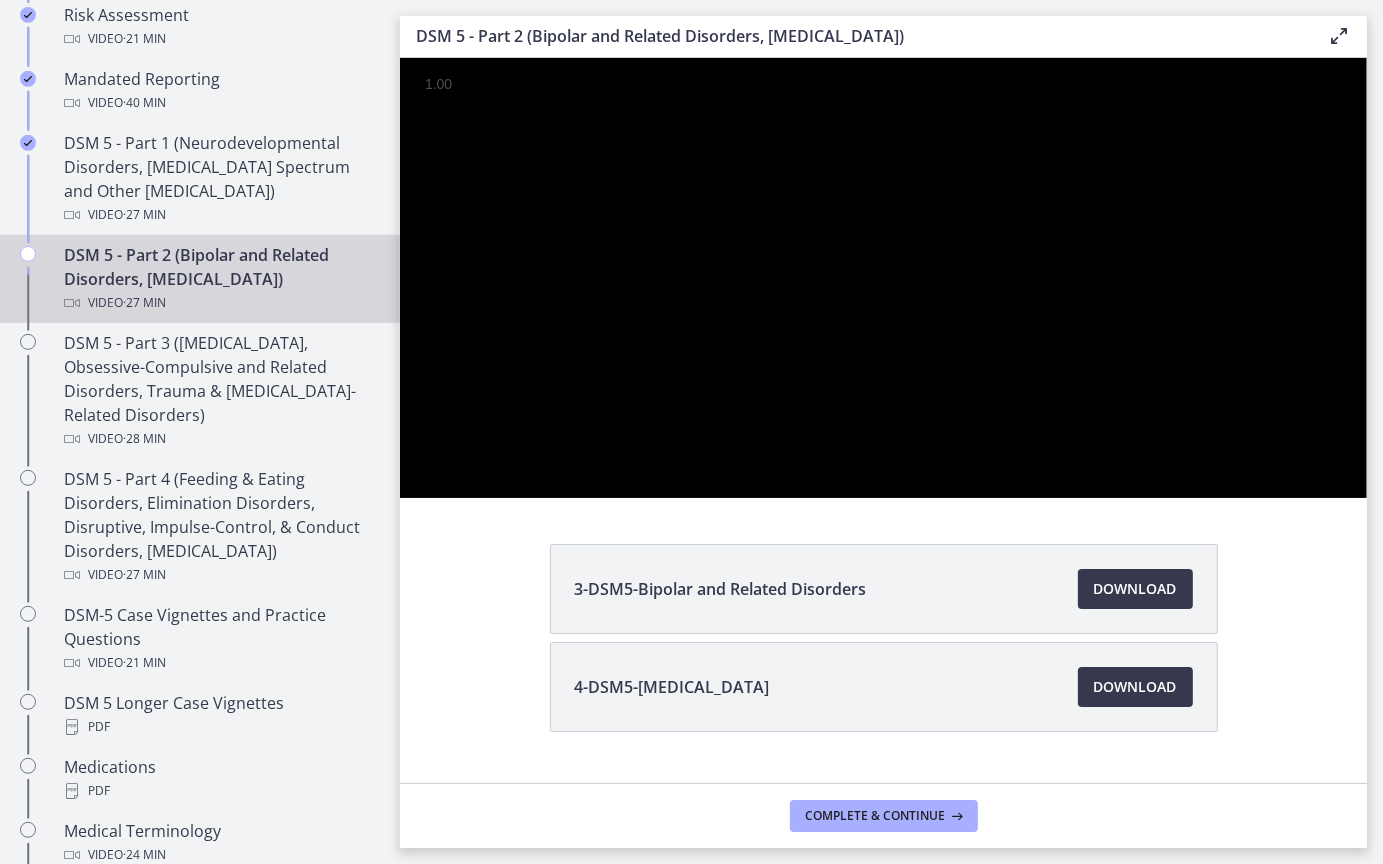type 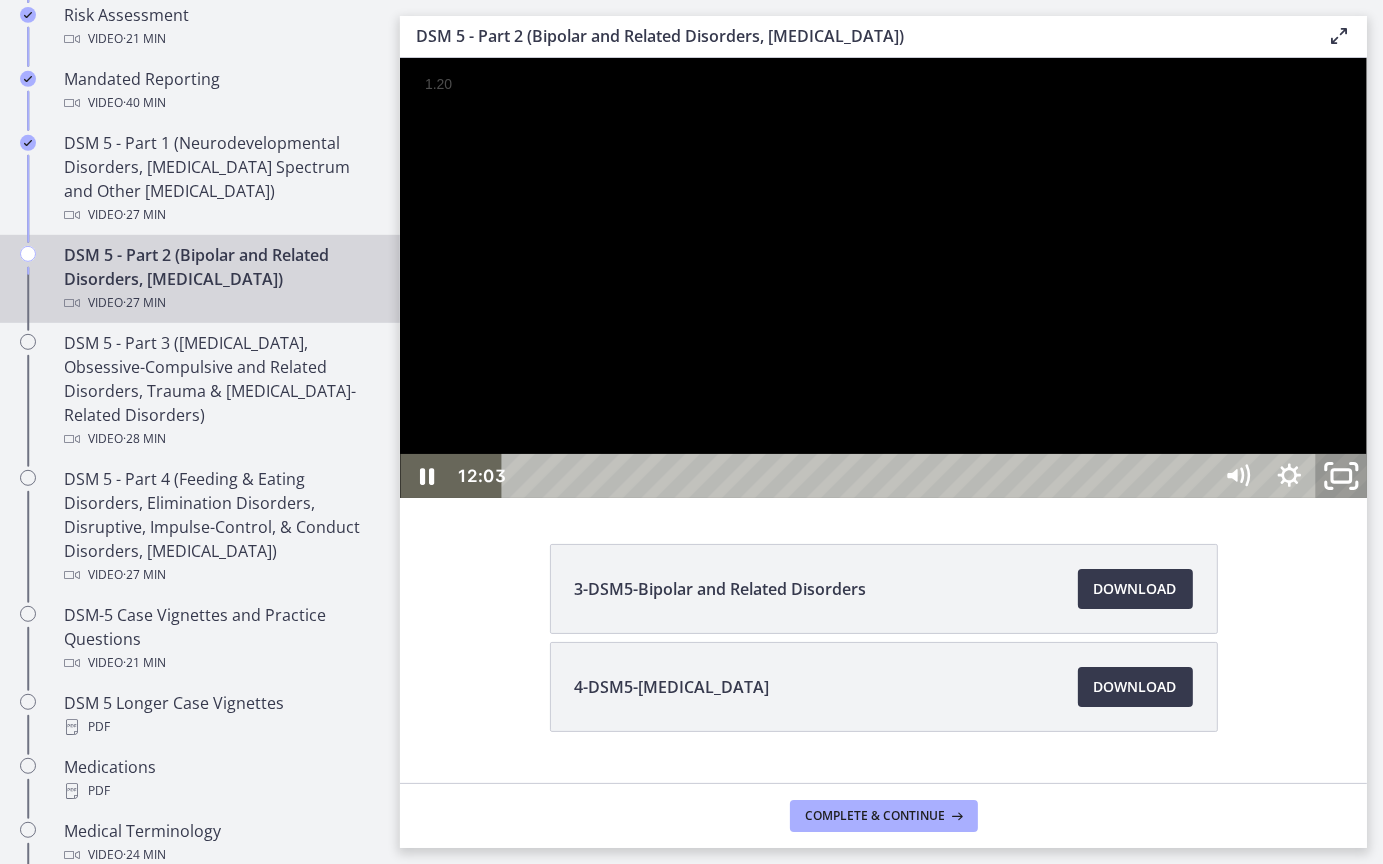 click 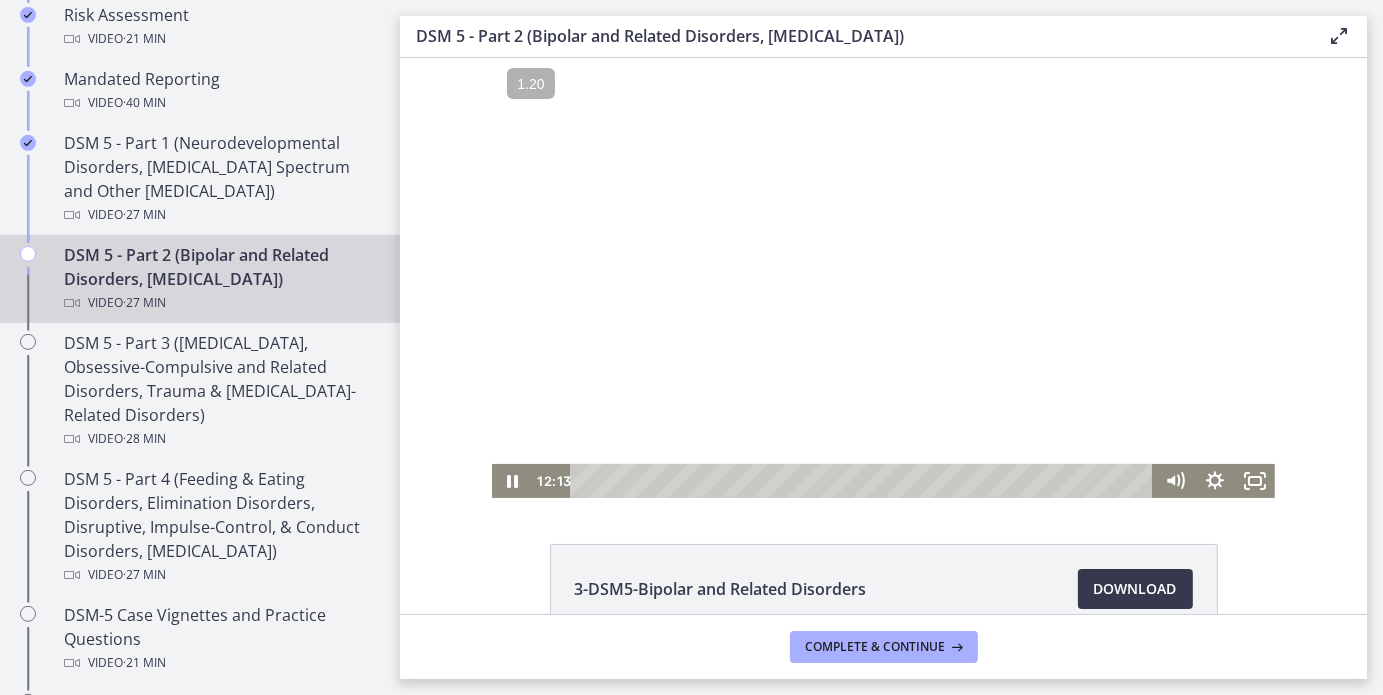 click at bounding box center [882, 277] 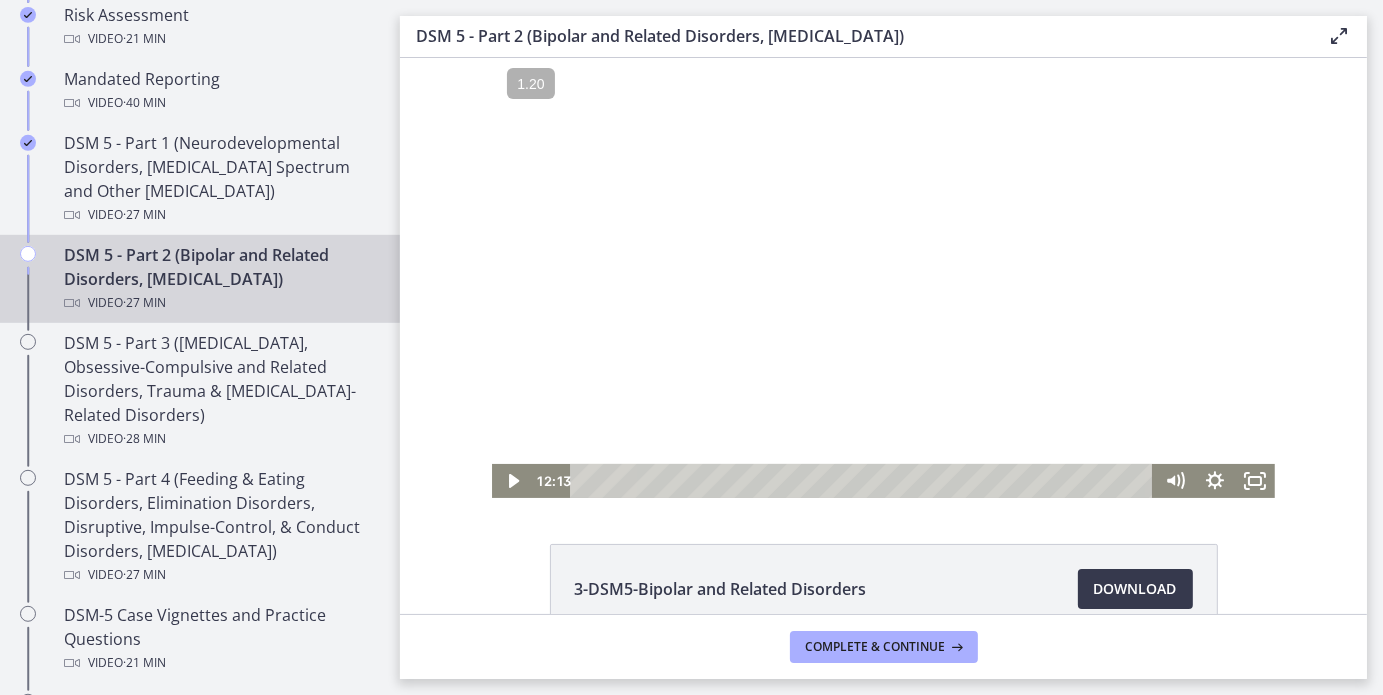 scroll, scrollTop: 196, scrollLeft: 0, axis: vertical 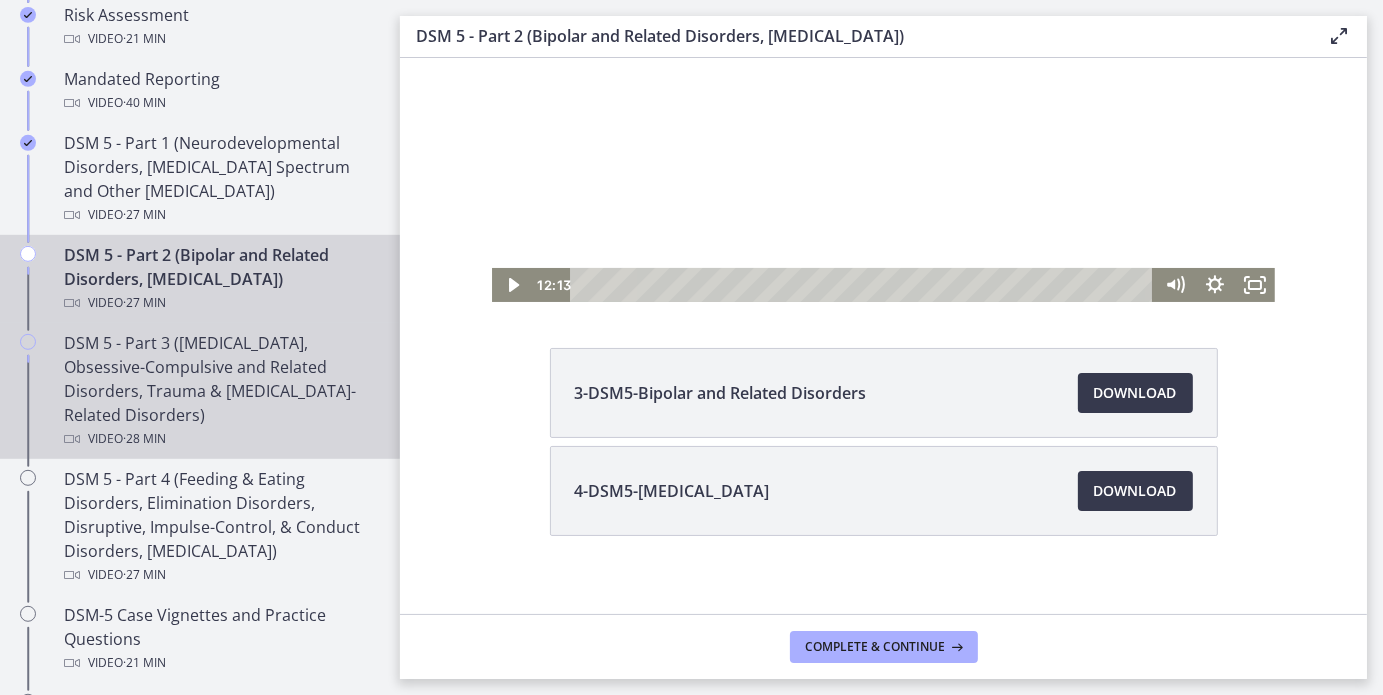 click on "DSM 5 - Part 3 ([MEDICAL_DATA], Obsessive-Compulsive and Related Disorders, Trauma & [MEDICAL_DATA]-Related Disorders)
Video
·  28 min" at bounding box center [220, 391] 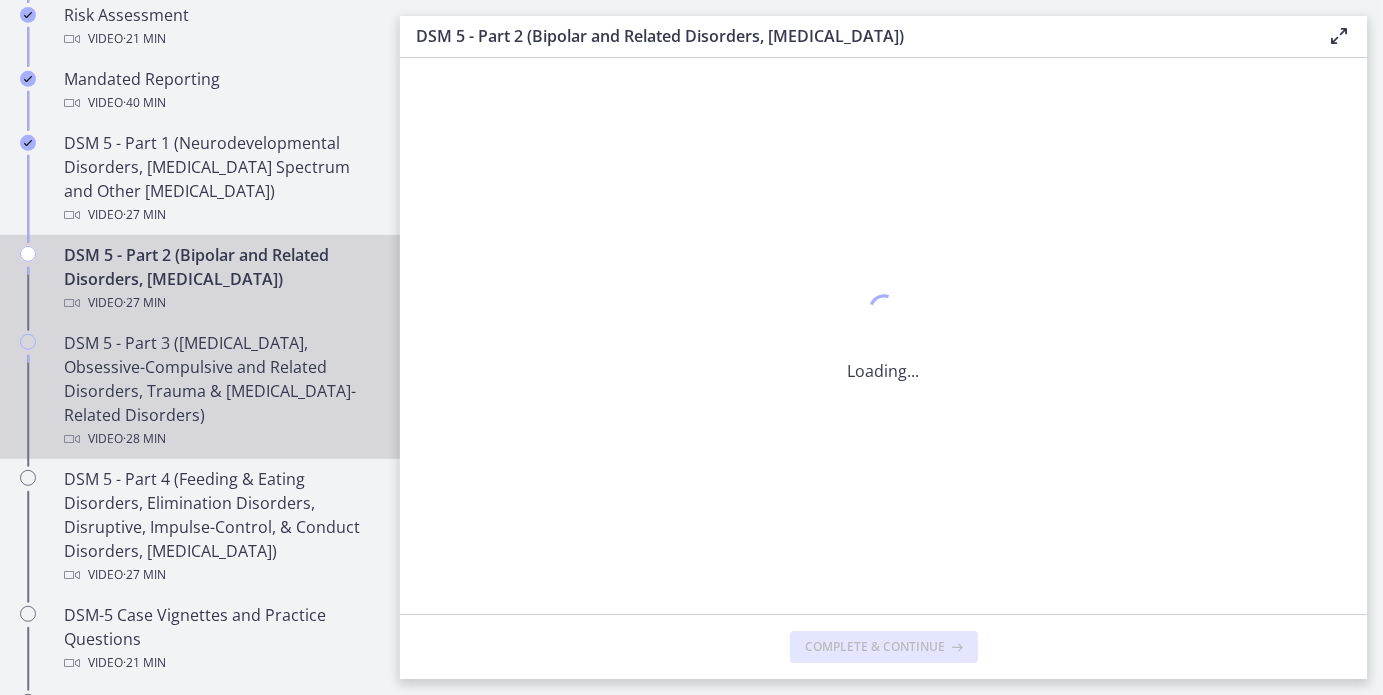 scroll, scrollTop: 0, scrollLeft: 0, axis: both 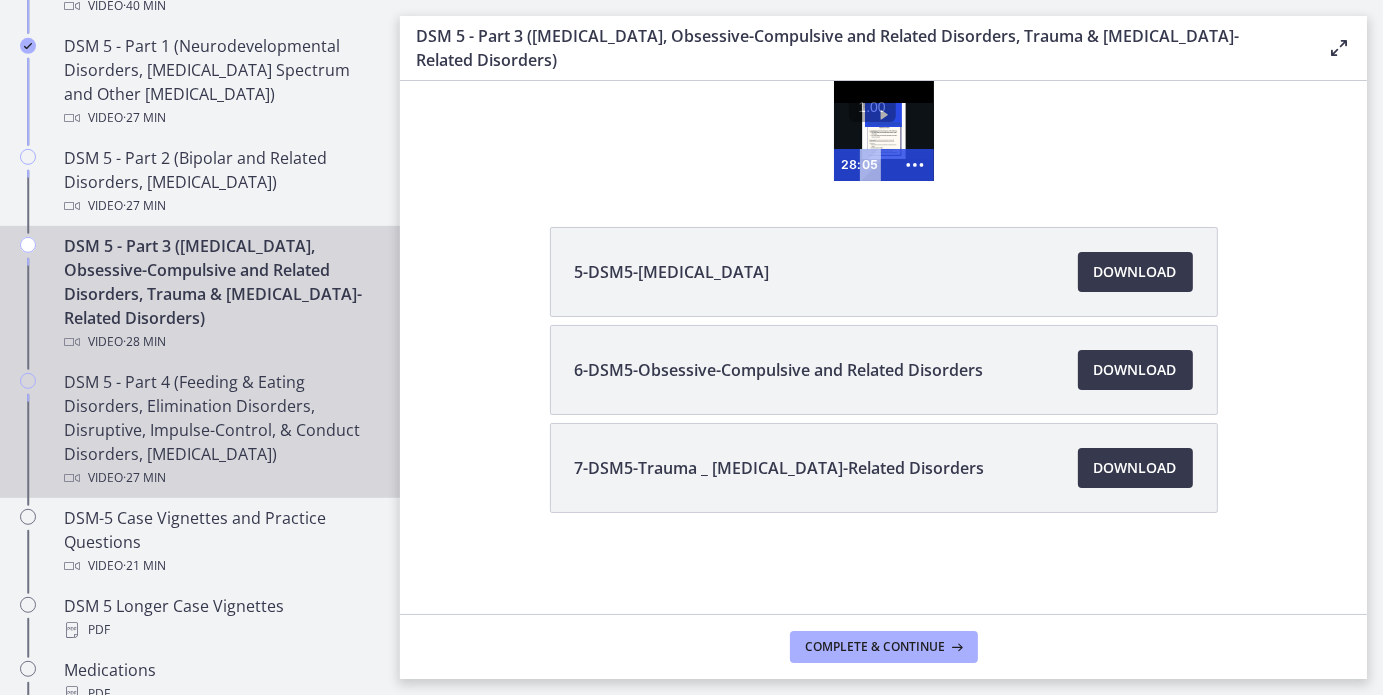 click on "DSM 5 - Part 4 (Feeding & Eating Disorders, Elimination Disorders, Disruptive, Impulse-Control, & Conduct Disorders, [MEDICAL_DATA])
Video
·  27 min" at bounding box center (220, 430) 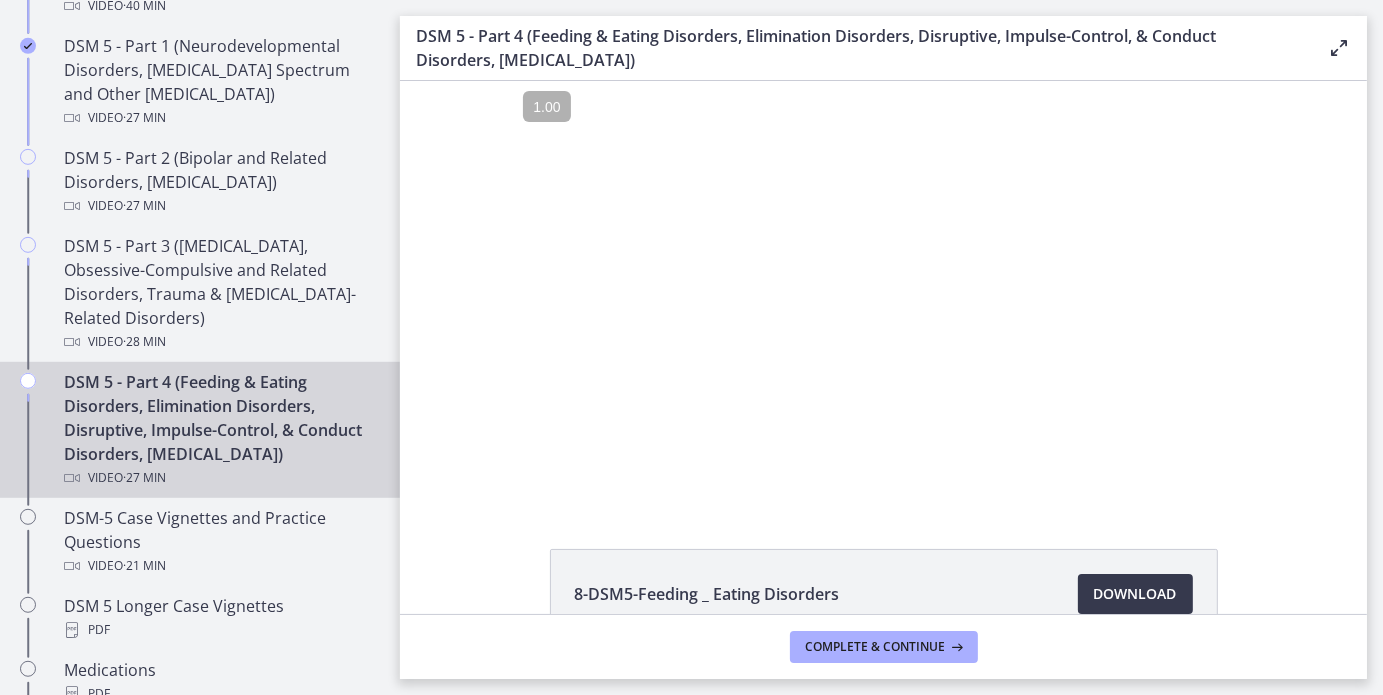 scroll, scrollTop: 0, scrollLeft: 0, axis: both 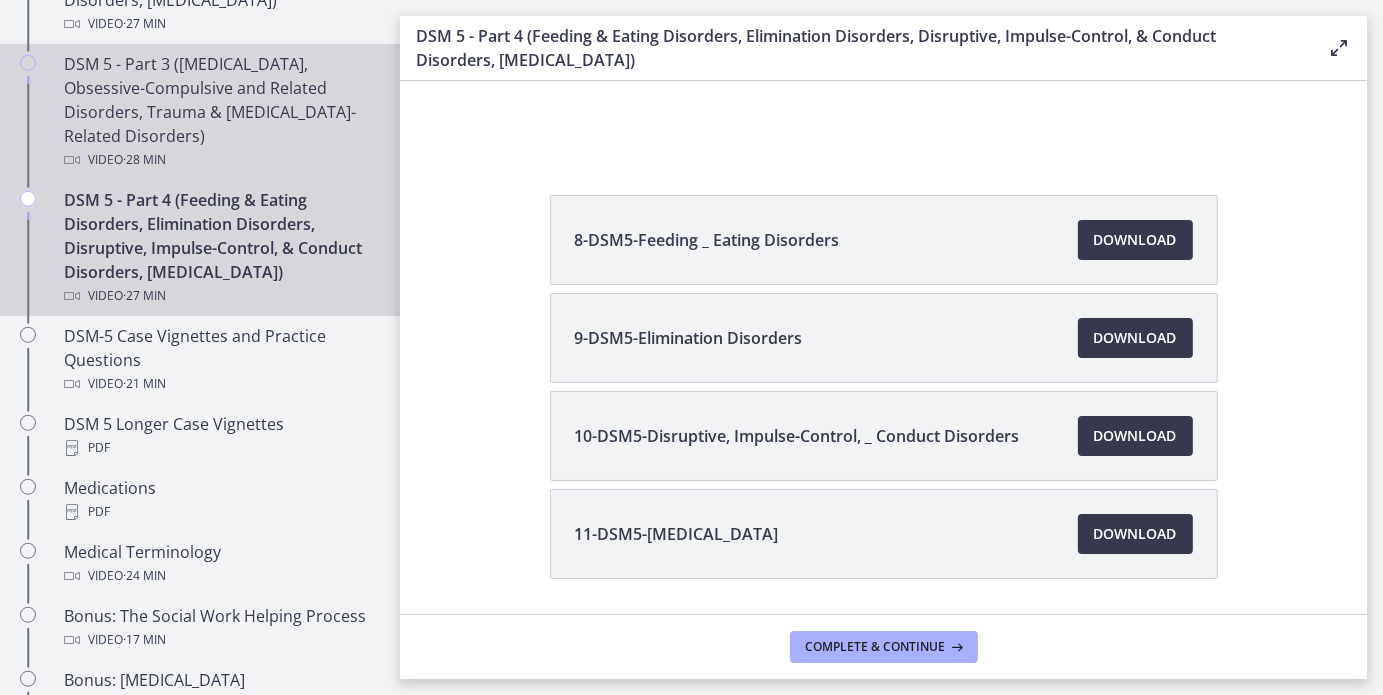 click on "DSM 5 - Part 3 ([MEDICAL_DATA], Obsessive-Compulsive and Related Disorders, Trauma & [MEDICAL_DATA]-Related Disorders)
Video
·  28 min" at bounding box center (220, 112) 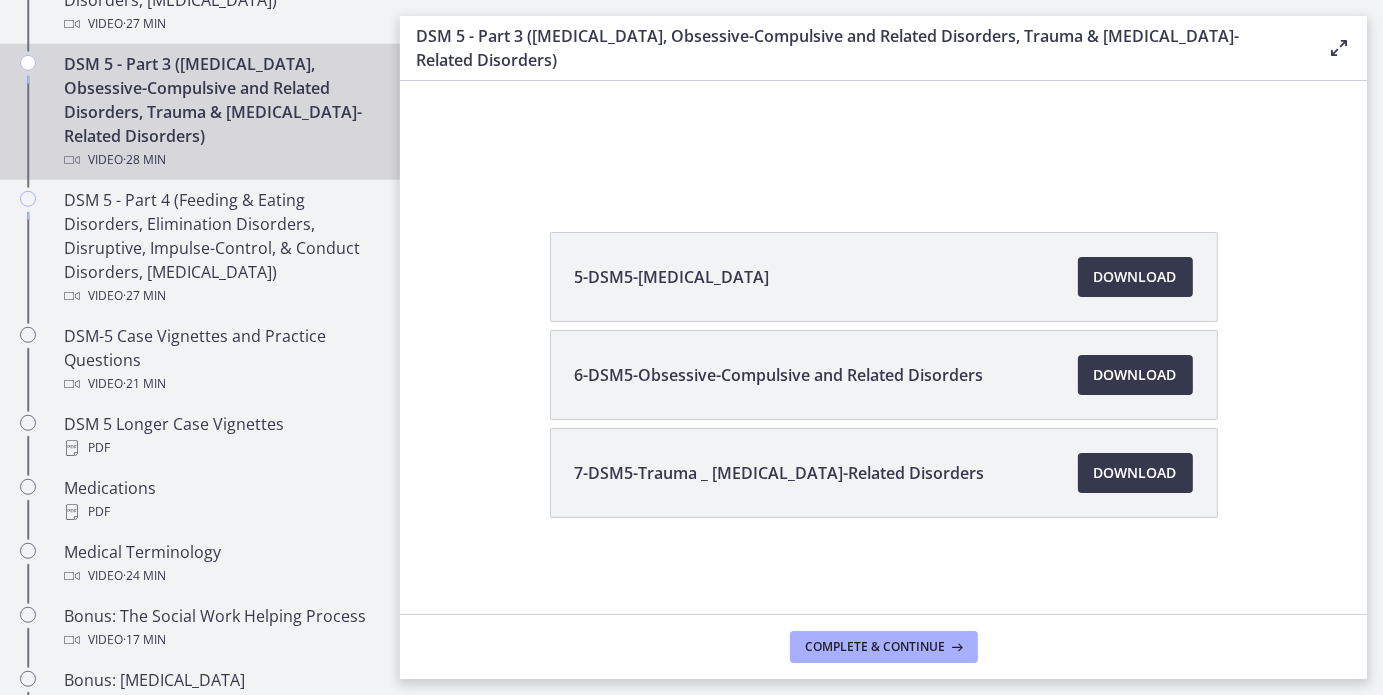 scroll, scrollTop: 0, scrollLeft: 0, axis: both 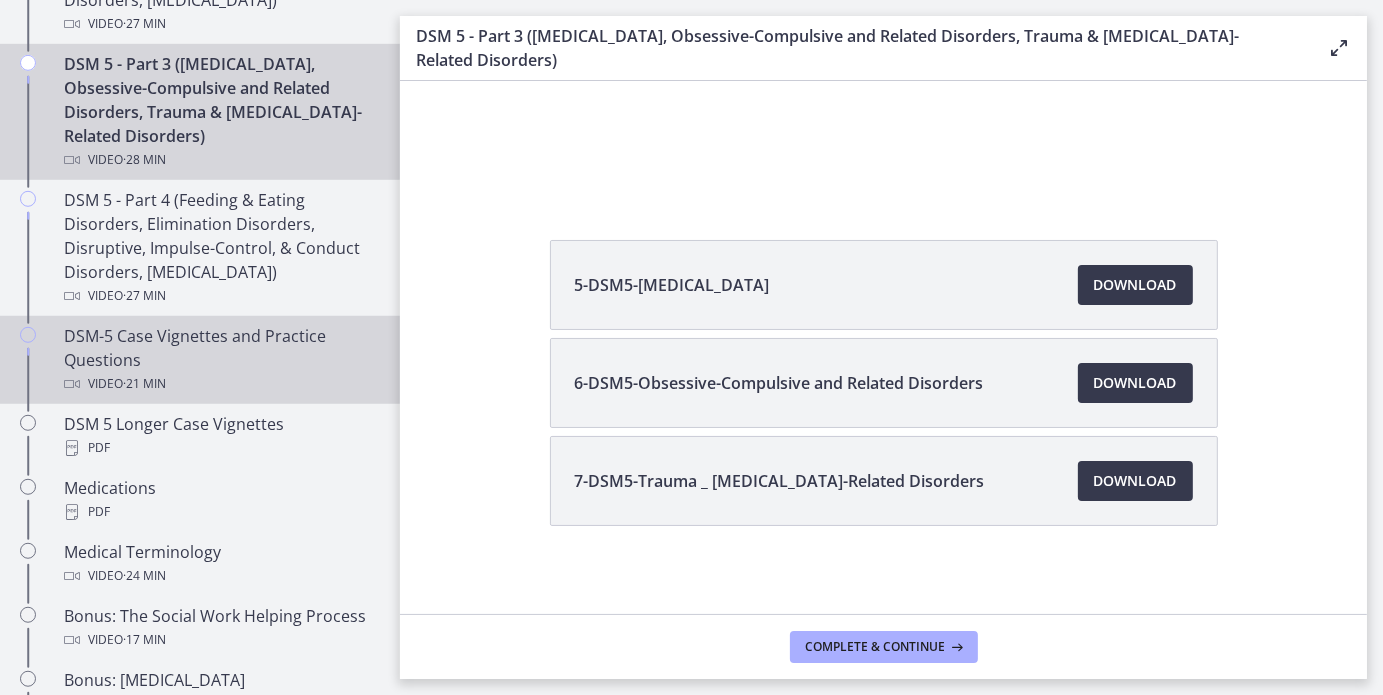 click on "Video
·  21 min" at bounding box center (220, 384) 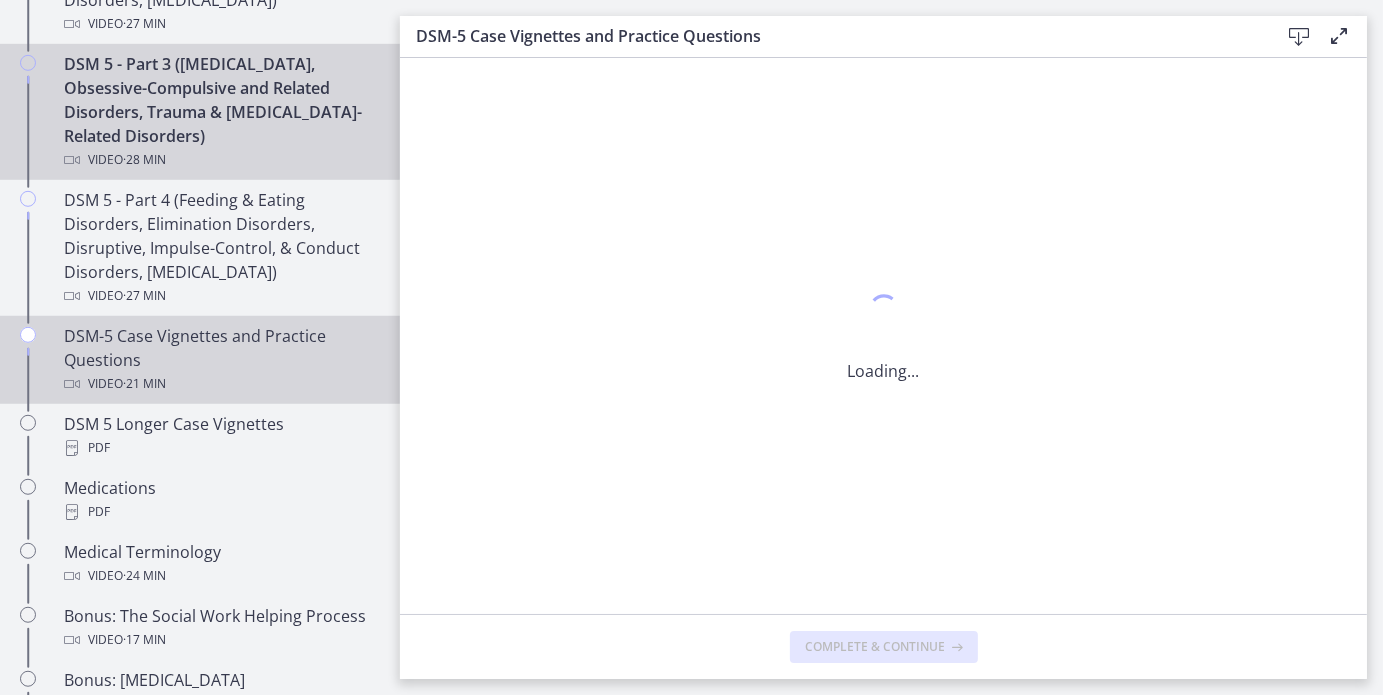 scroll, scrollTop: 0, scrollLeft: 0, axis: both 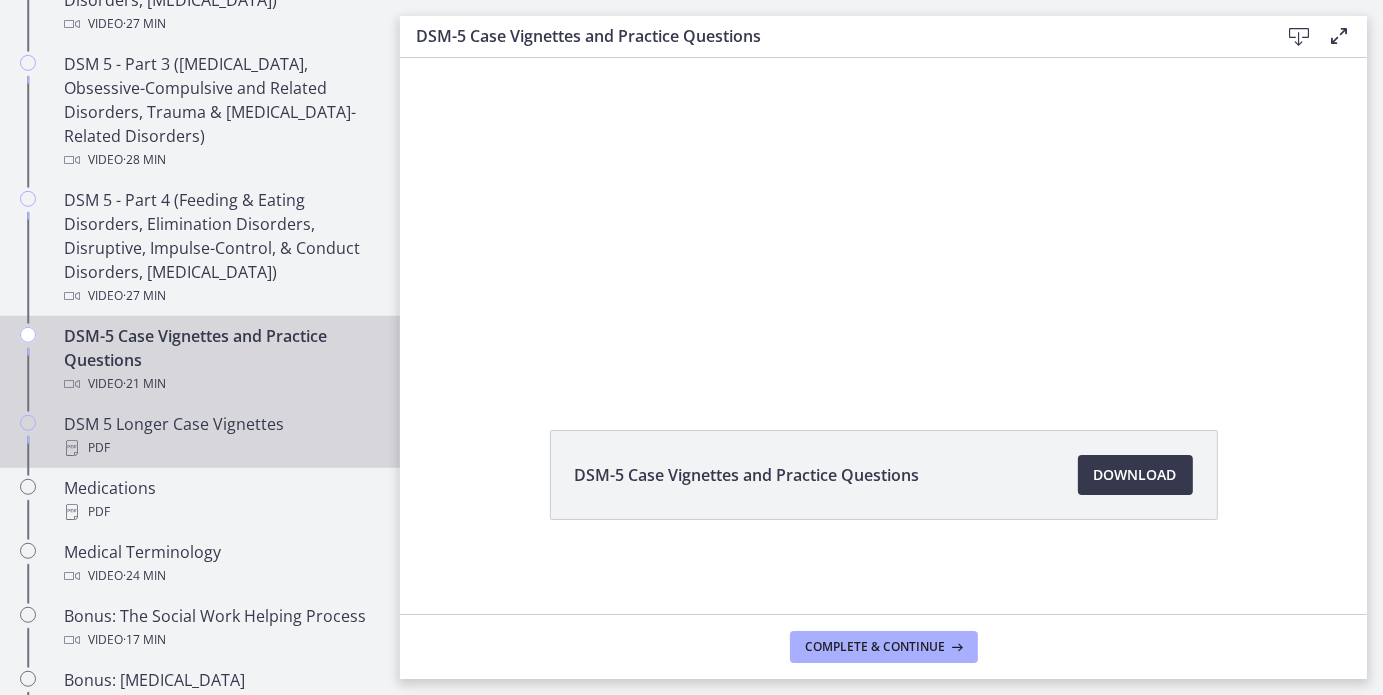 click on "PDF" at bounding box center [220, 448] 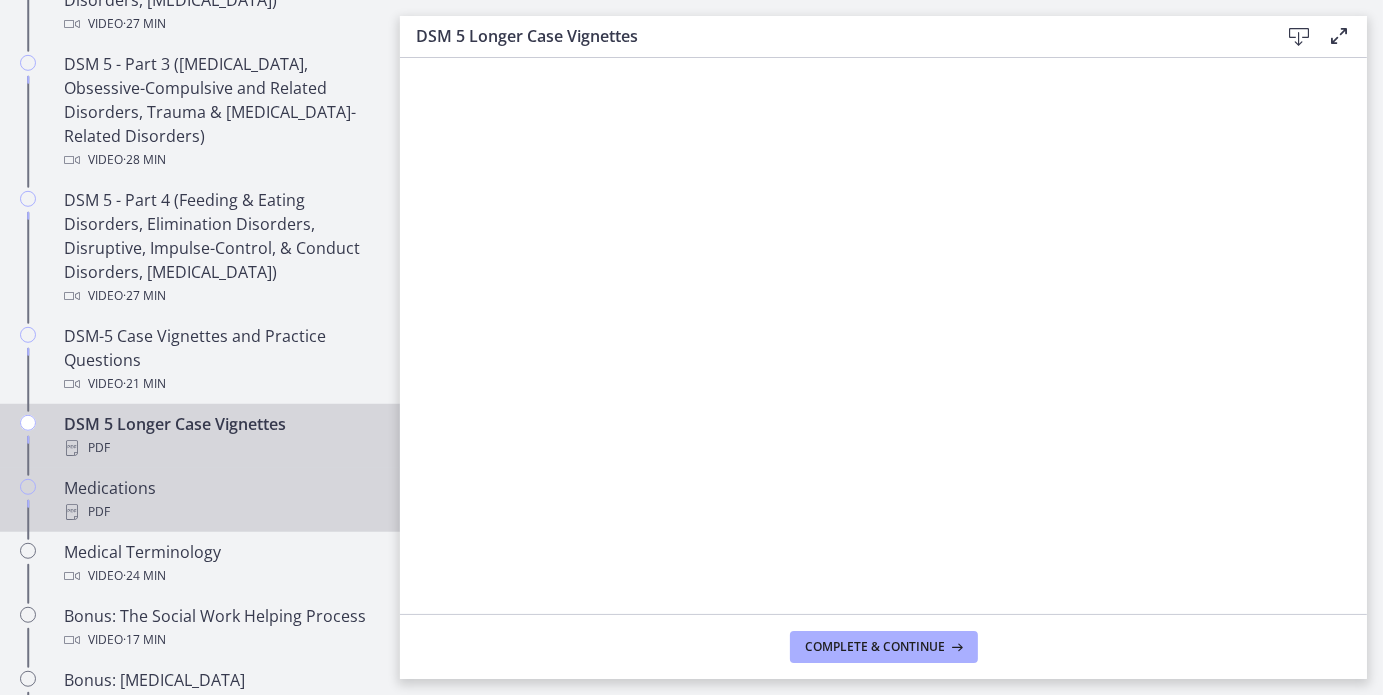 click on "Medications
PDF" at bounding box center [220, 500] 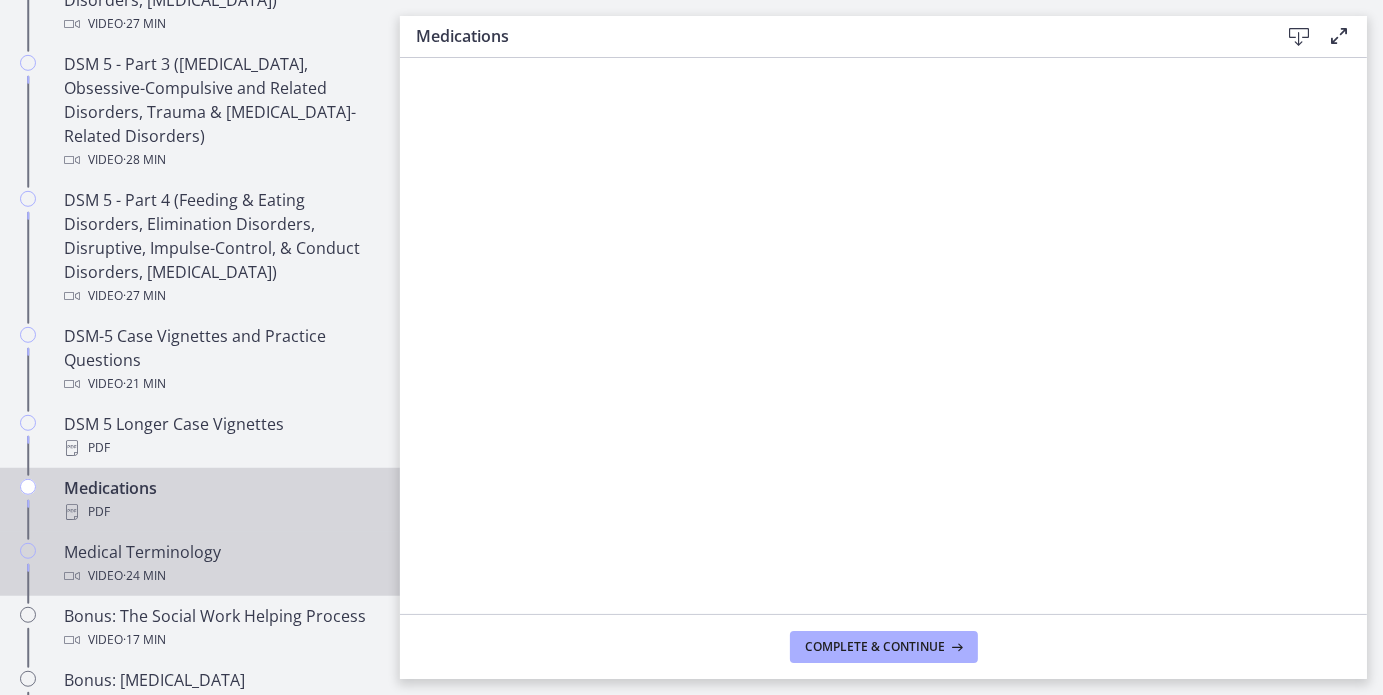 click on "Medical Terminology
Video
·  24 min" at bounding box center (220, 564) 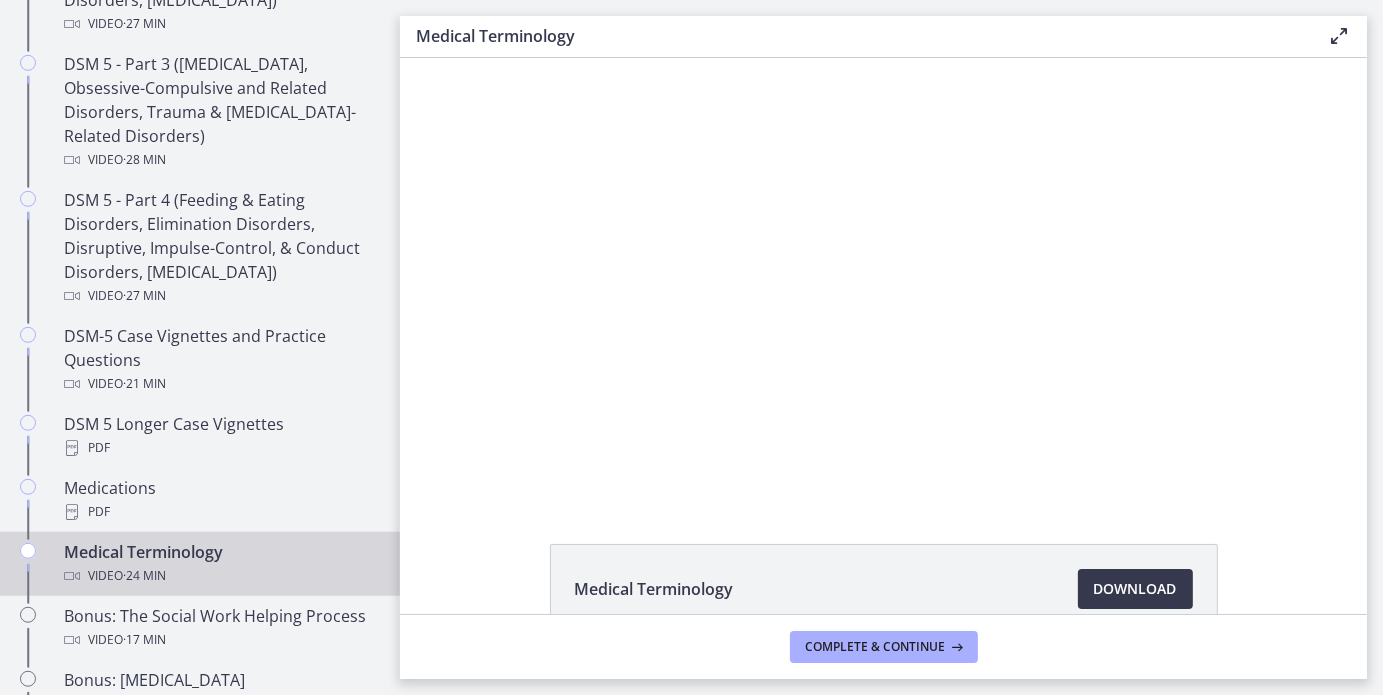 scroll, scrollTop: 0, scrollLeft: 0, axis: both 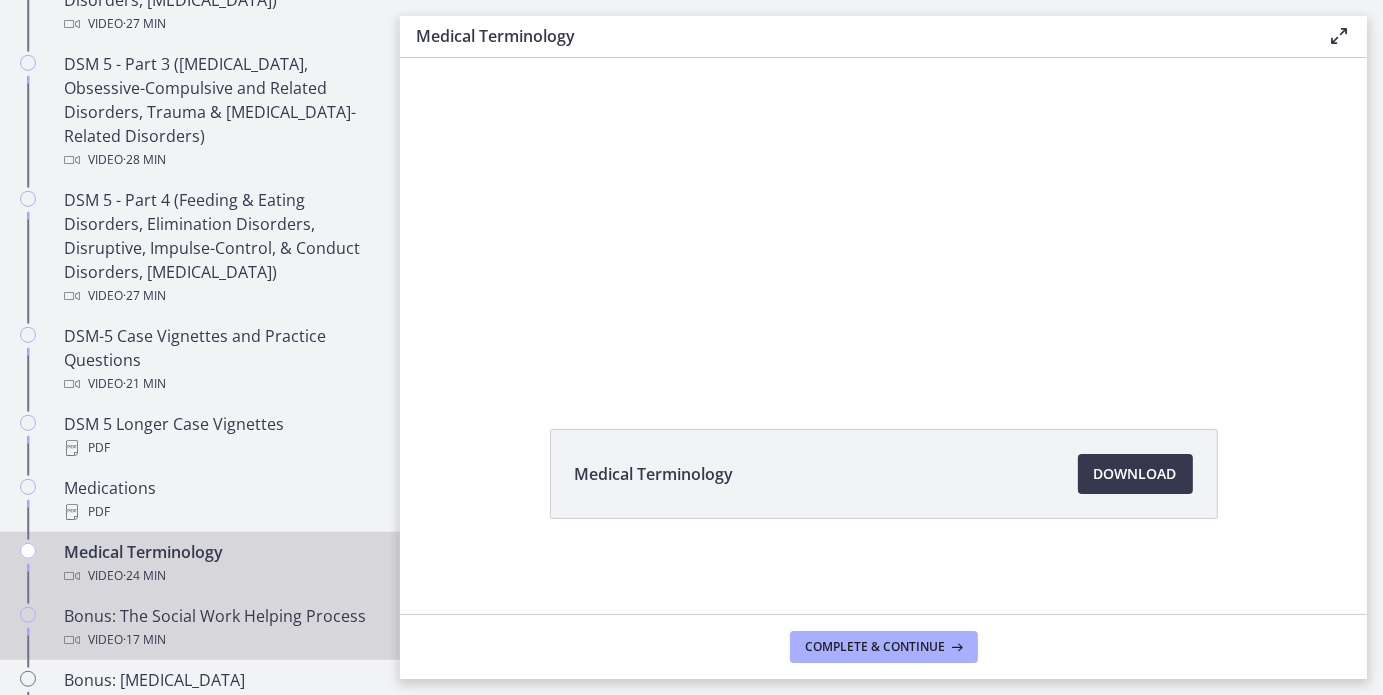 click on "Bonus: The Social Work Helping Process
Video
·  17 min" at bounding box center [220, 628] 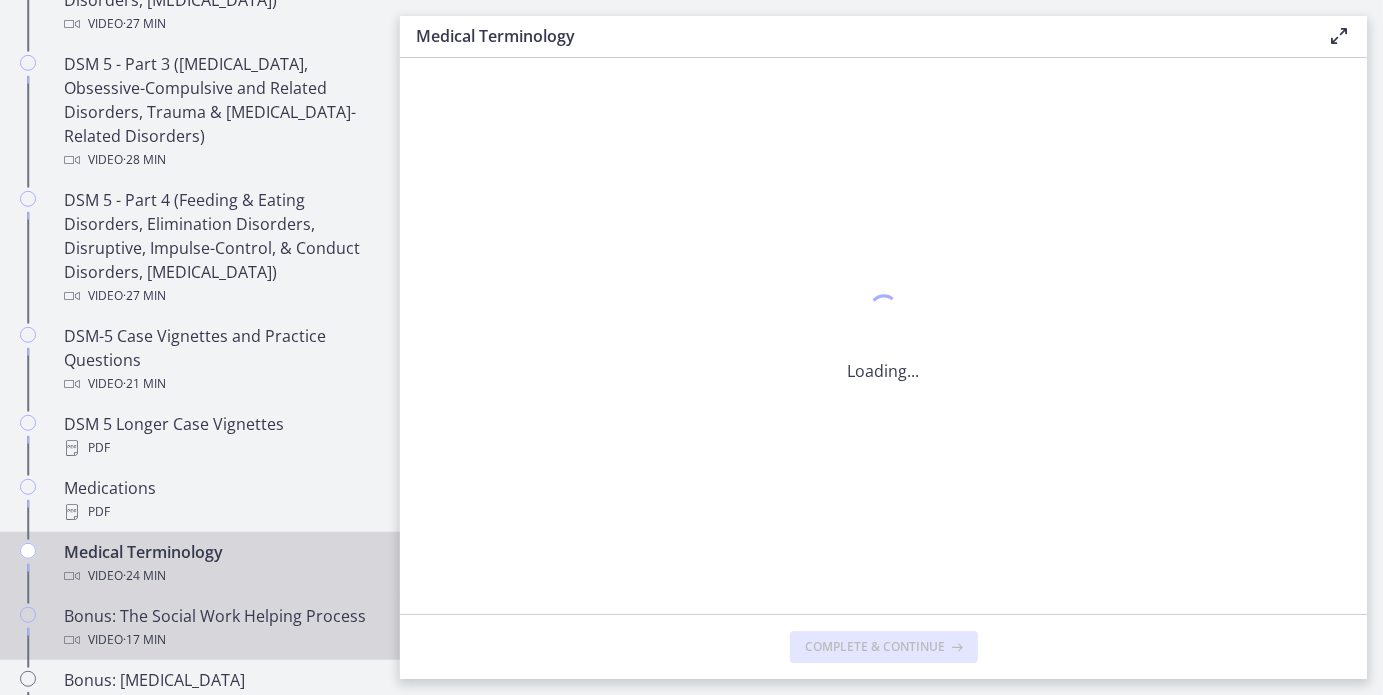 scroll, scrollTop: 0, scrollLeft: 0, axis: both 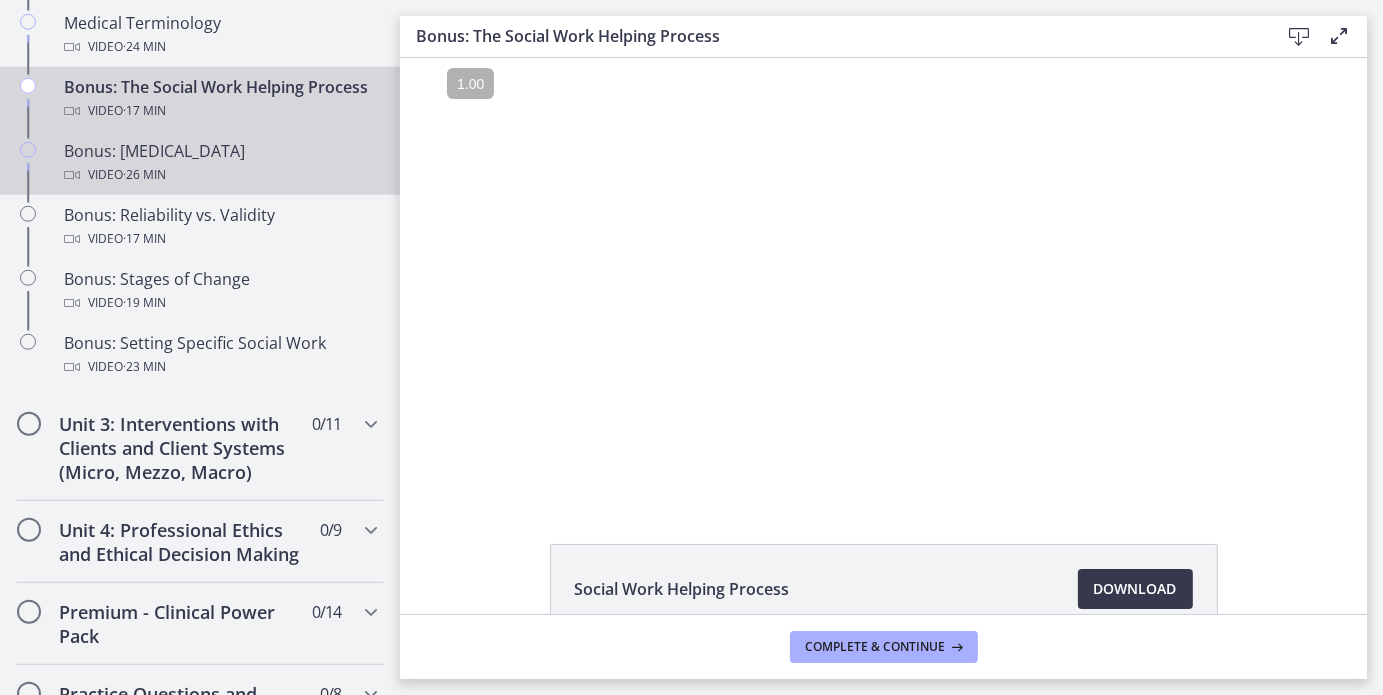 click on "Bonus: [MEDICAL_DATA]
Video
·  26 min" at bounding box center [220, 163] 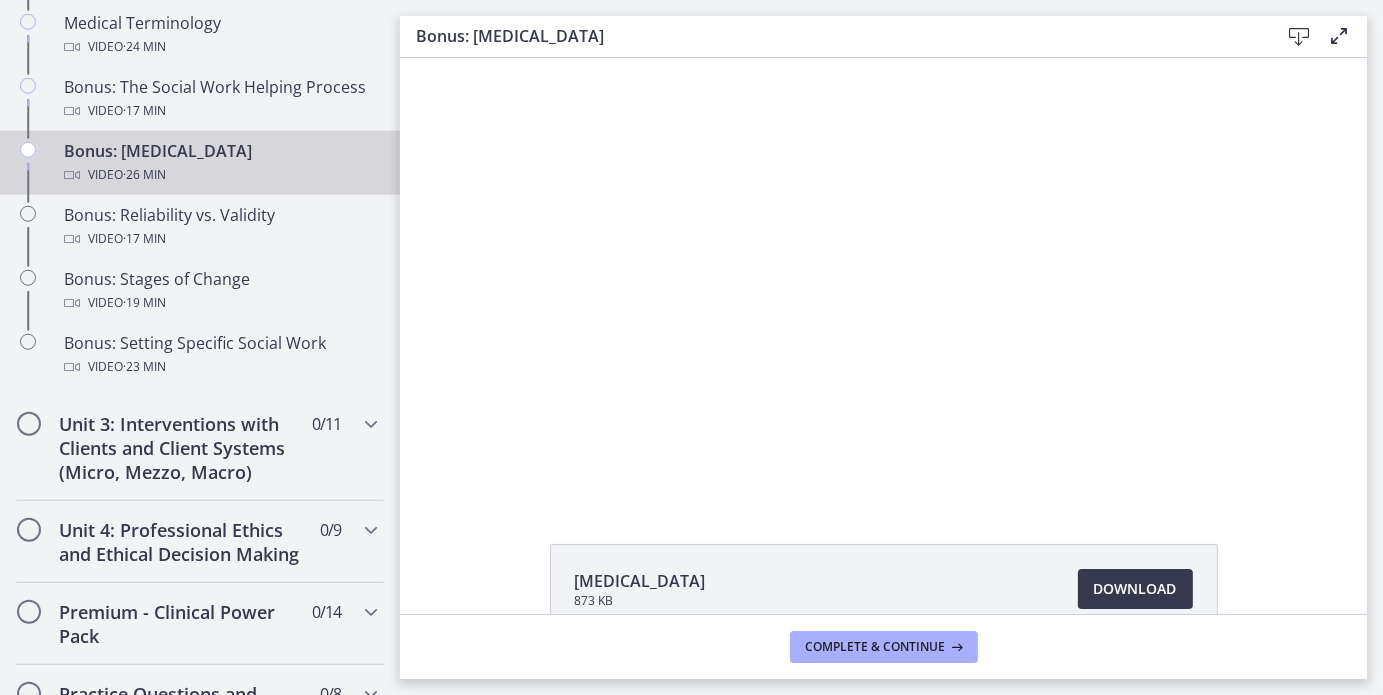 scroll, scrollTop: 0, scrollLeft: 0, axis: both 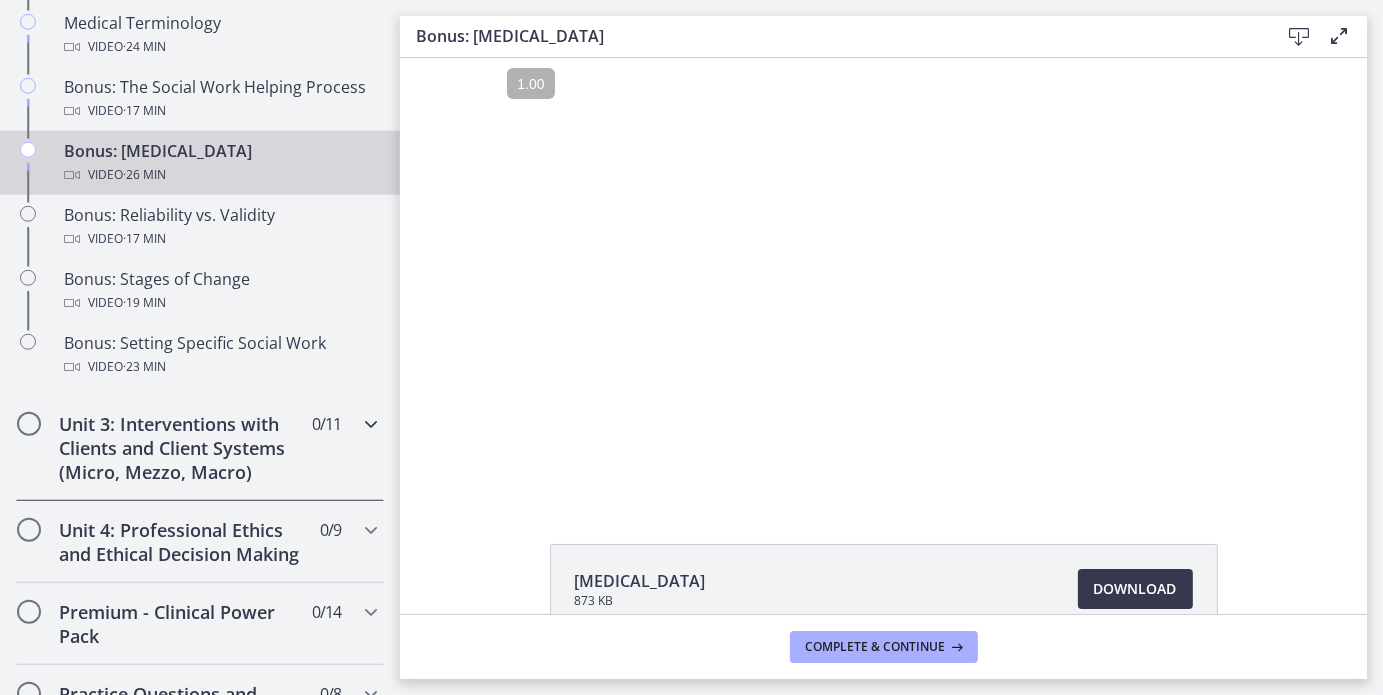 click at bounding box center (371, 424) 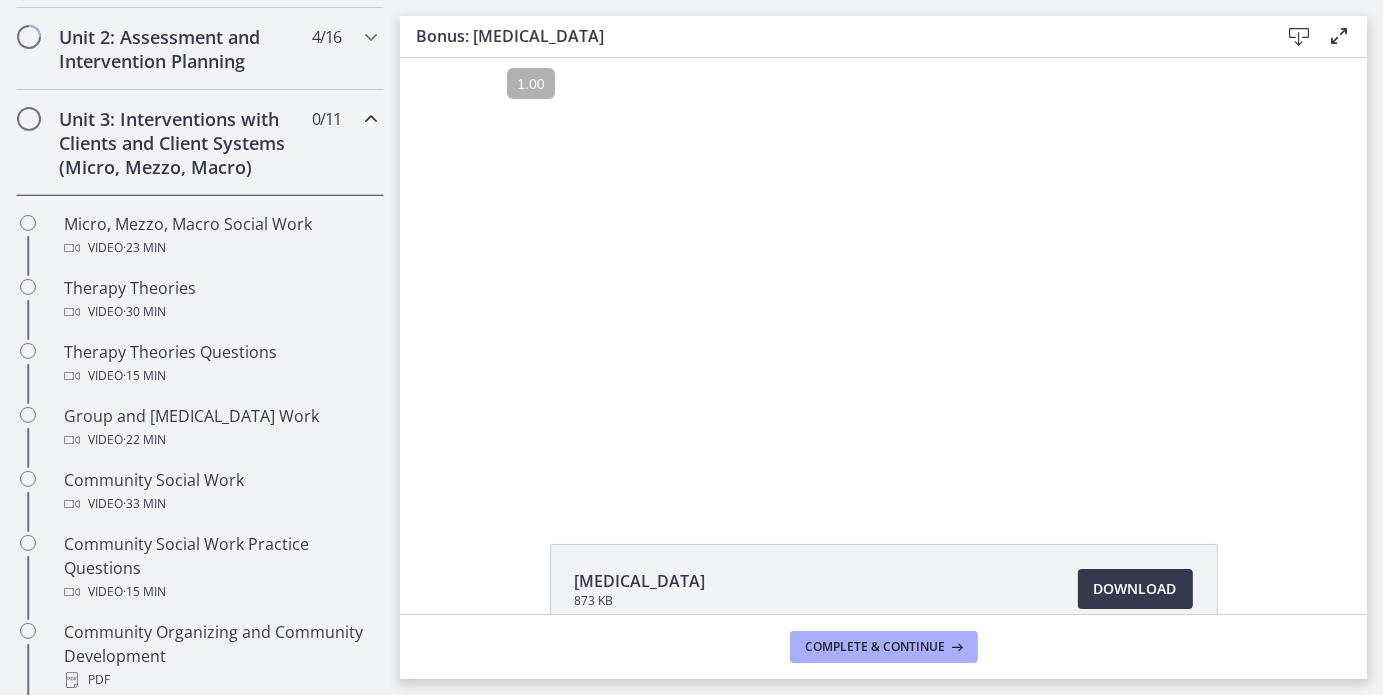 scroll, scrollTop: 725, scrollLeft: 0, axis: vertical 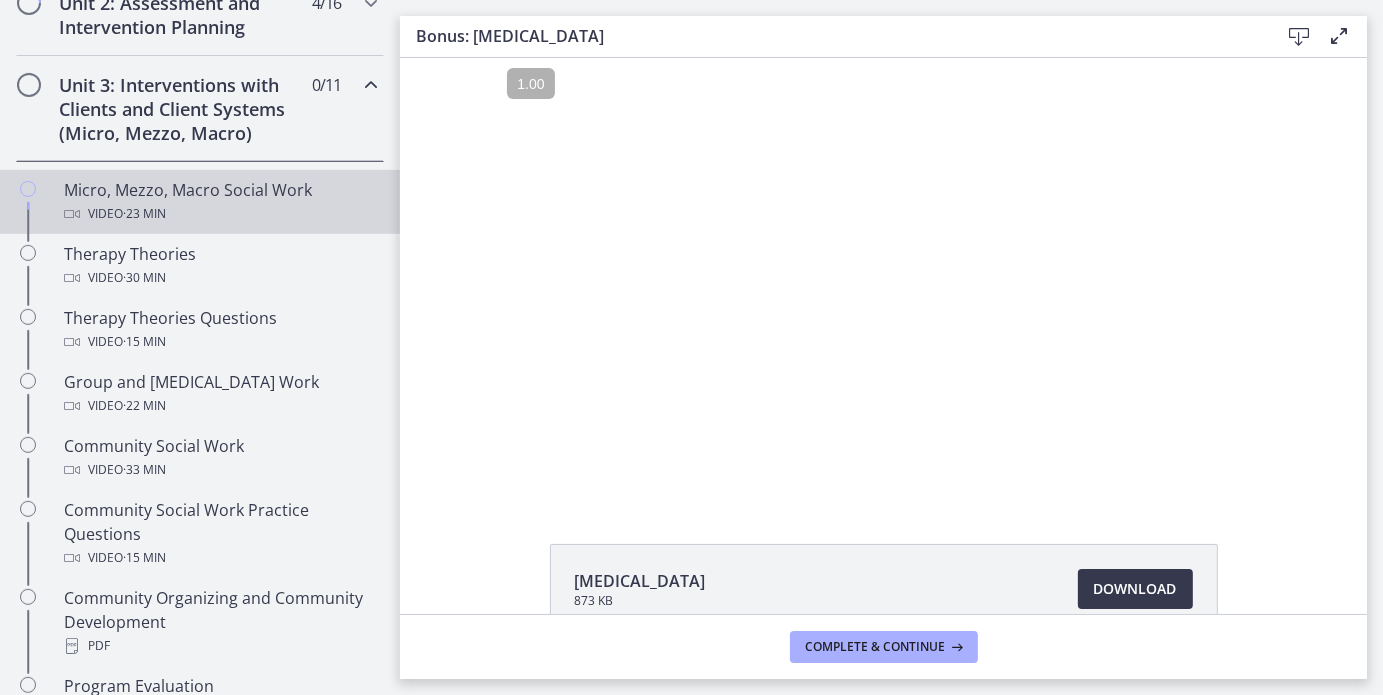 click on "Micro, Mezzo, Macro Social Work
Video
·  23 min" at bounding box center (220, 202) 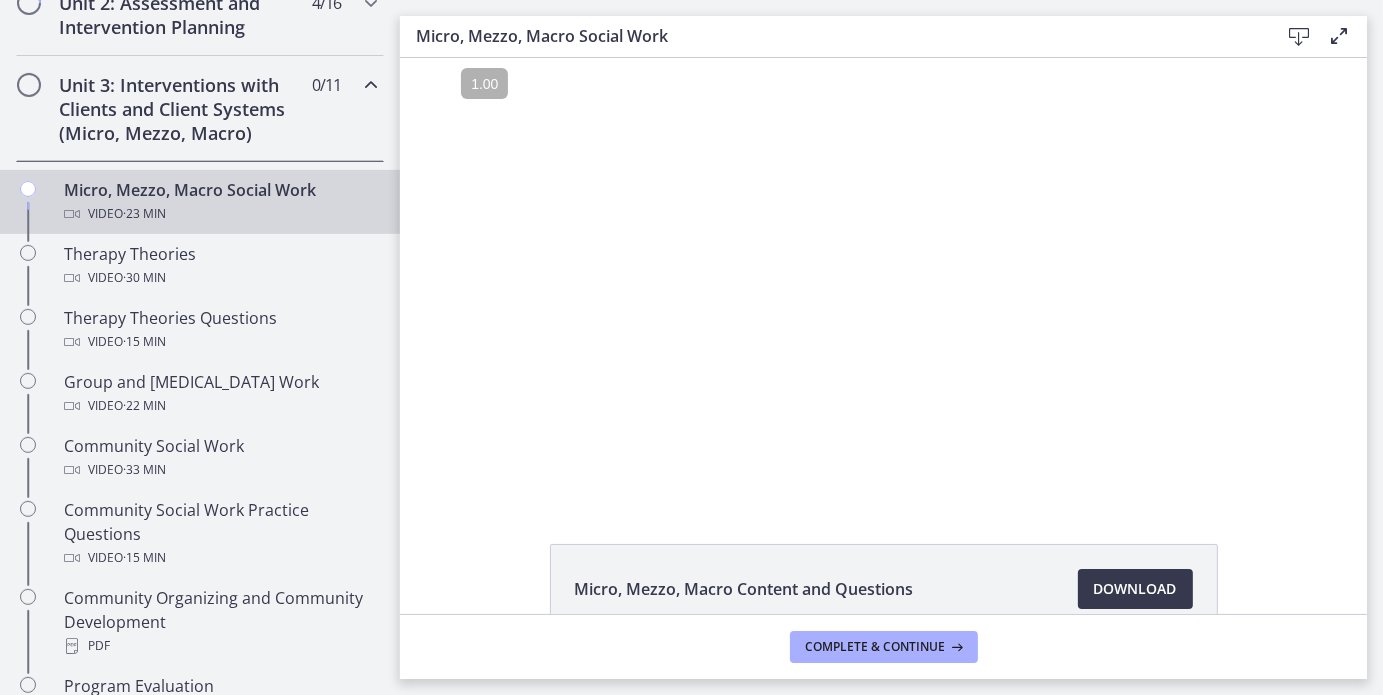 scroll, scrollTop: 0, scrollLeft: 0, axis: both 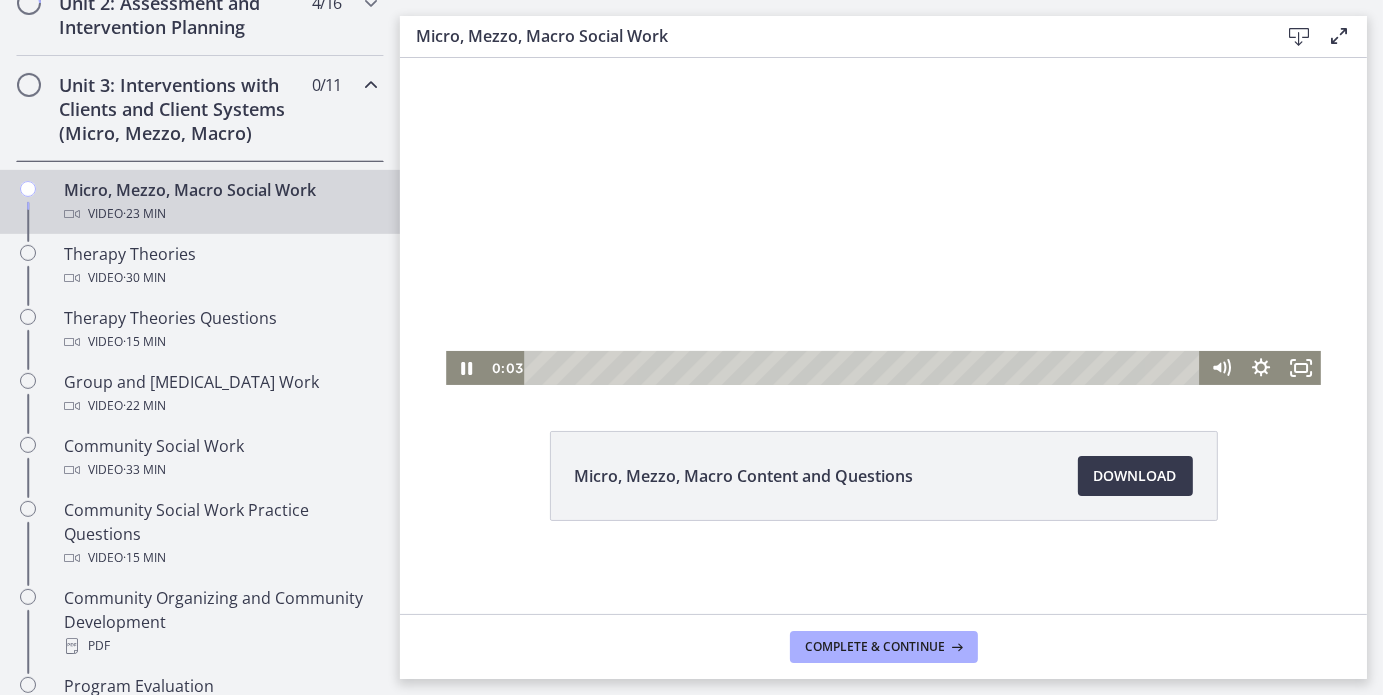 click at bounding box center [882, 166] 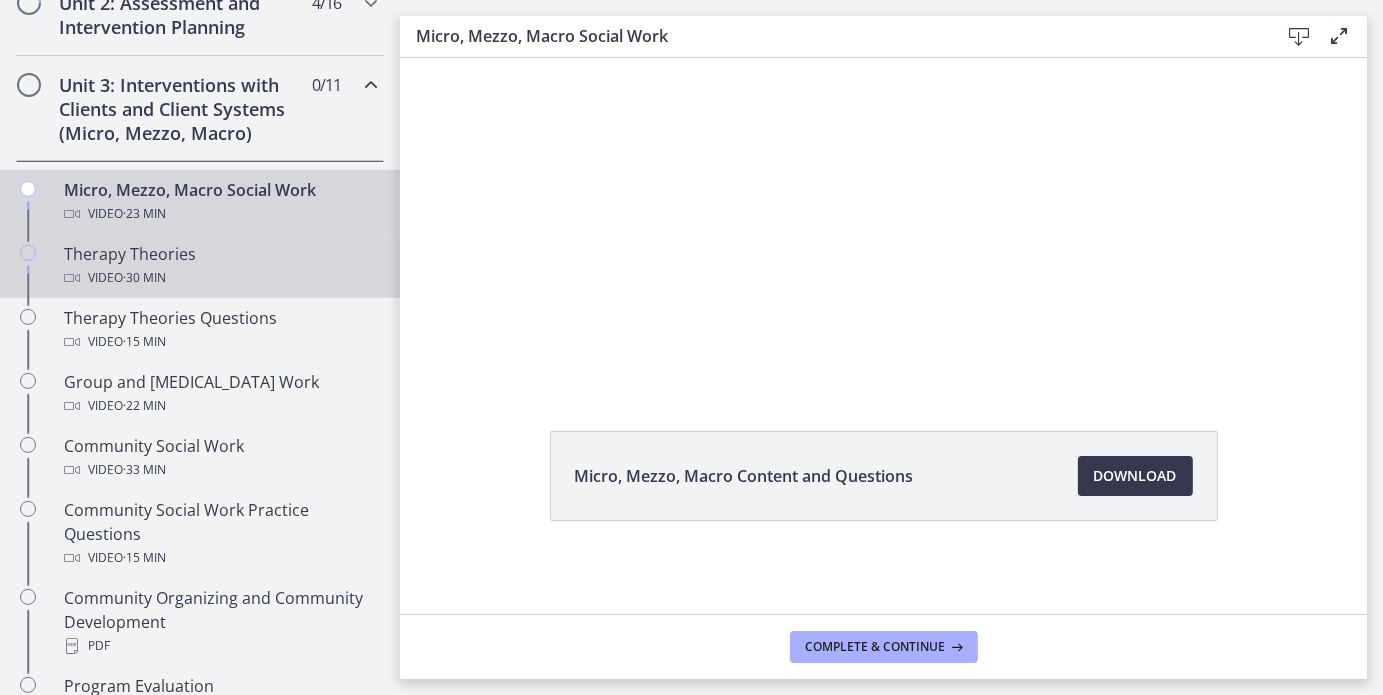 click on "Therapy Theories
Video
·  30 min" at bounding box center (220, 266) 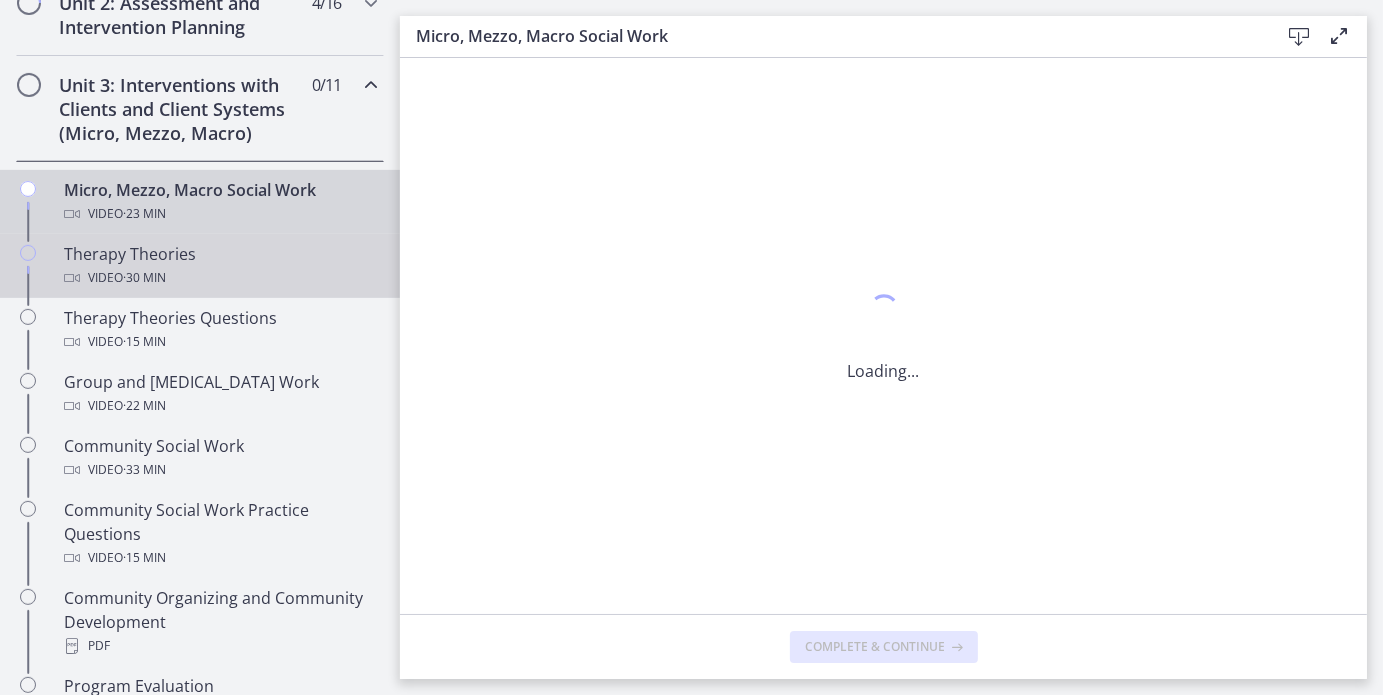 scroll, scrollTop: 0, scrollLeft: 0, axis: both 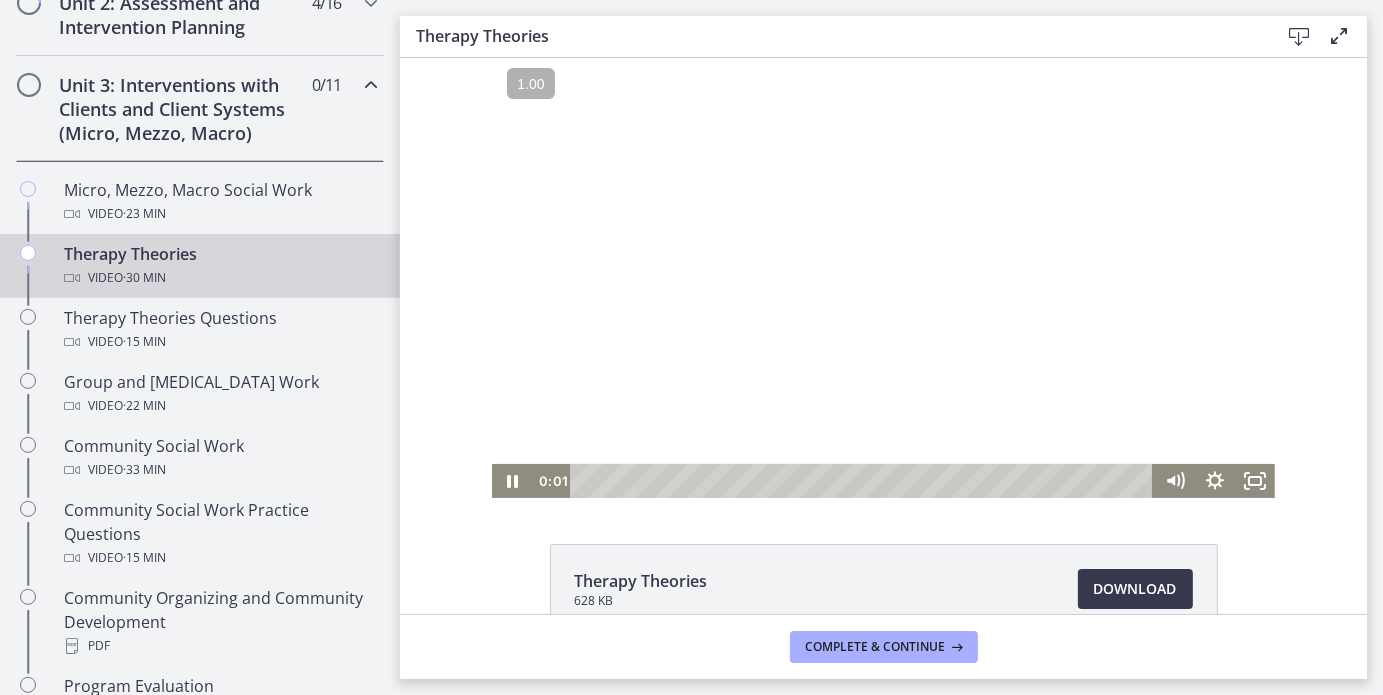 click at bounding box center [882, 277] 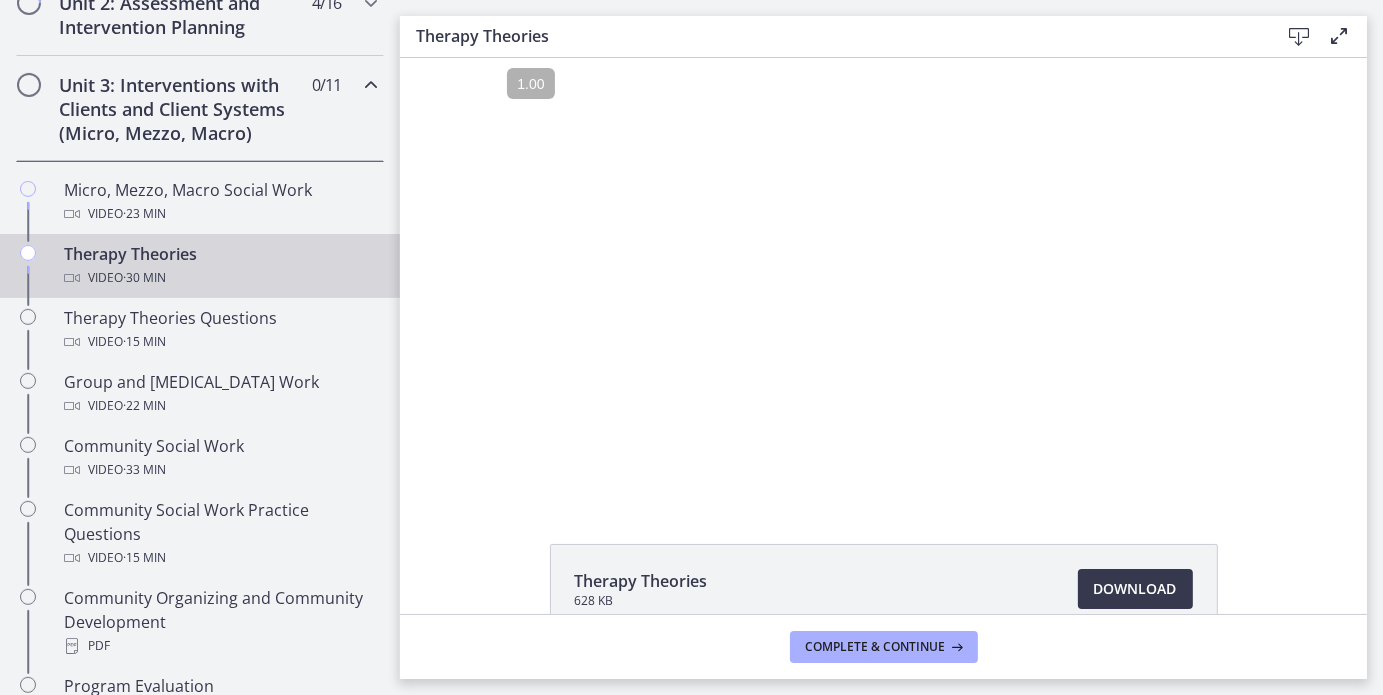 scroll, scrollTop: 115, scrollLeft: 0, axis: vertical 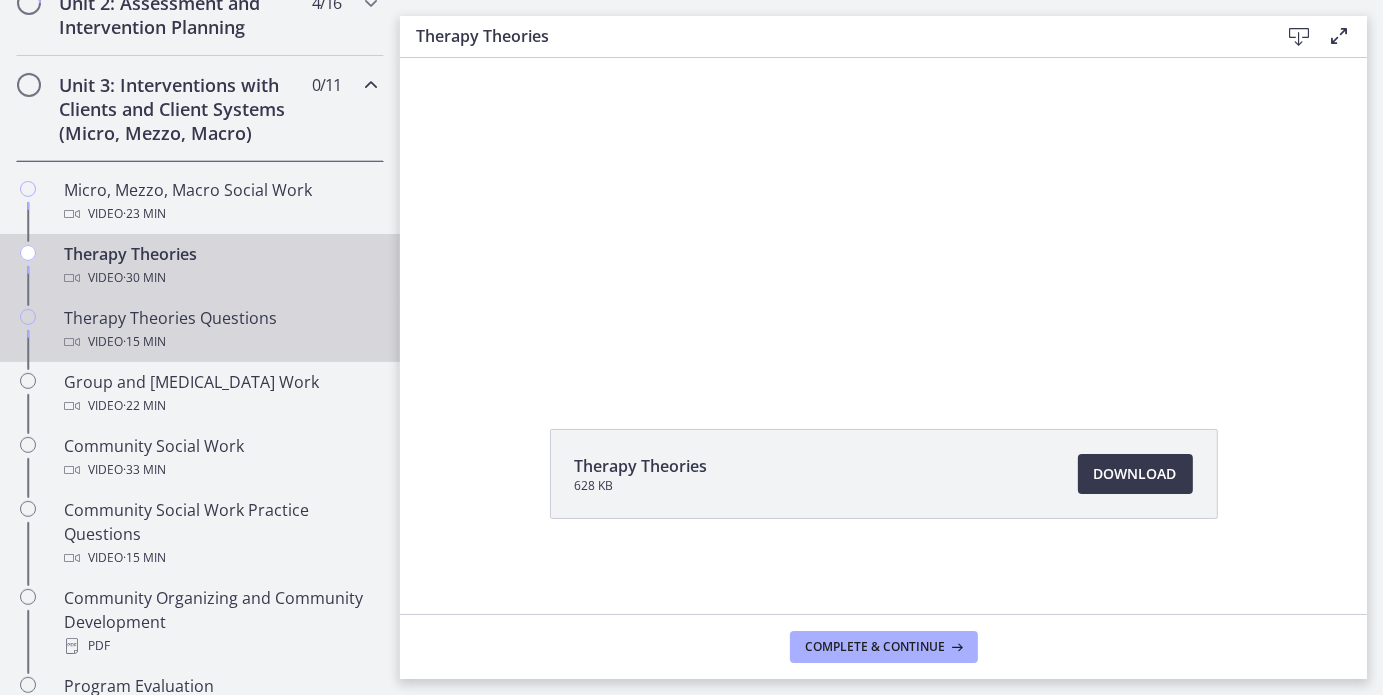click on "Therapy Theories Questions
Video
·  15 min" at bounding box center (200, 330) 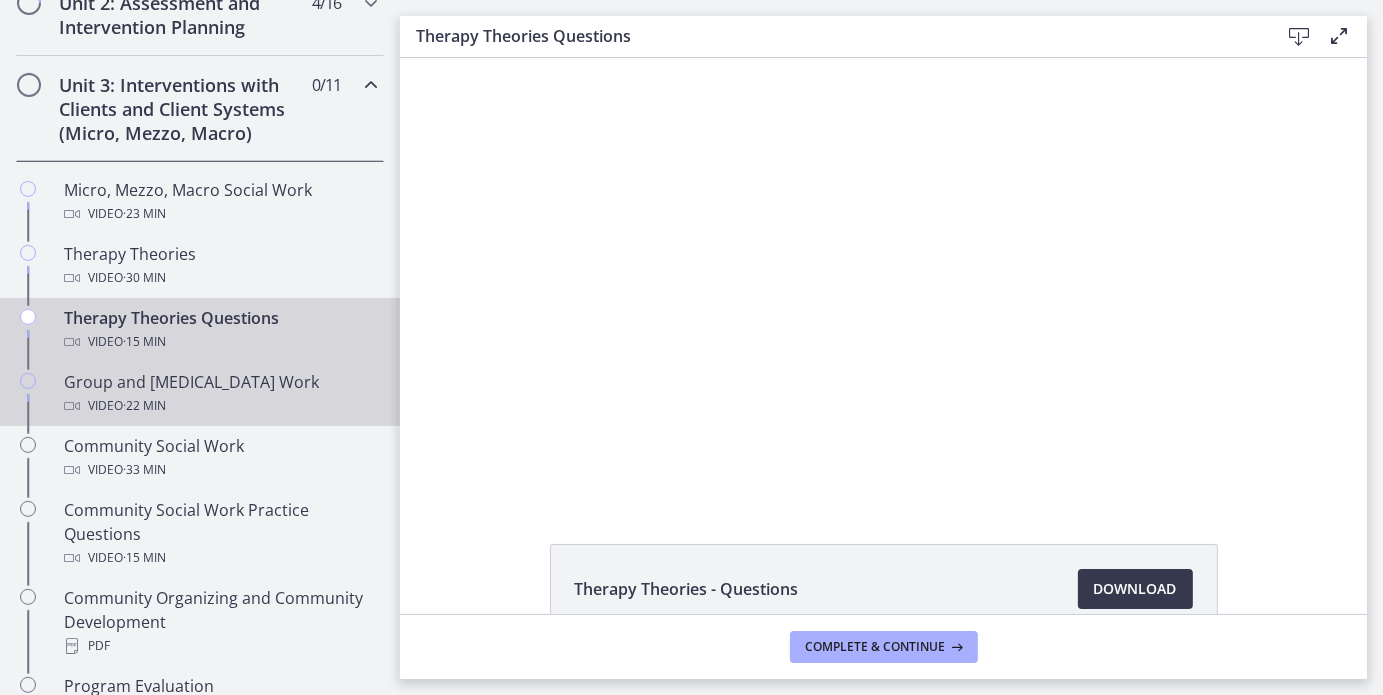 scroll, scrollTop: 0, scrollLeft: 0, axis: both 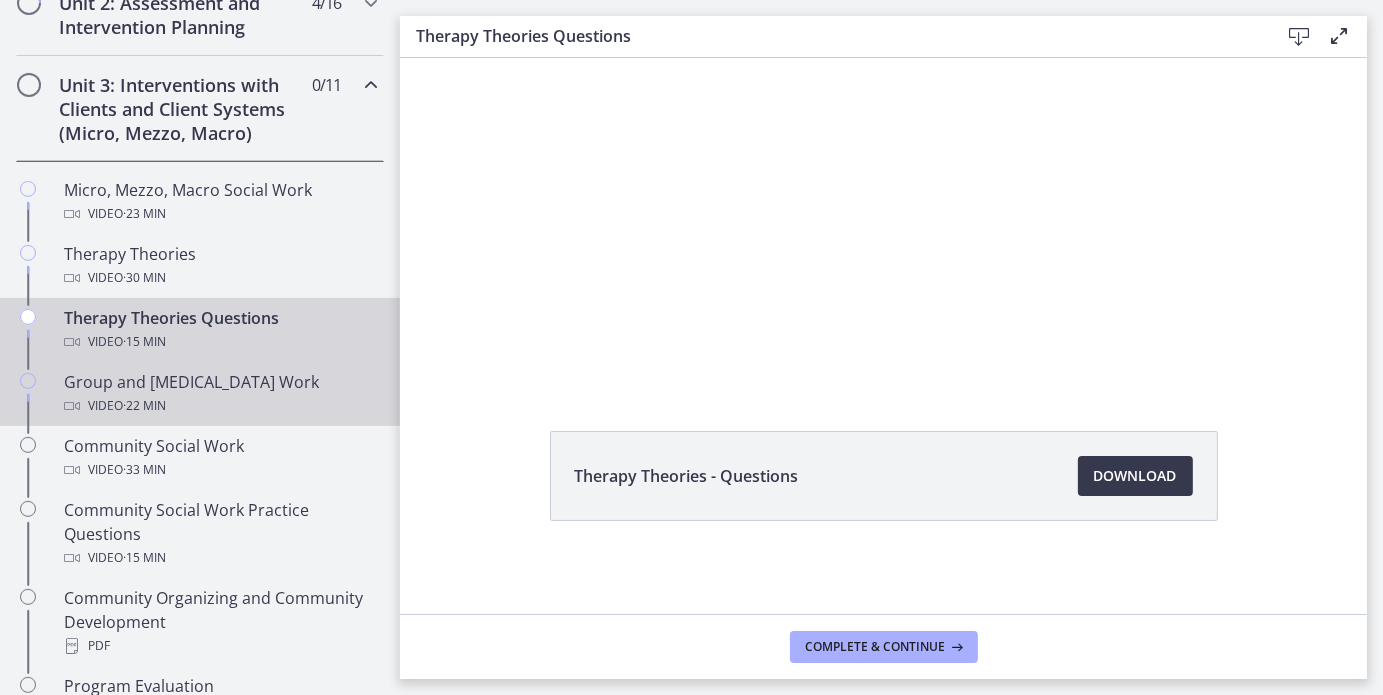 click on "Video
·  22 min" at bounding box center (220, 406) 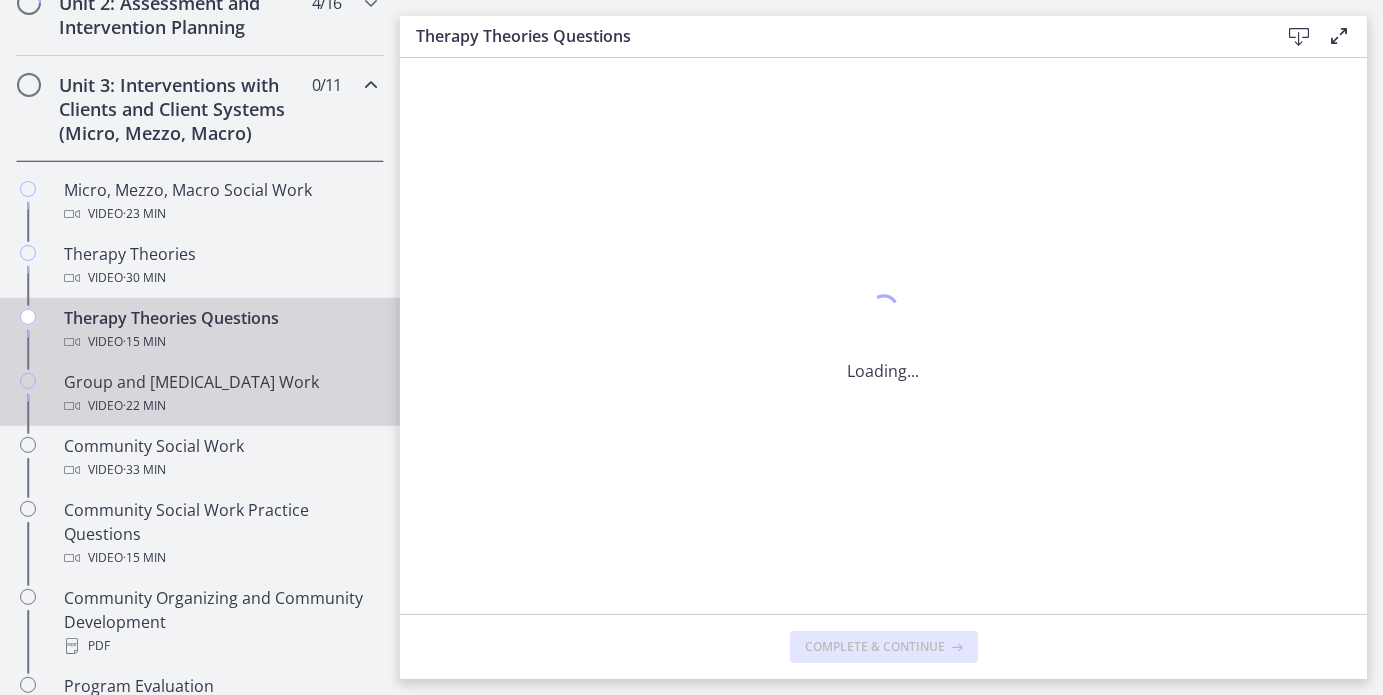 scroll, scrollTop: 0, scrollLeft: 0, axis: both 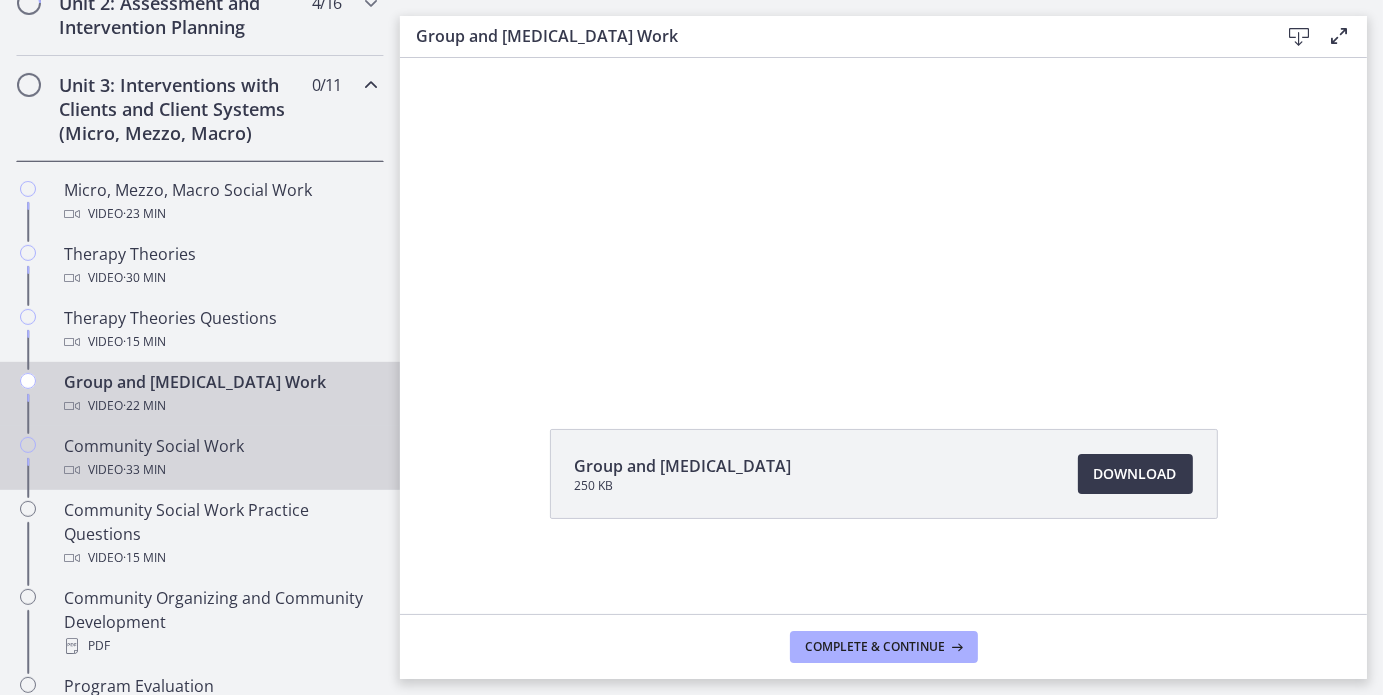 click on "Video
·  33 min" at bounding box center [220, 470] 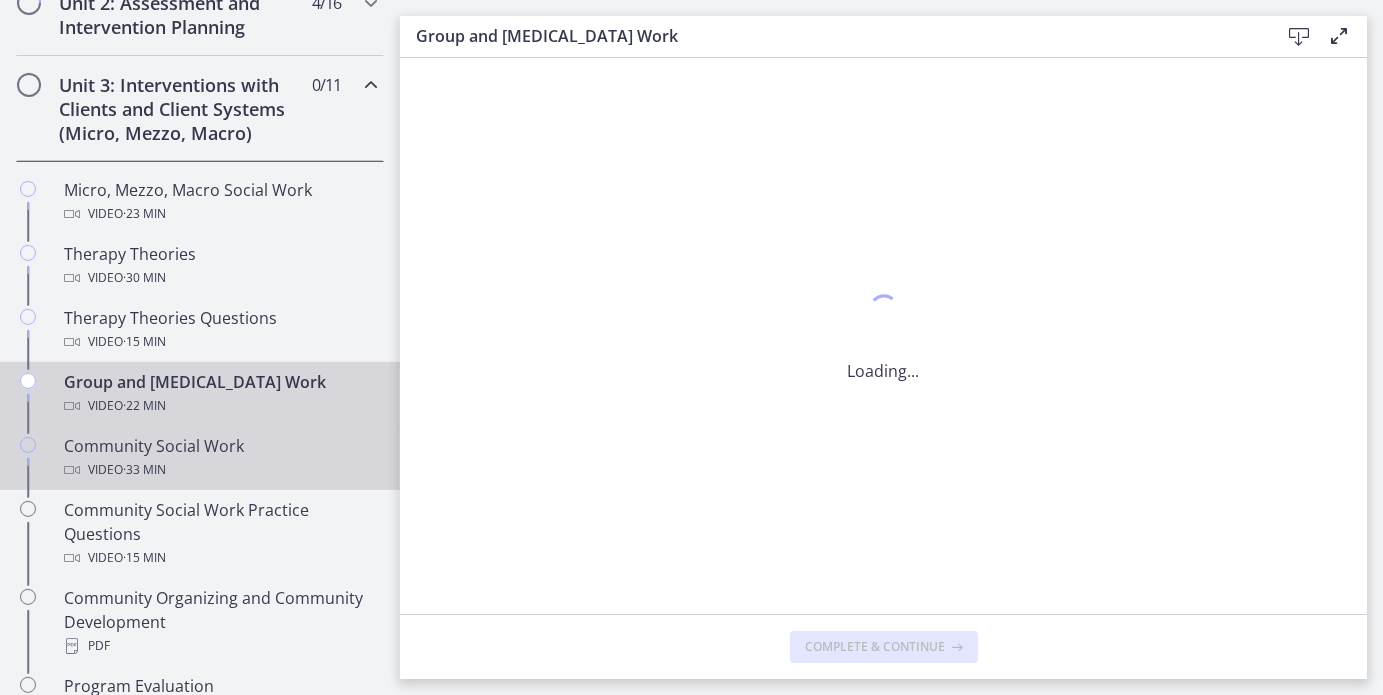 scroll, scrollTop: 0, scrollLeft: 0, axis: both 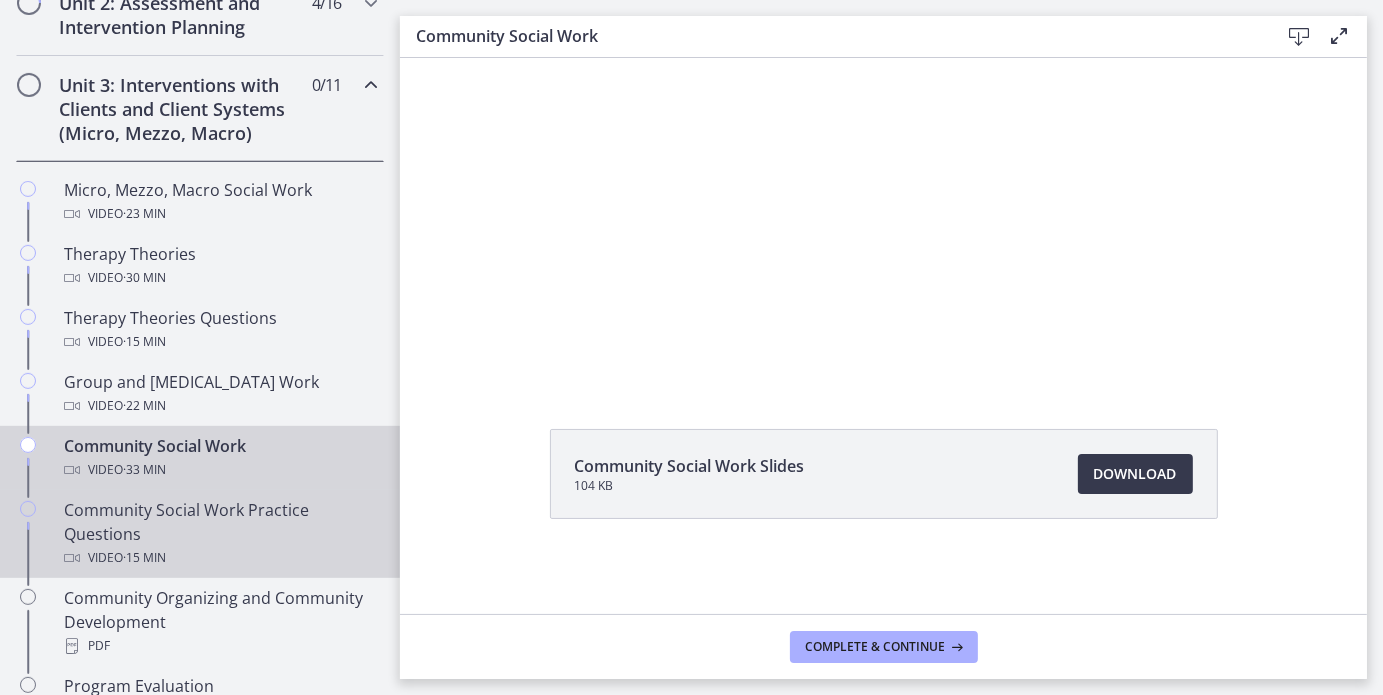 click on "Community Social Work Practice Questions
Video
·  15 min" at bounding box center (200, 534) 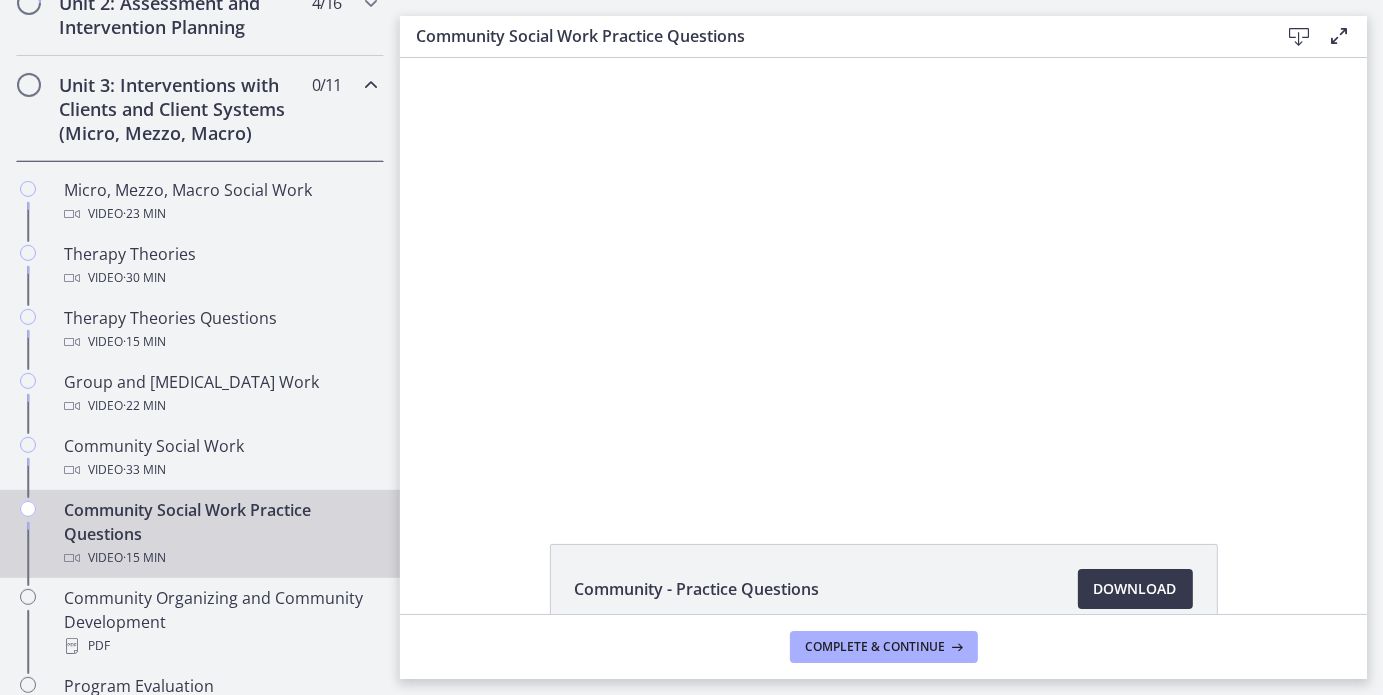 scroll, scrollTop: 0, scrollLeft: 0, axis: both 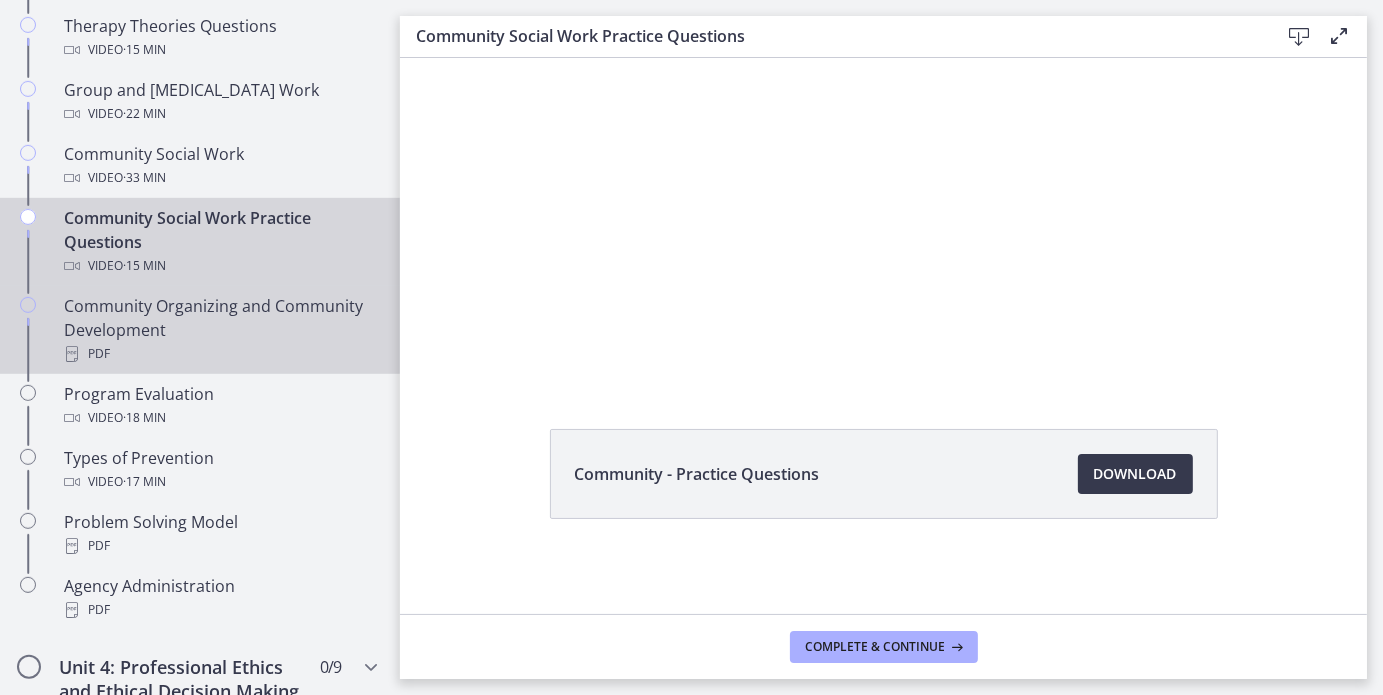 click on "Community Organizing and Community Development
PDF" at bounding box center [220, 330] 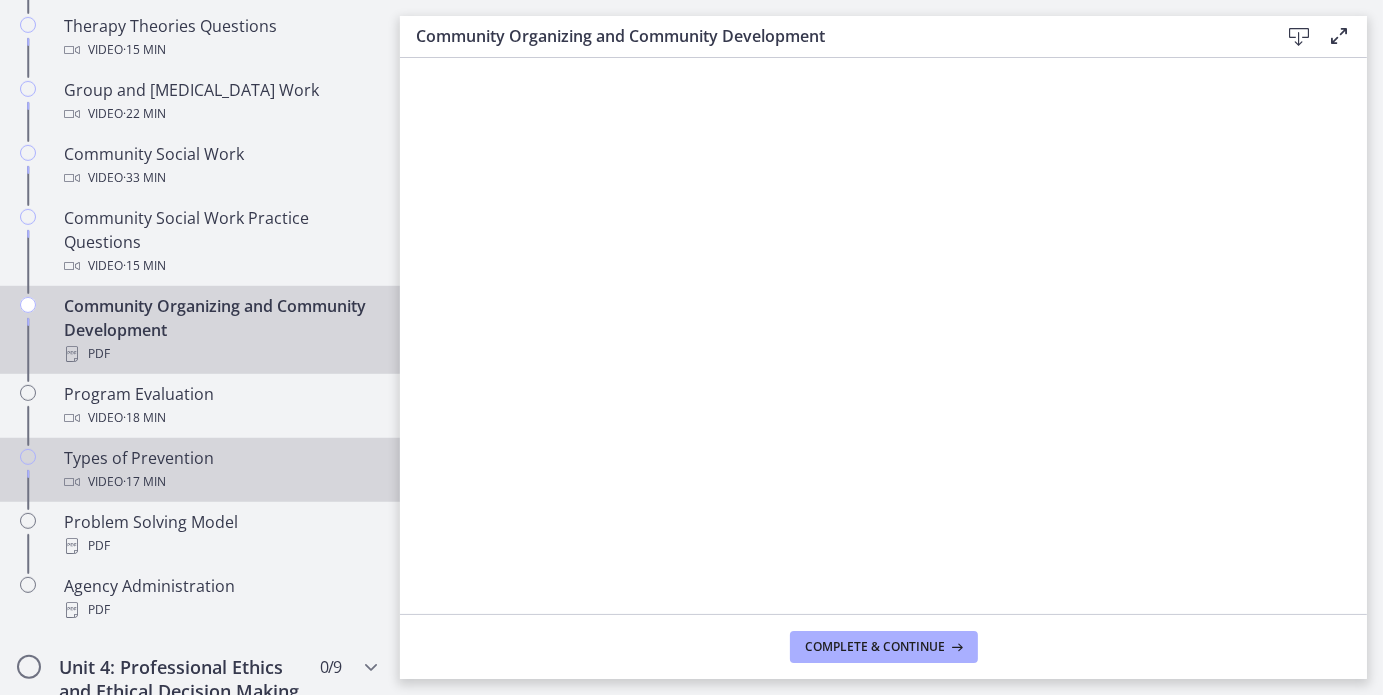 click on "Types of Prevention
Video
·  17 min" at bounding box center (200, 470) 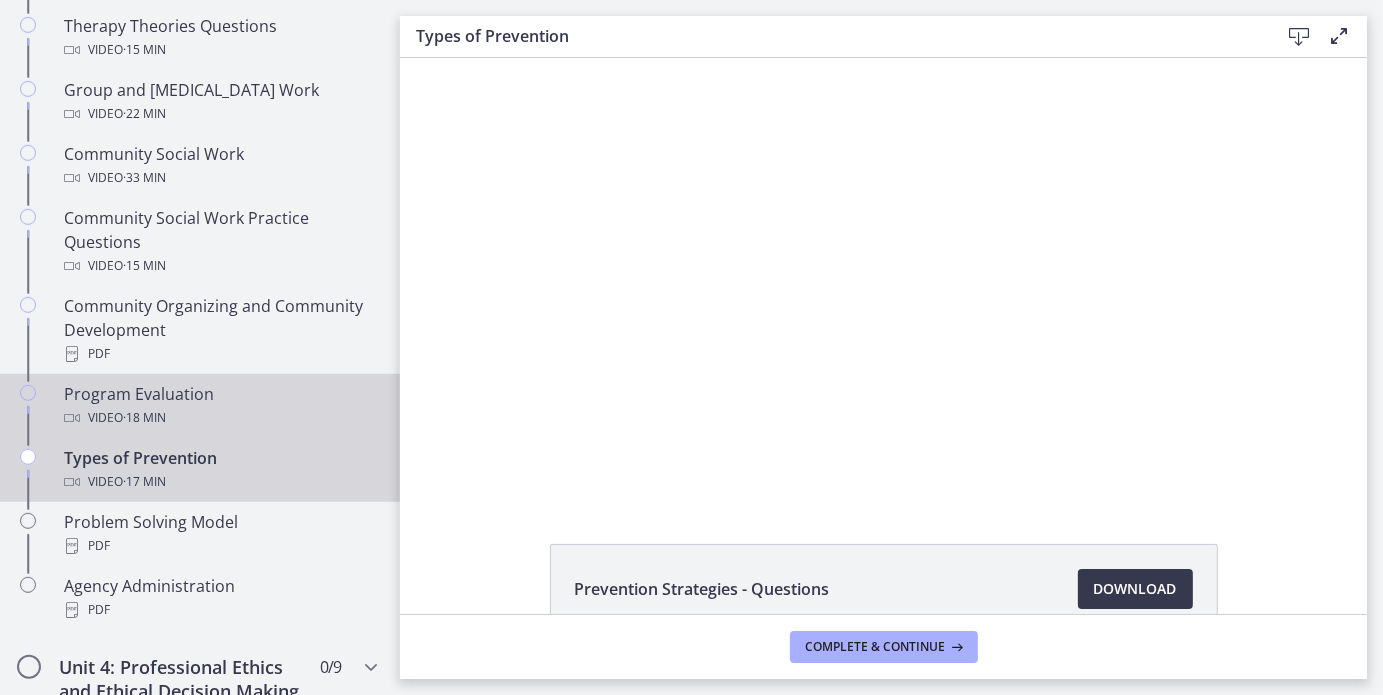 click on "Video
·  18 min" at bounding box center [220, 418] 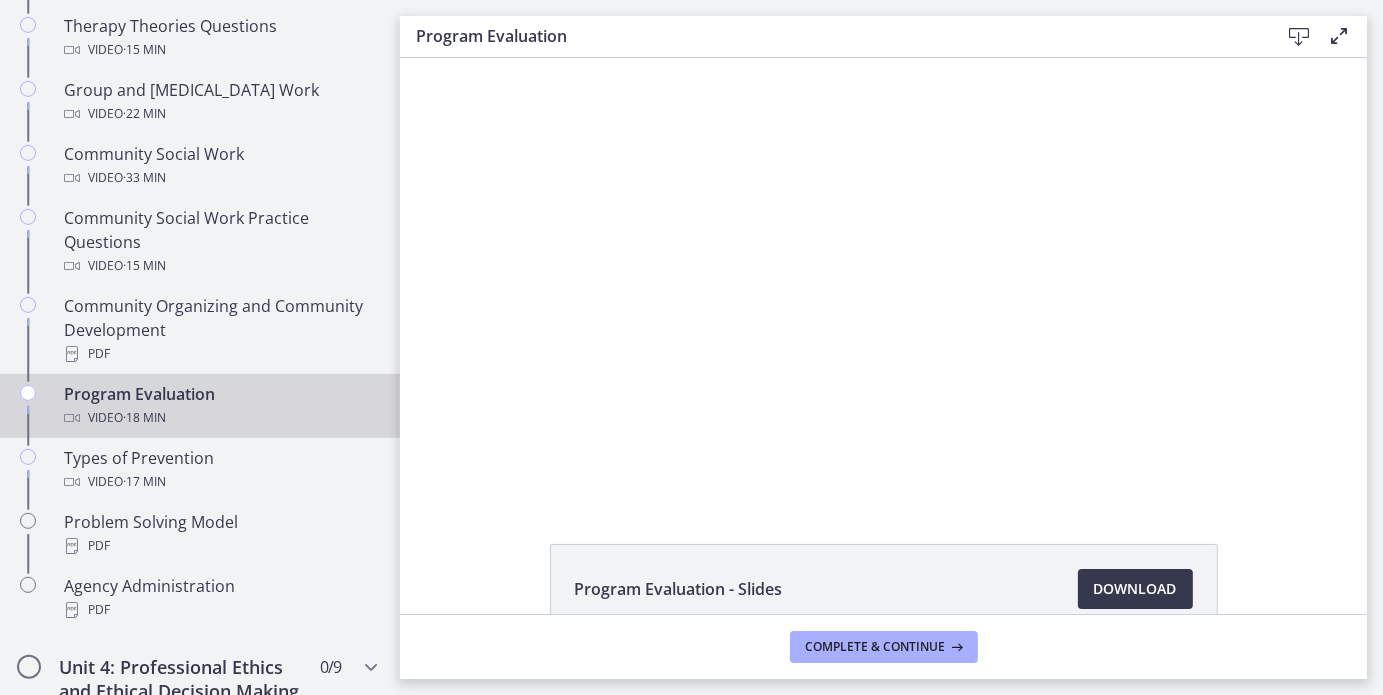 scroll, scrollTop: 0, scrollLeft: 0, axis: both 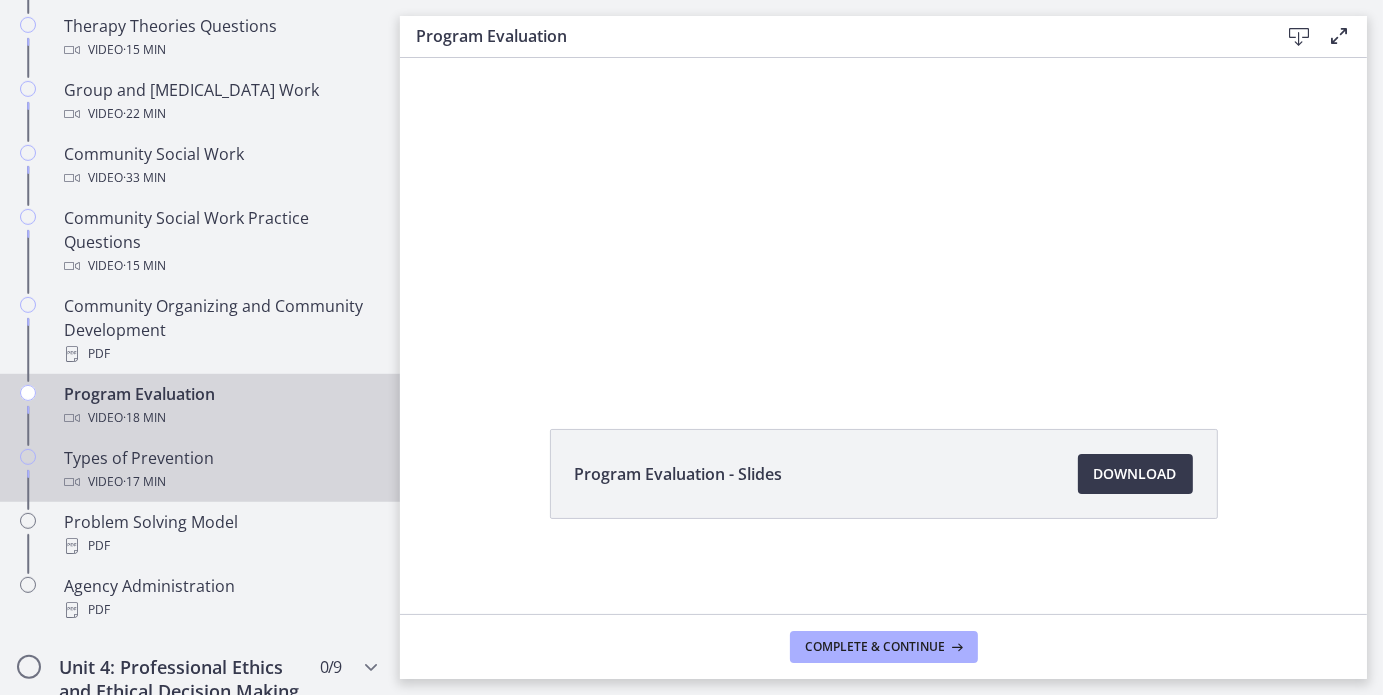 click on "Types of Prevention
Video
·  17 min" at bounding box center [220, 470] 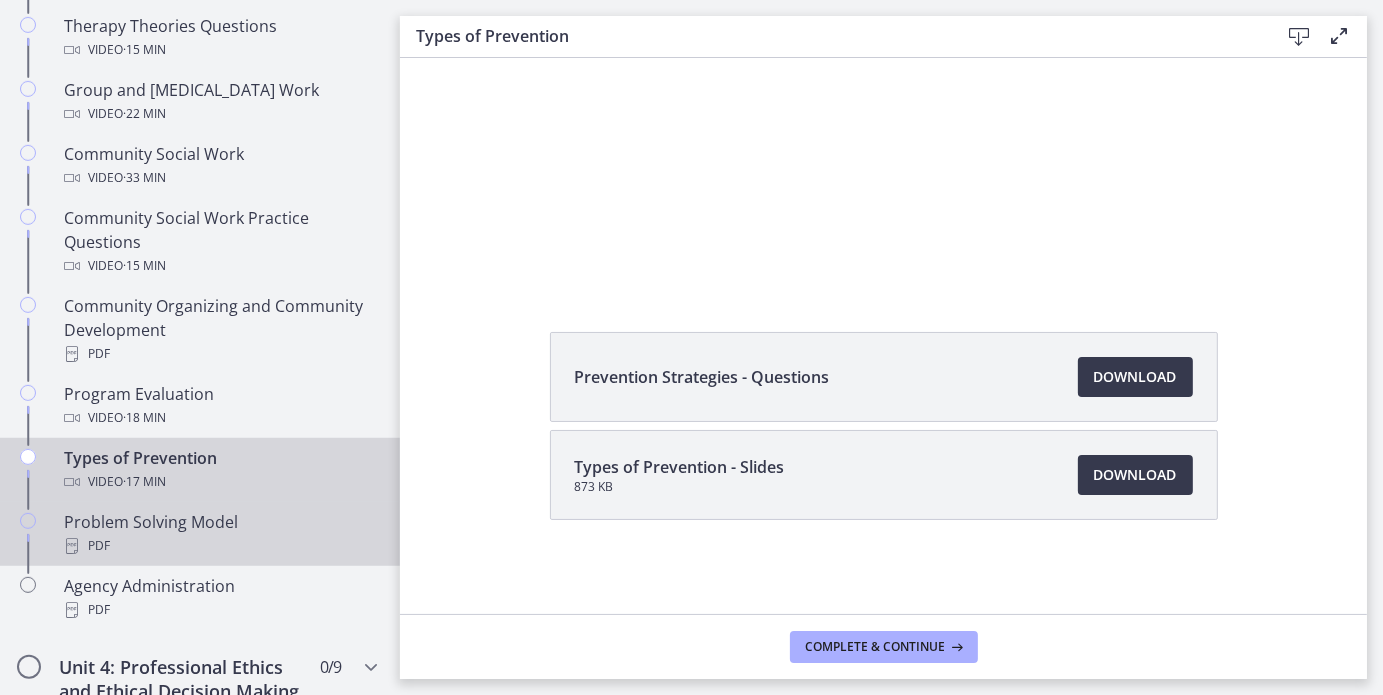click on "PDF" at bounding box center [220, 546] 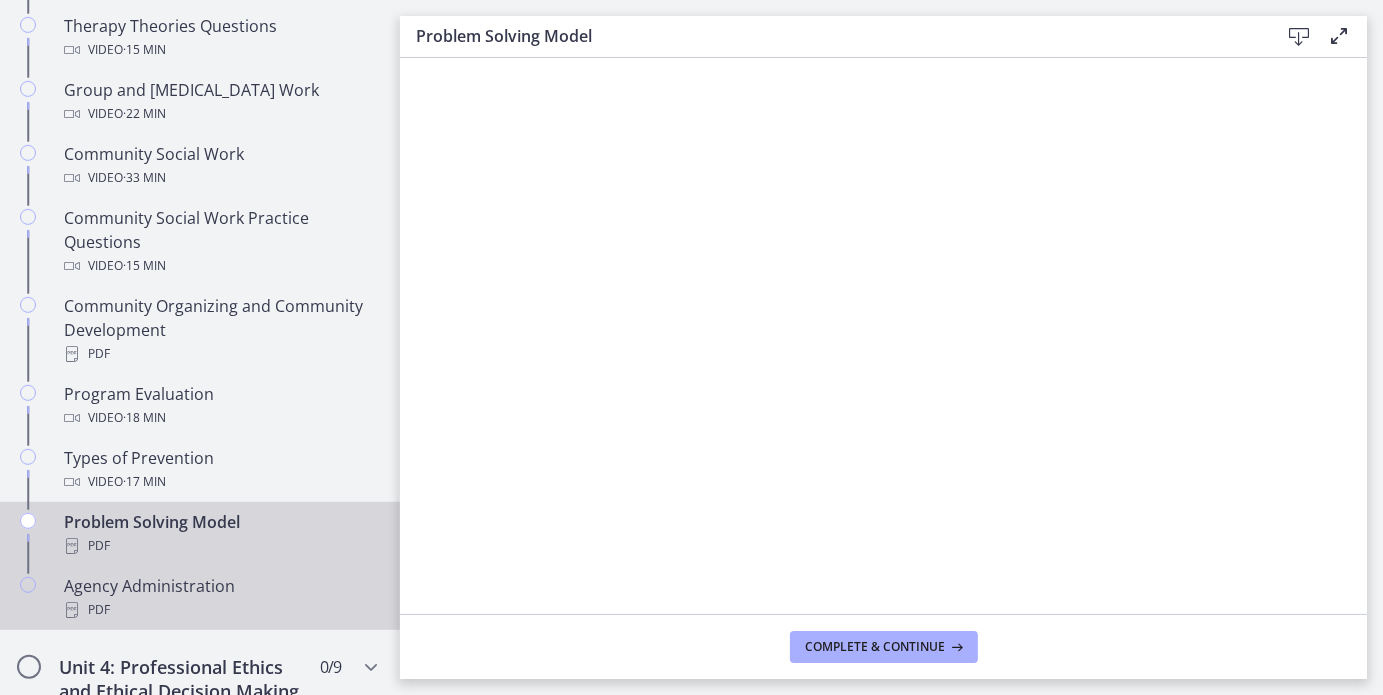 click on "PDF" at bounding box center (220, 610) 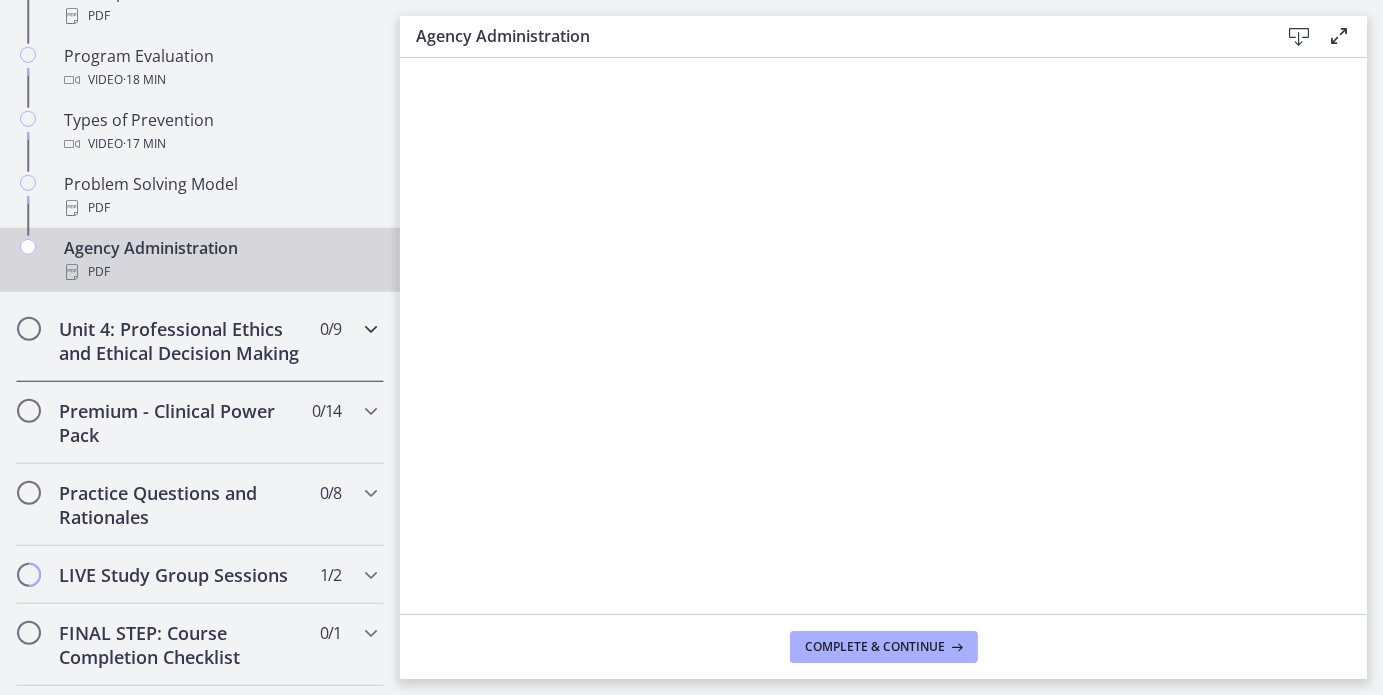 click on "Unit 4: Professional Ethics and Ethical Decision Making
0  /  9
Completed" at bounding box center (200, 341) 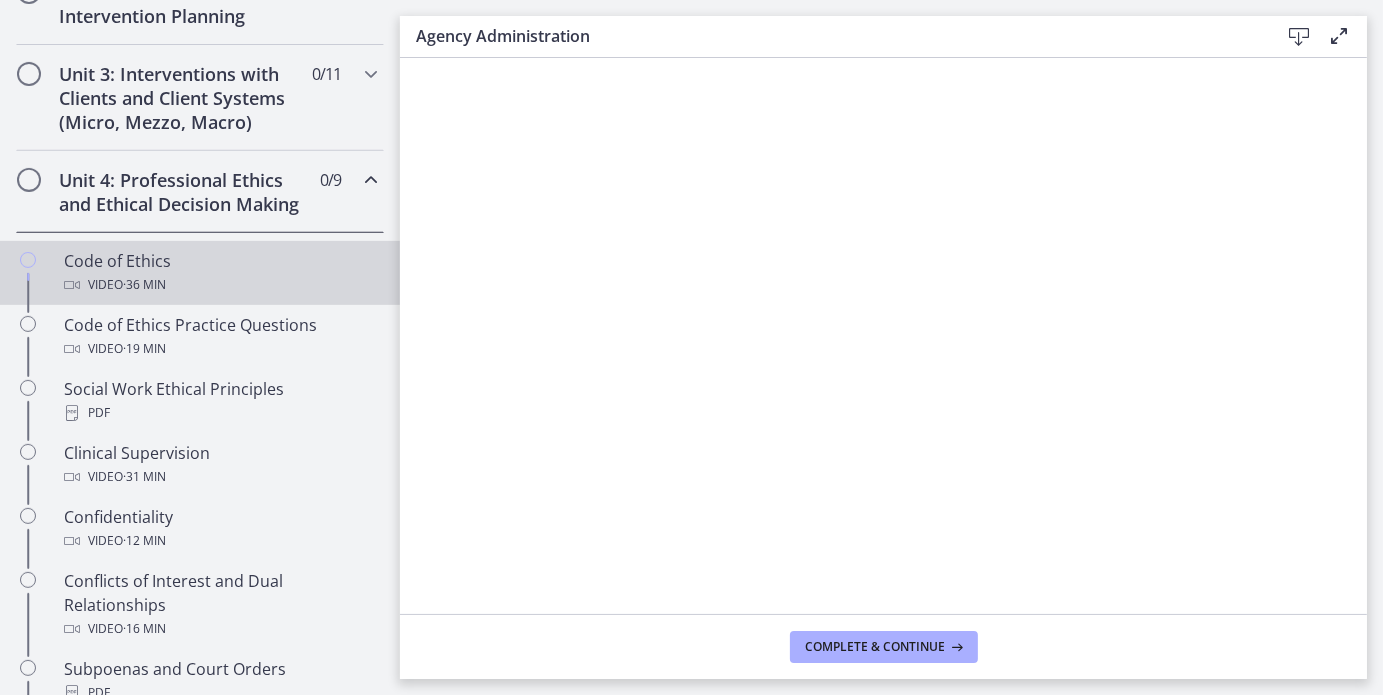 click on "Video
·  36 min" at bounding box center [220, 285] 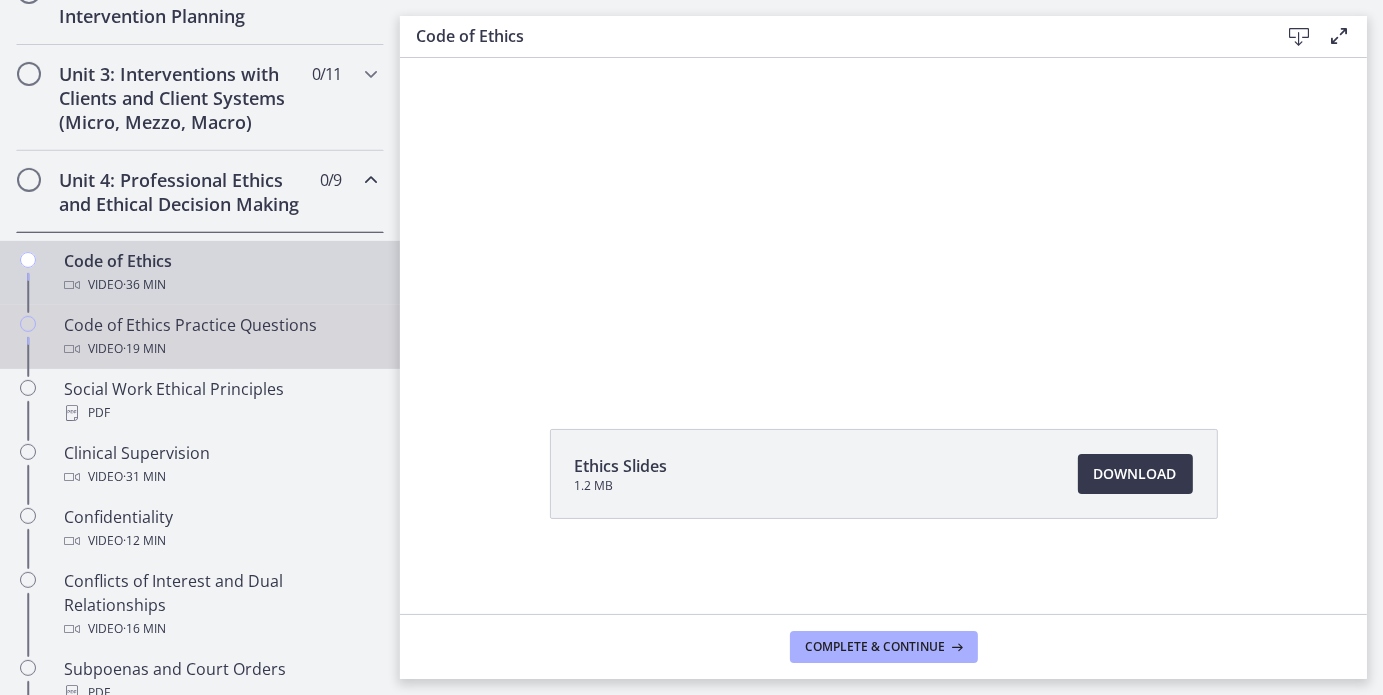 click on "·  19 min" at bounding box center (144, 349) 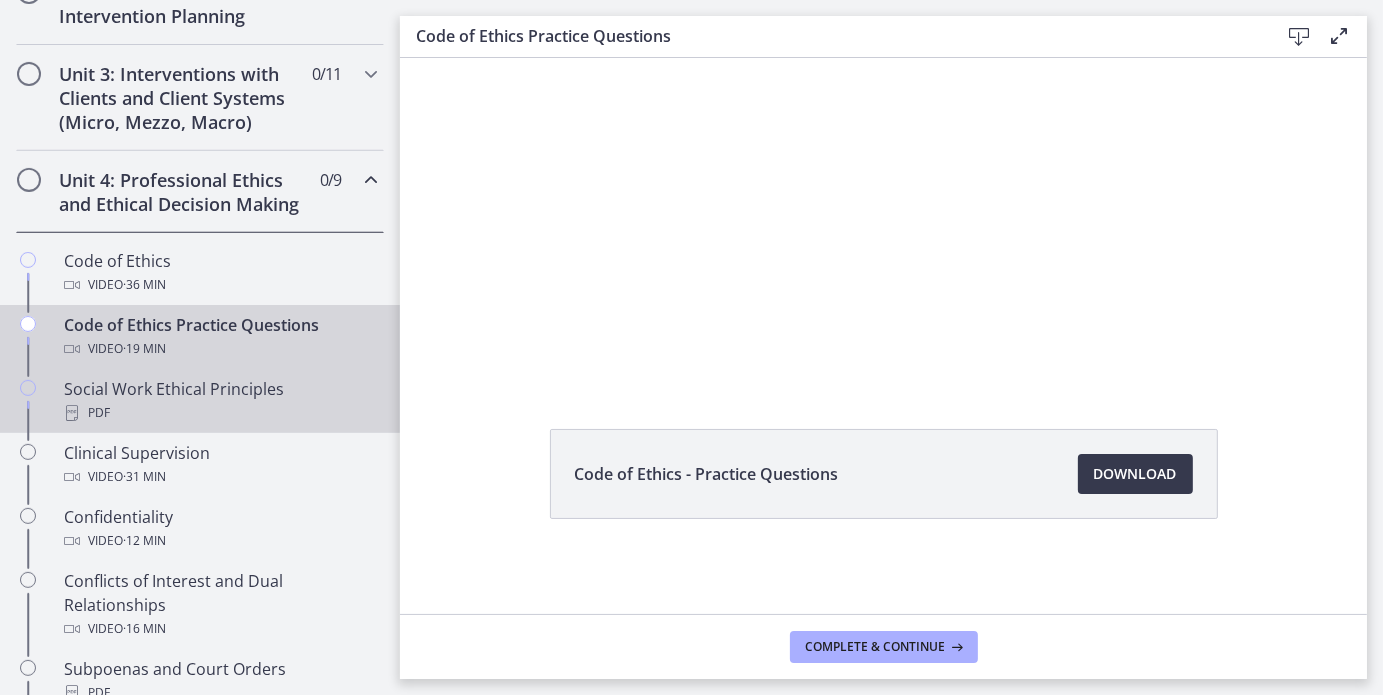 click on "Social Work Ethical Principles
PDF" at bounding box center [220, 401] 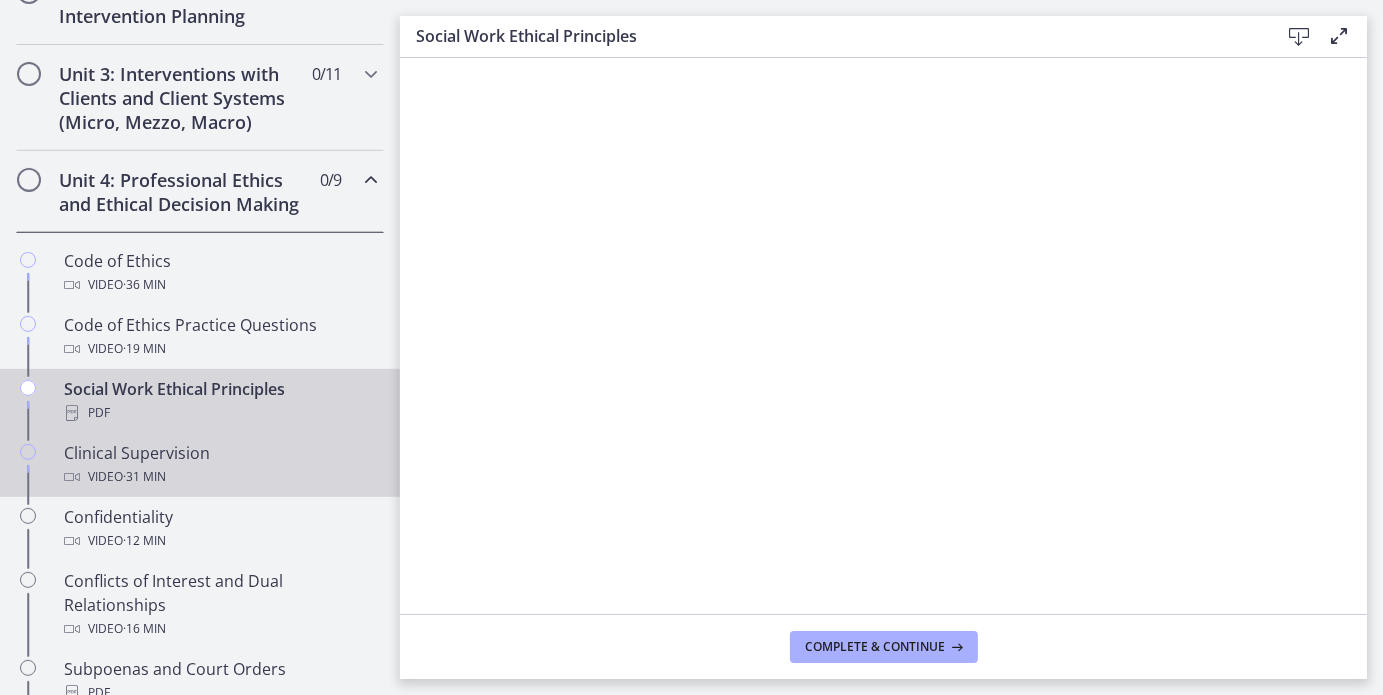 click on "Video
·  31 min" at bounding box center (220, 477) 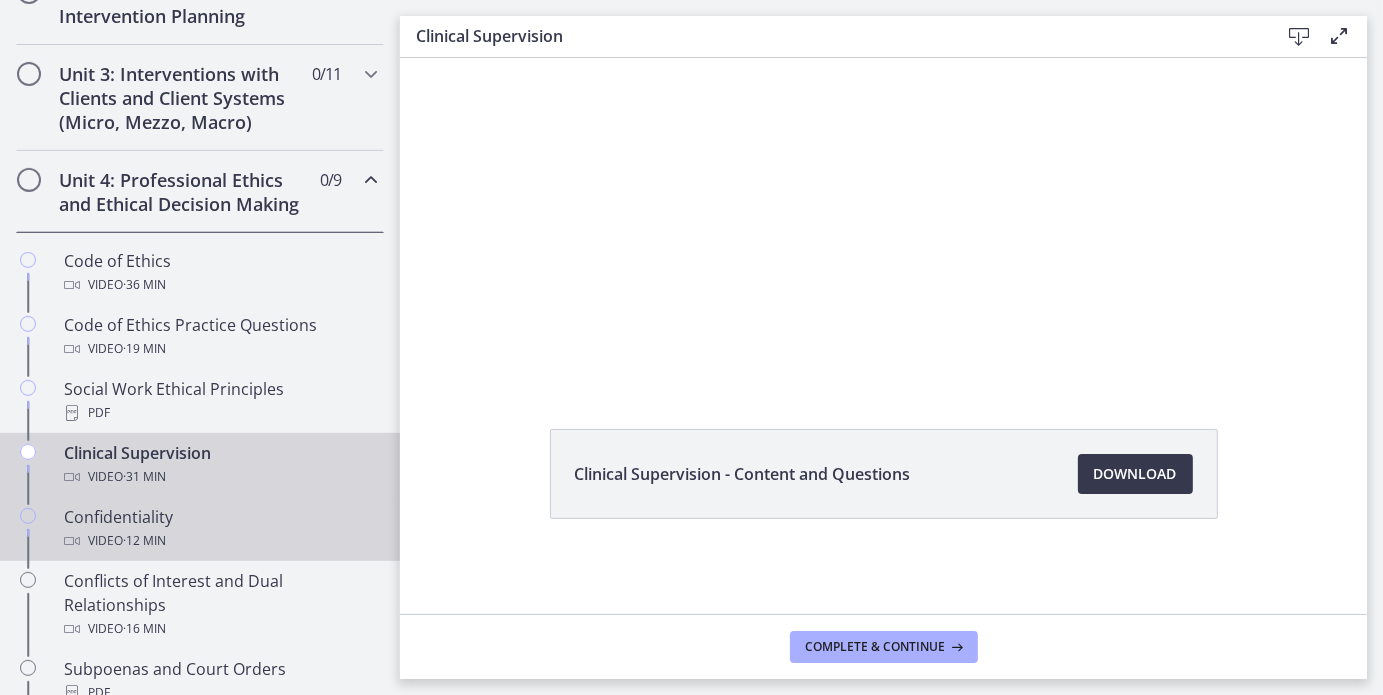 click on "Confidentiality
Video
·  12 min" at bounding box center [220, 529] 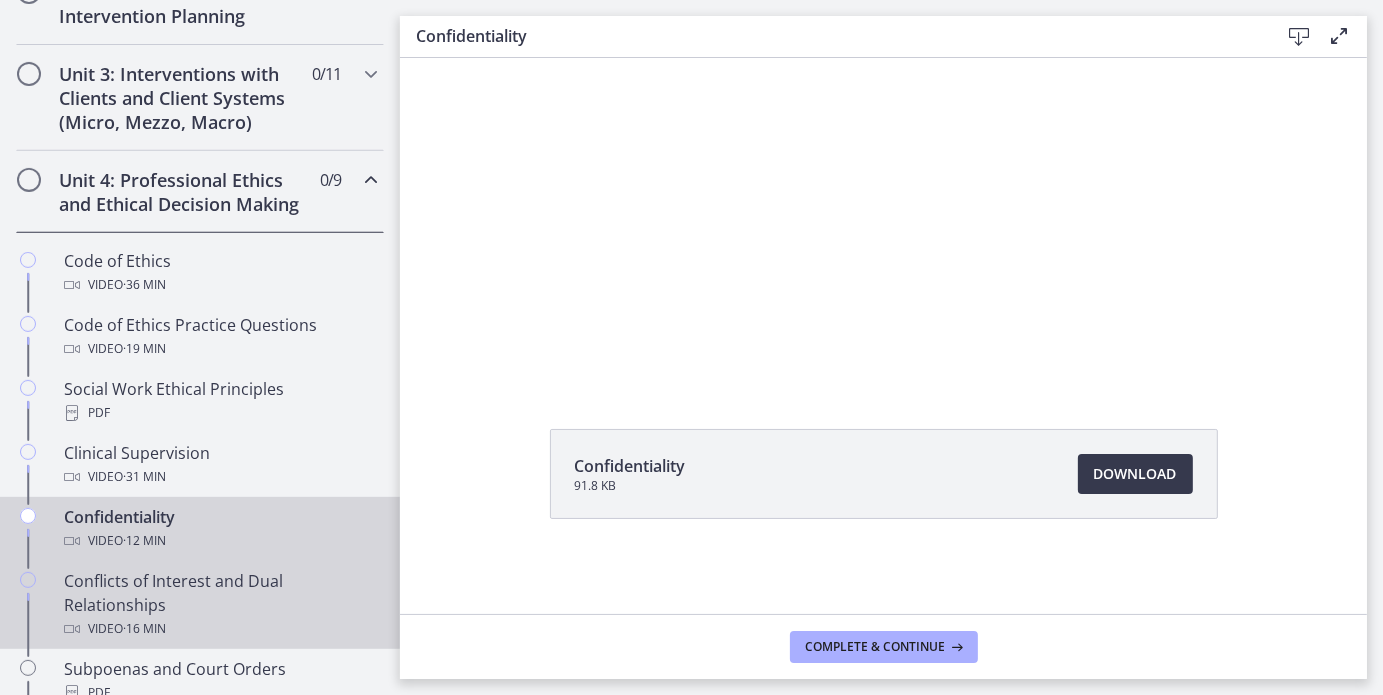 click on "Conflicts of Interest and Dual Relationships
Video
·  16 min" at bounding box center (220, 605) 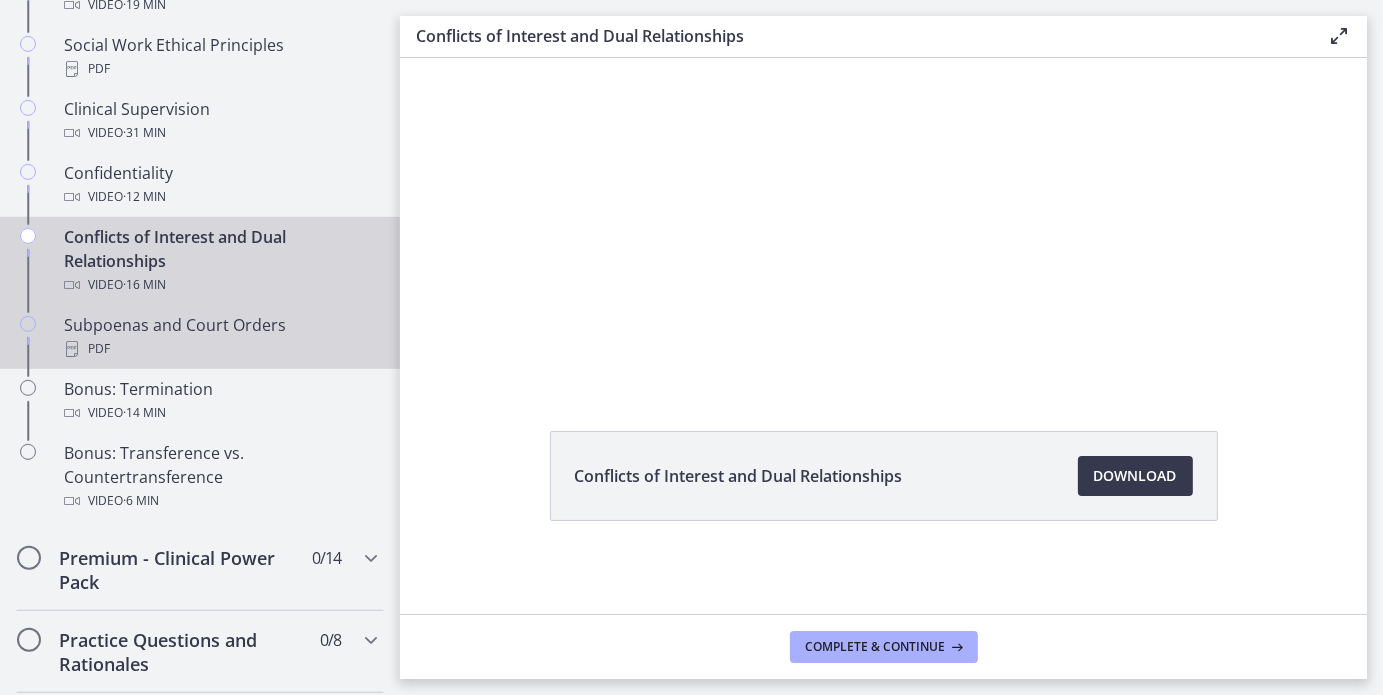 click on "Subpoenas and Court Orders
PDF" at bounding box center (220, 337) 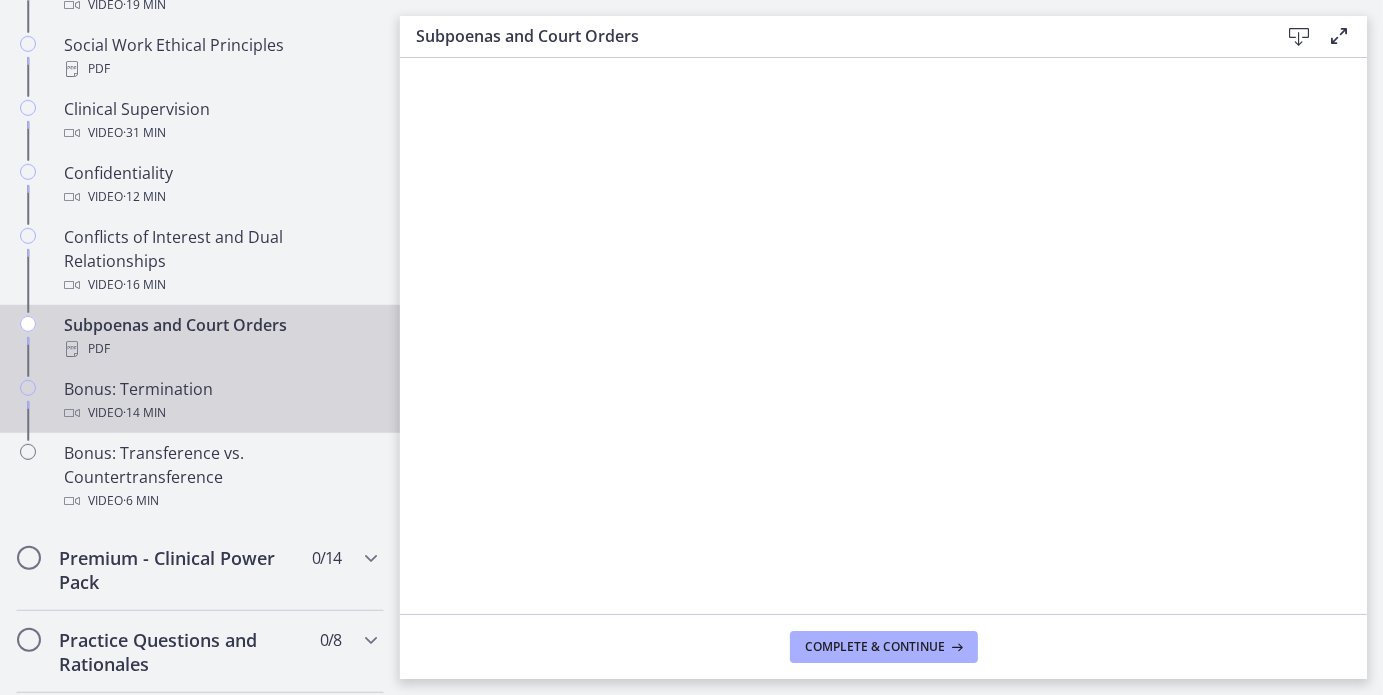 click on "Bonus: Termination
Video
·  14 min" at bounding box center (220, 401) 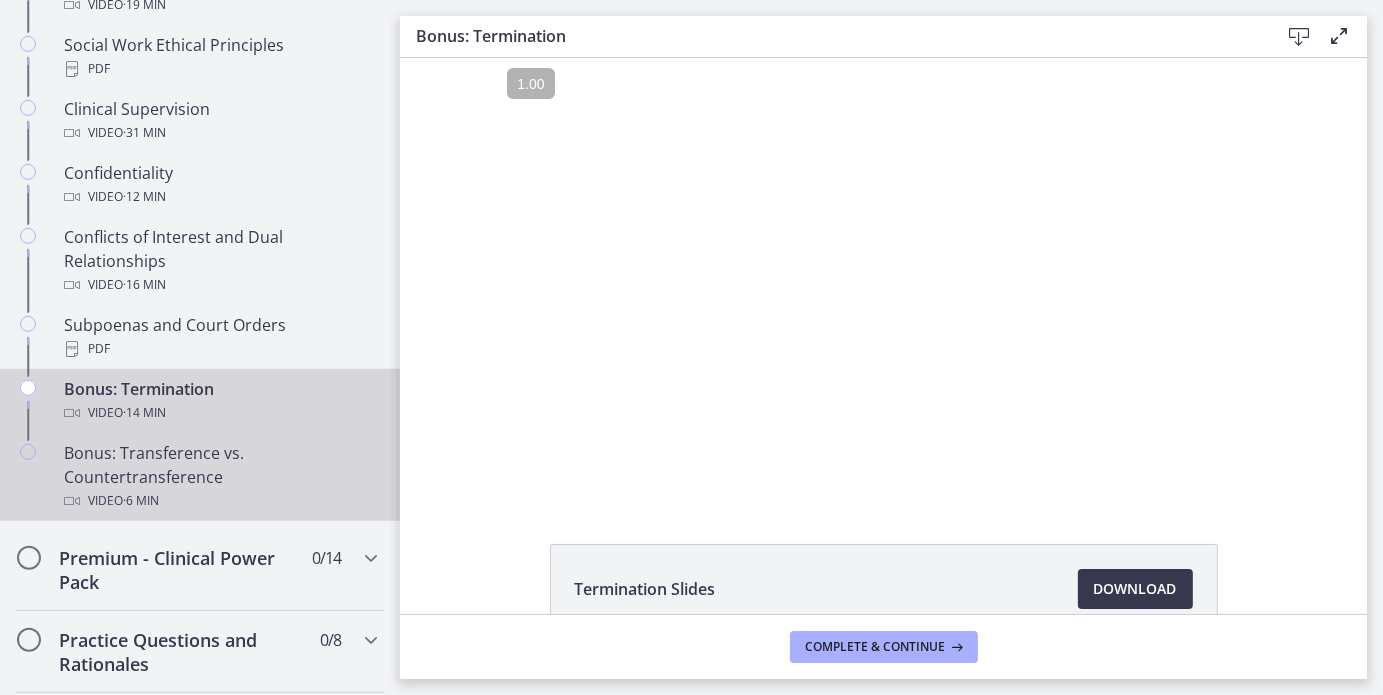 click on "Bonus: Transference vs. Countertransference
Video
·  6 min" at bounding box center [220, 477] 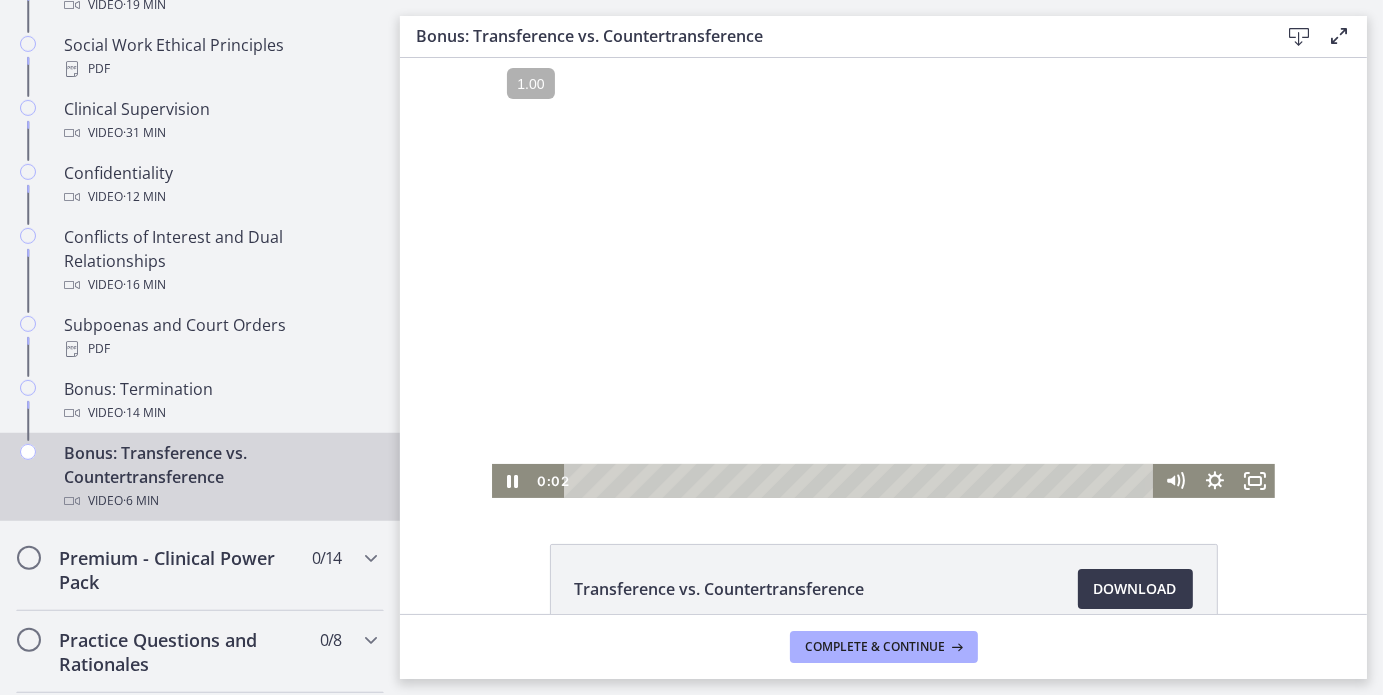 click at bounding box center [882, 277] 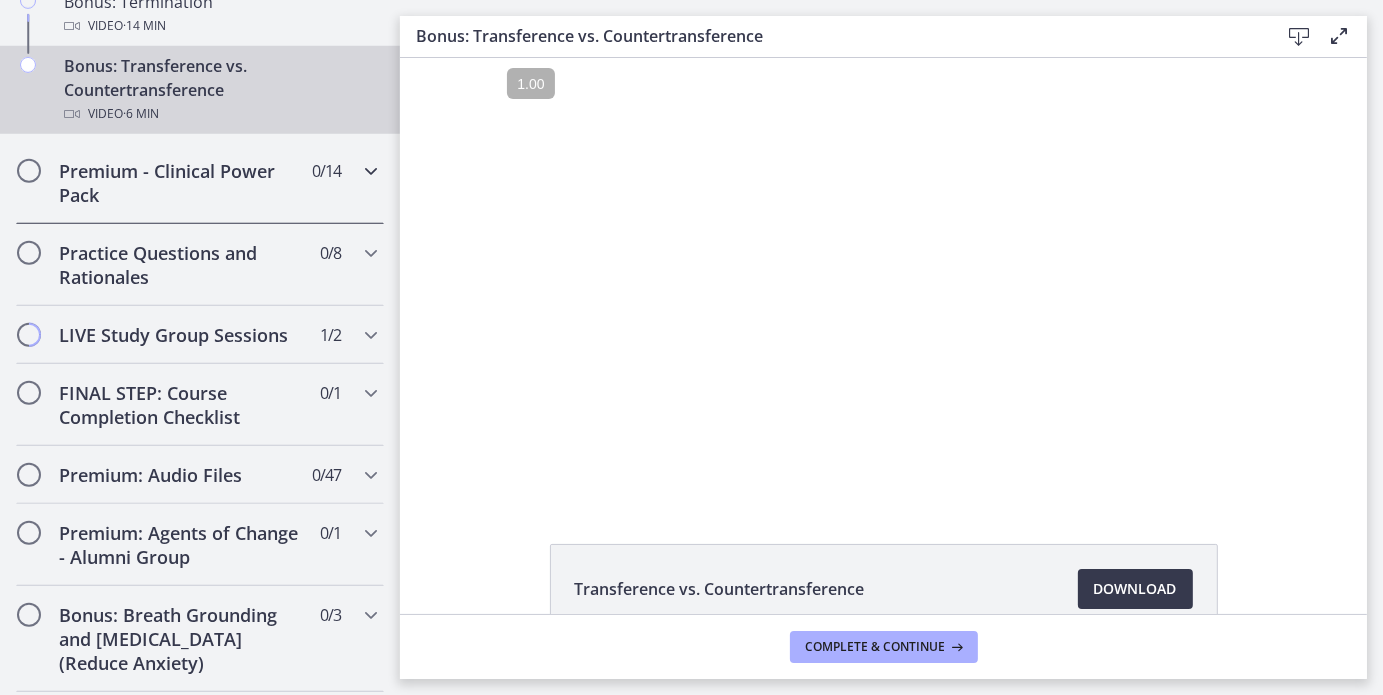 click at bounding box center [371, 171] 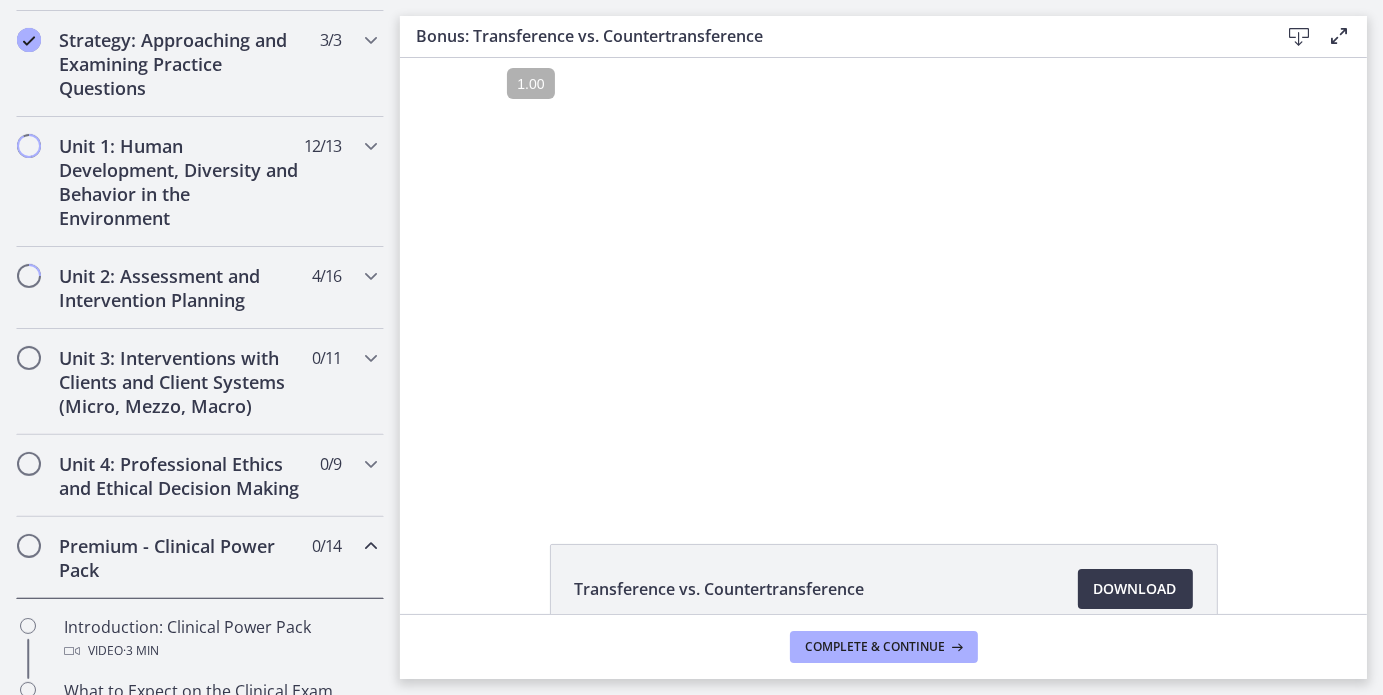 scroll, scrollTop: 424, scrollLeft: 0, axis: vertical 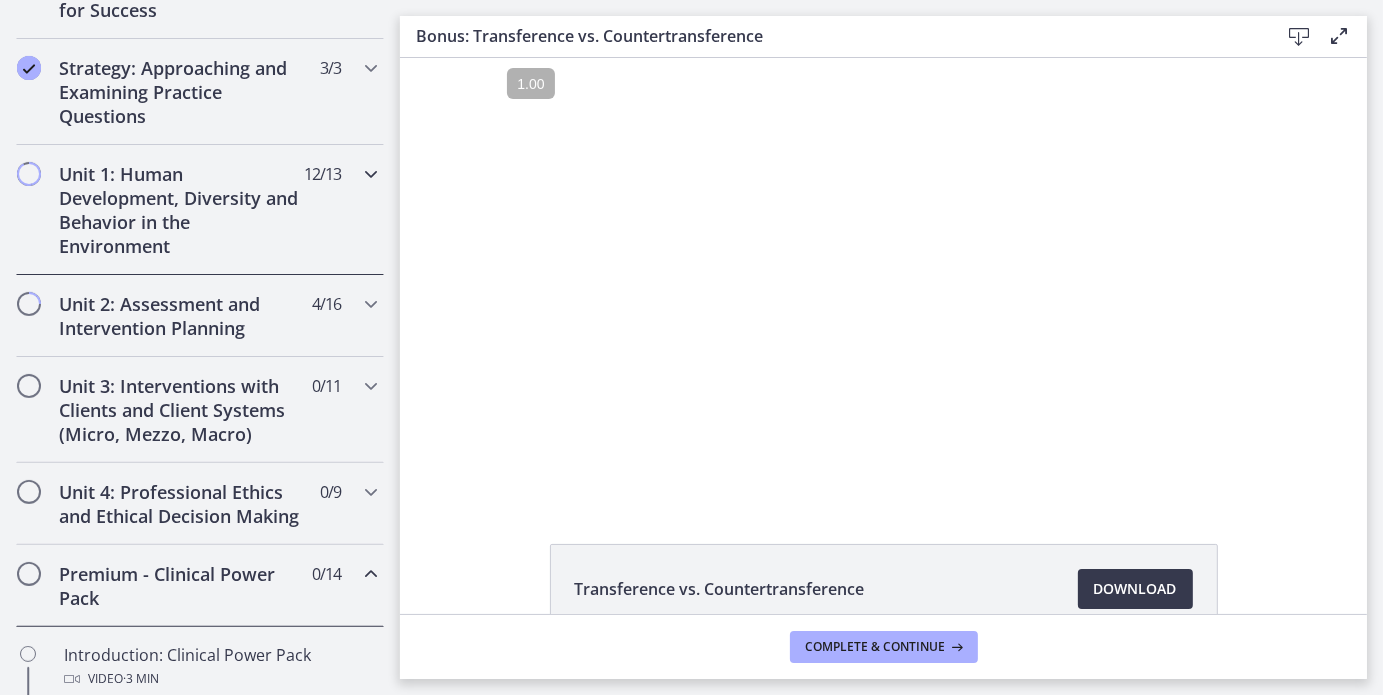 click at bounding box center [371, 174] 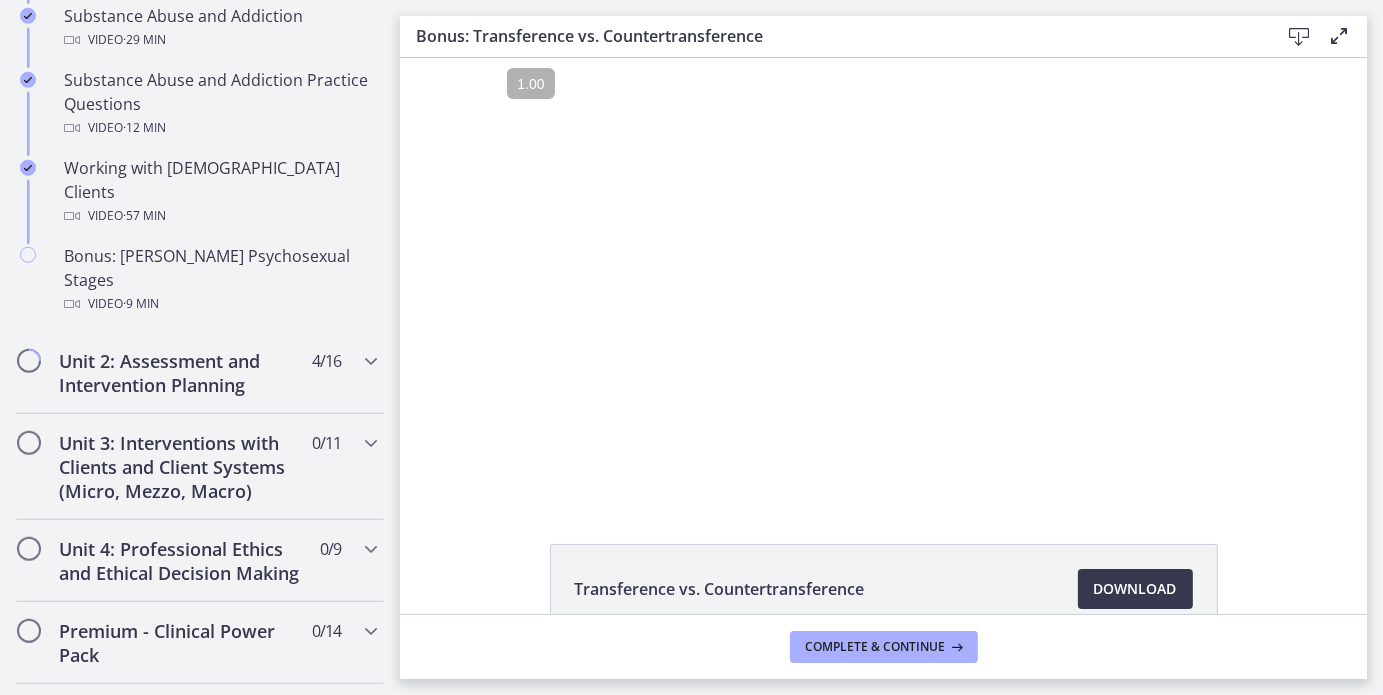 scroll, scrollTop: 1382, scrollLeft: 0, axis: vertical 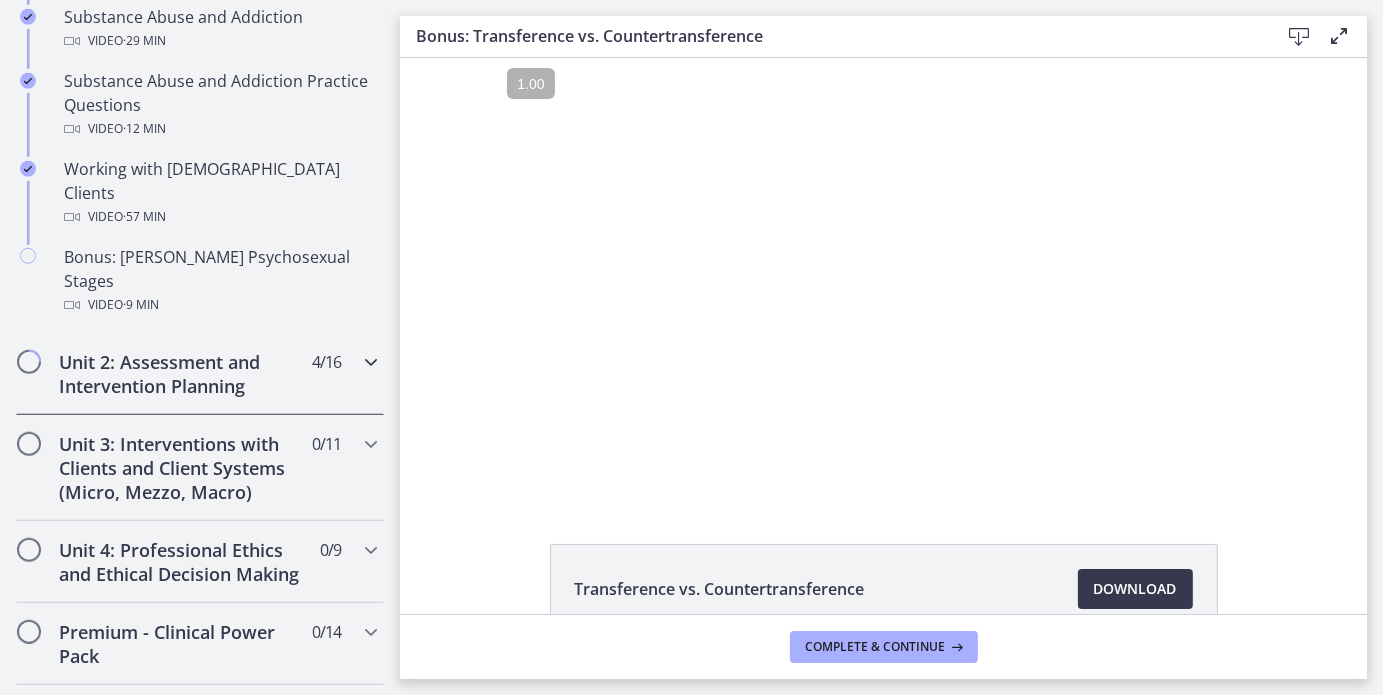 click at bounding box center (371, 362) 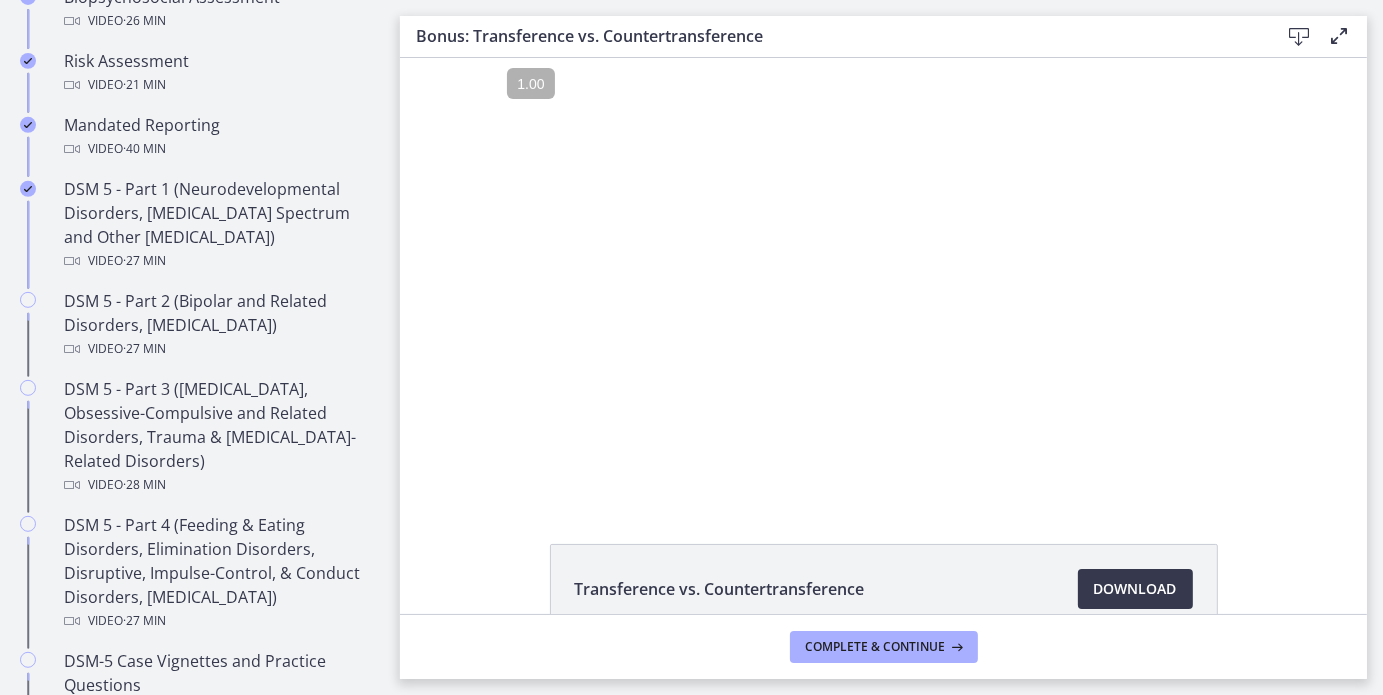 scroll, scrollTop: 813, scrollLeft: 0, axis: vertical 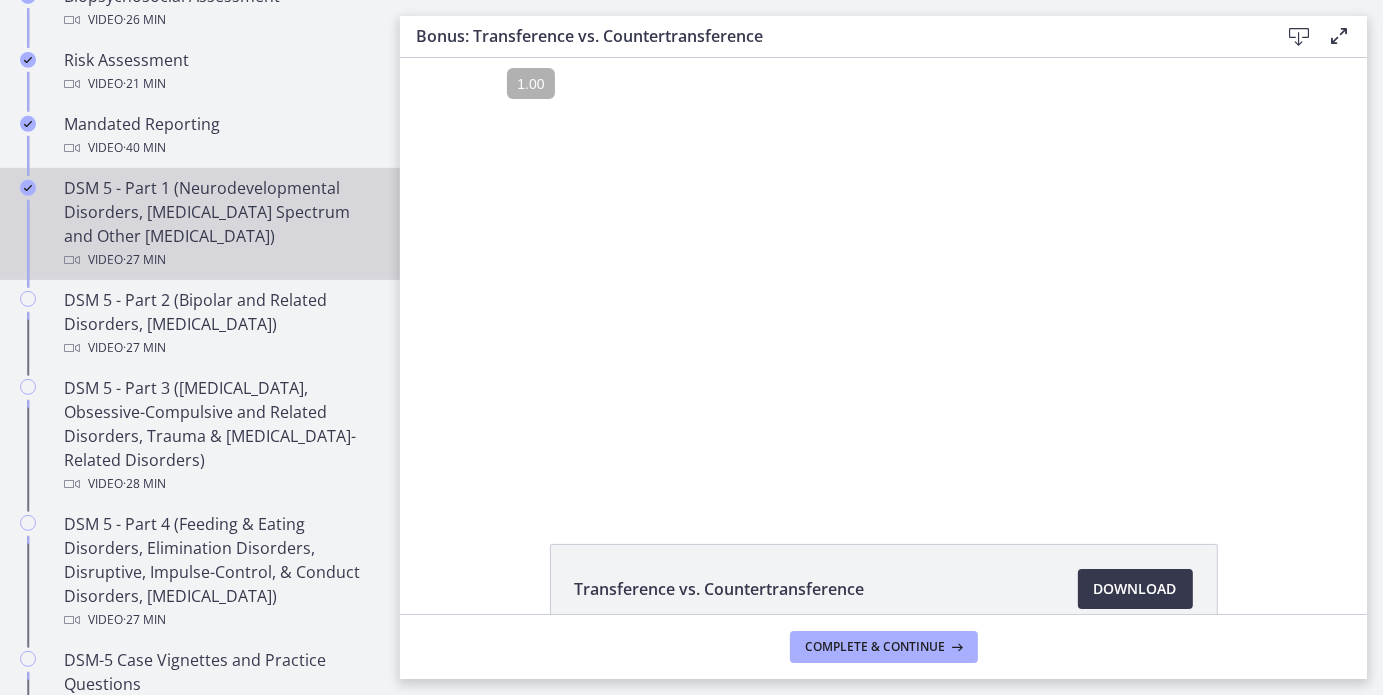 click on "Video
·  27 min" at bounding box center [220, 260] 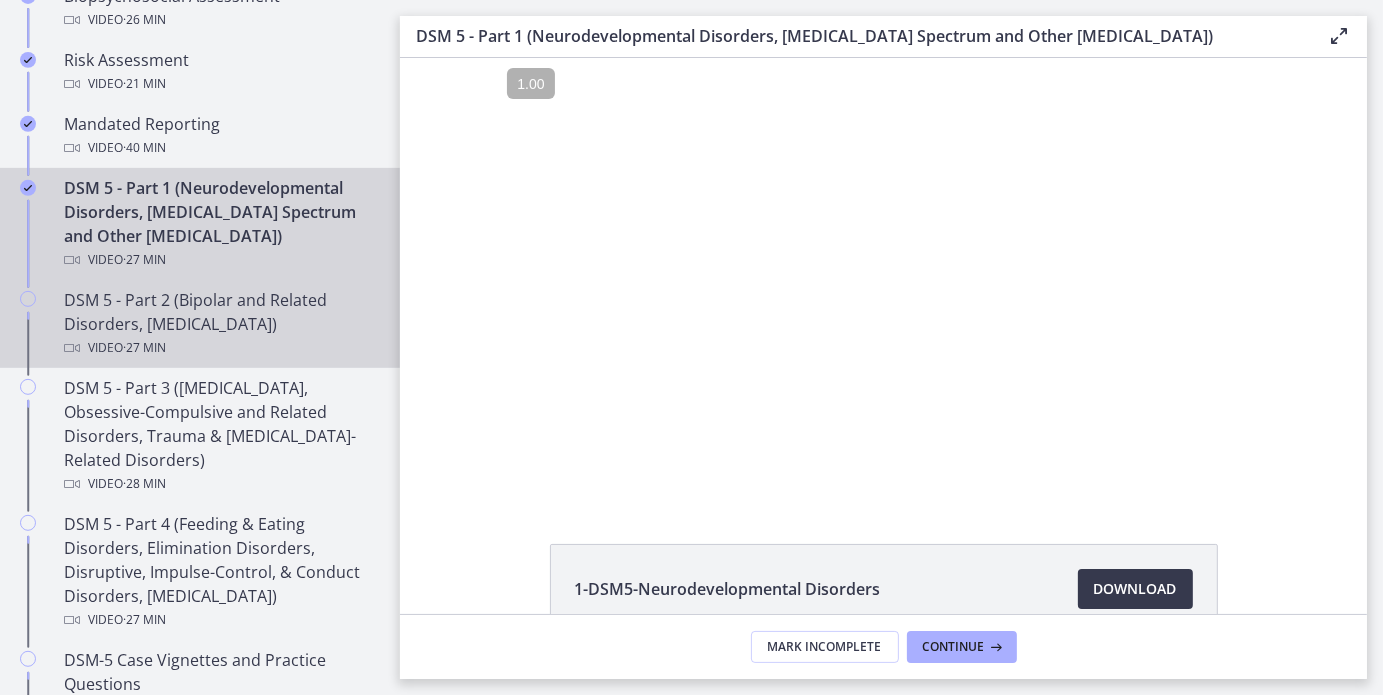click on "DSM 5 - Part 2 (Bipolar and Related Disorders, [MEDICAL_DATA])
Video
·  27 min" at bounding box center [220, 324] 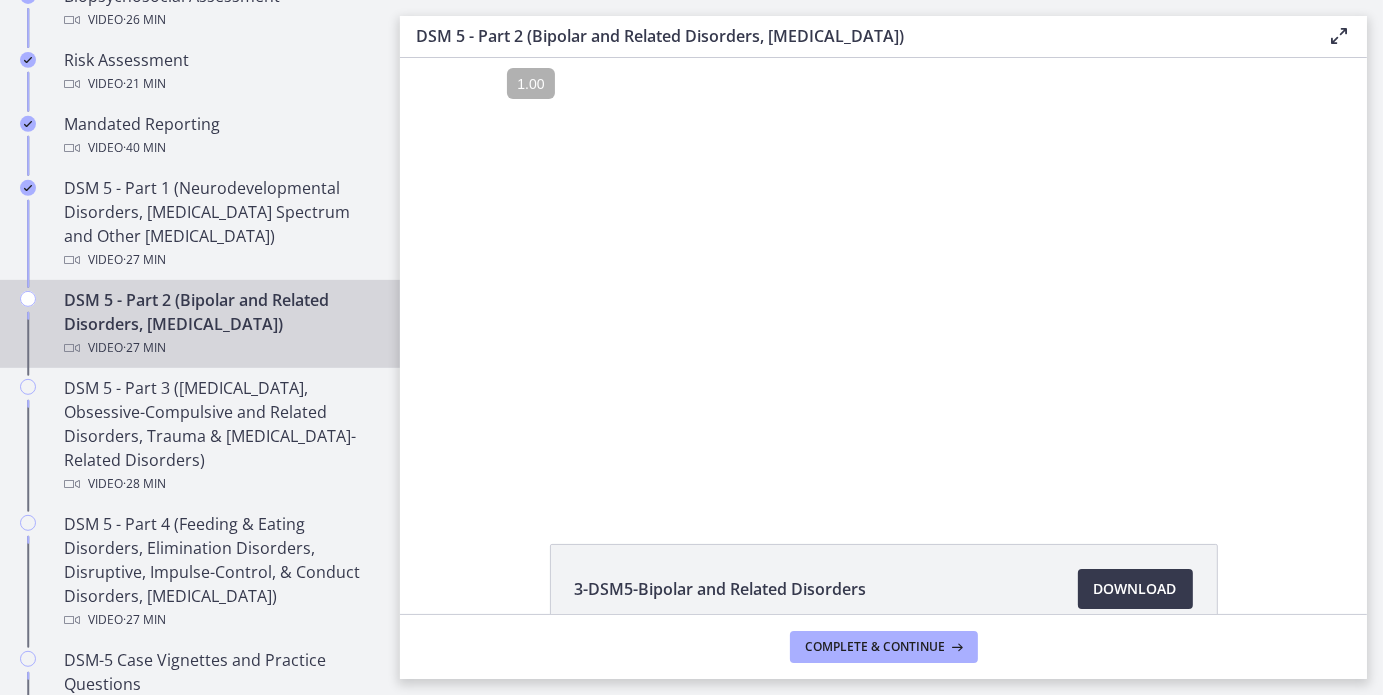 scroll, scrollTop: 0, scrollLeft: 0, axis: both 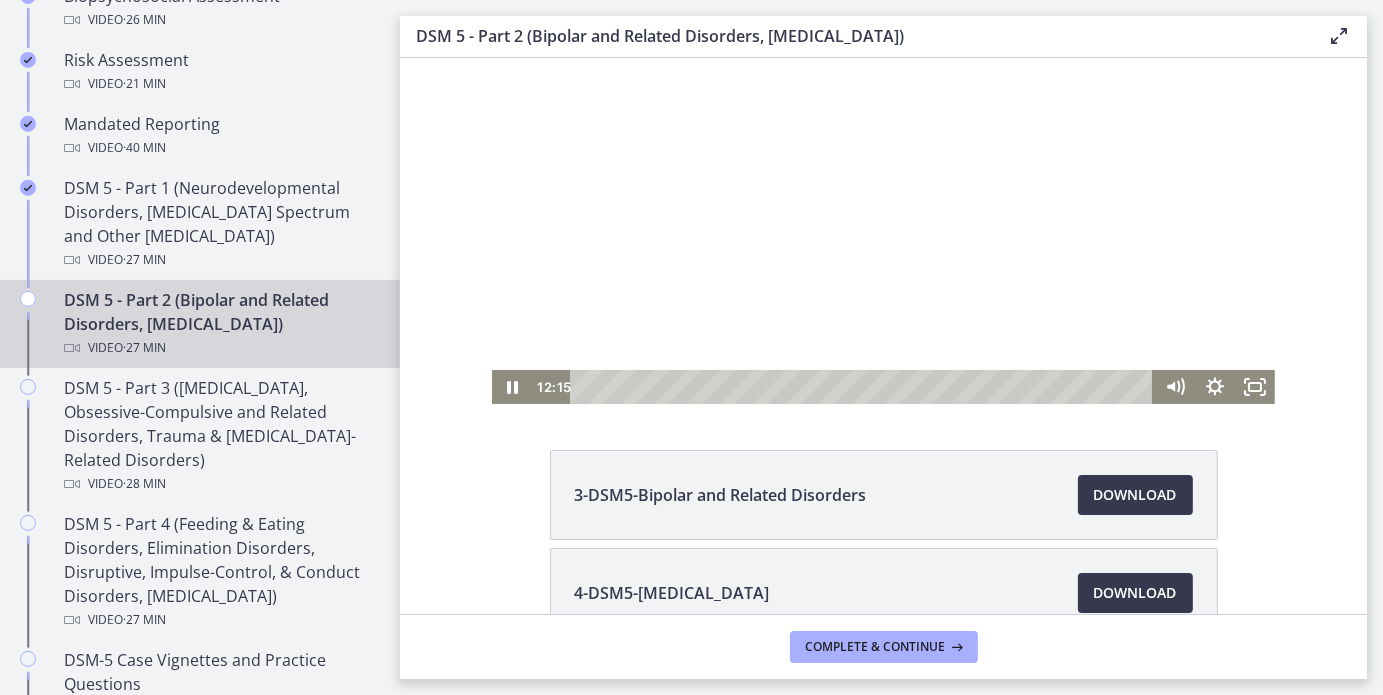 click at bounding box center (882, 184) 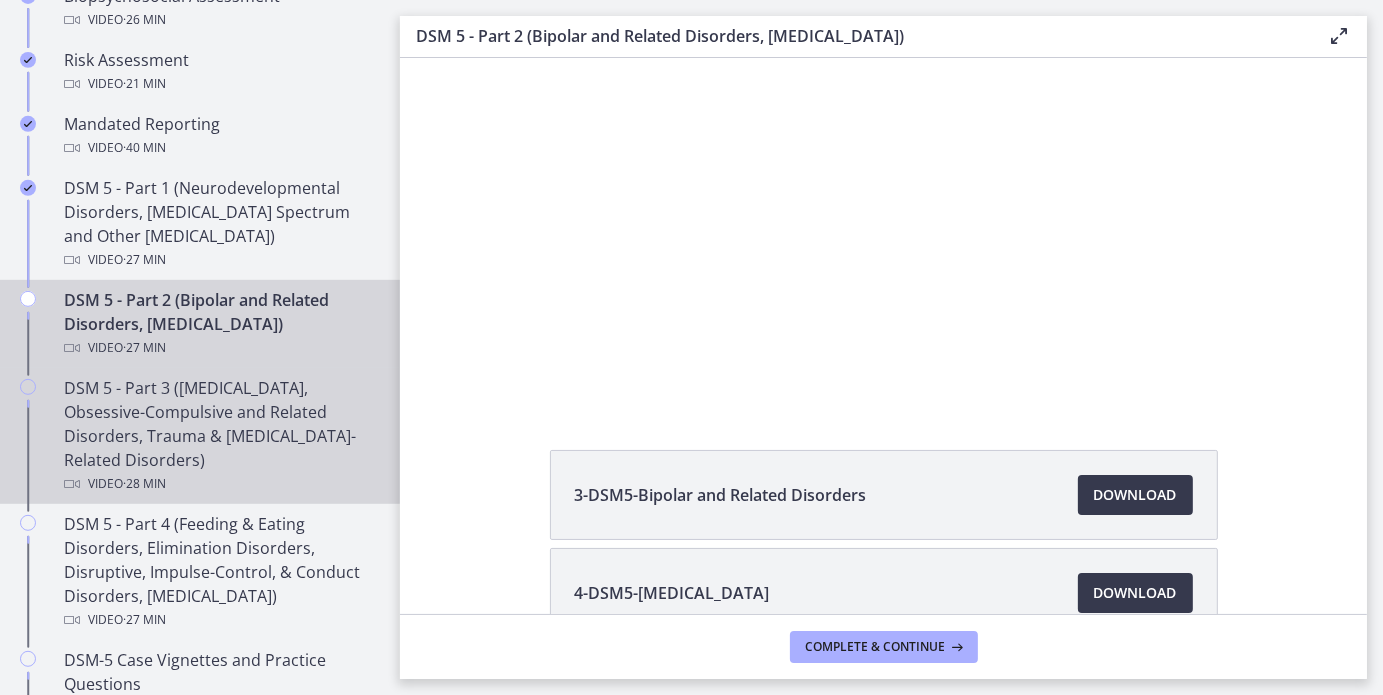 click on "DSM 5 - Part 3 ([MEDICAL_DATA], Obsessive-Compulsive and Related Disorders, Trauma & [MEDICAL_DATA]-Related Disorders)
Video
·  28 min" at bounding box center (220, 436) 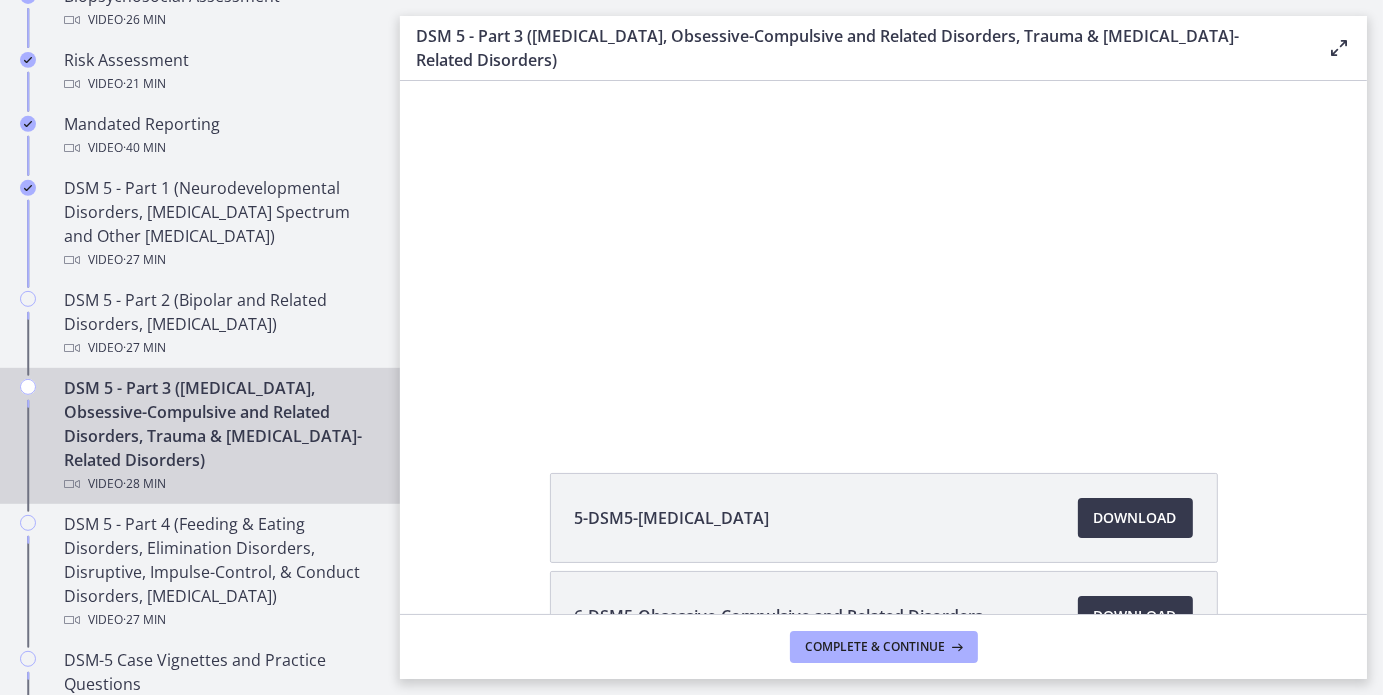 scroll, scrollTop: 0, scrollLeft: 0, axis: both 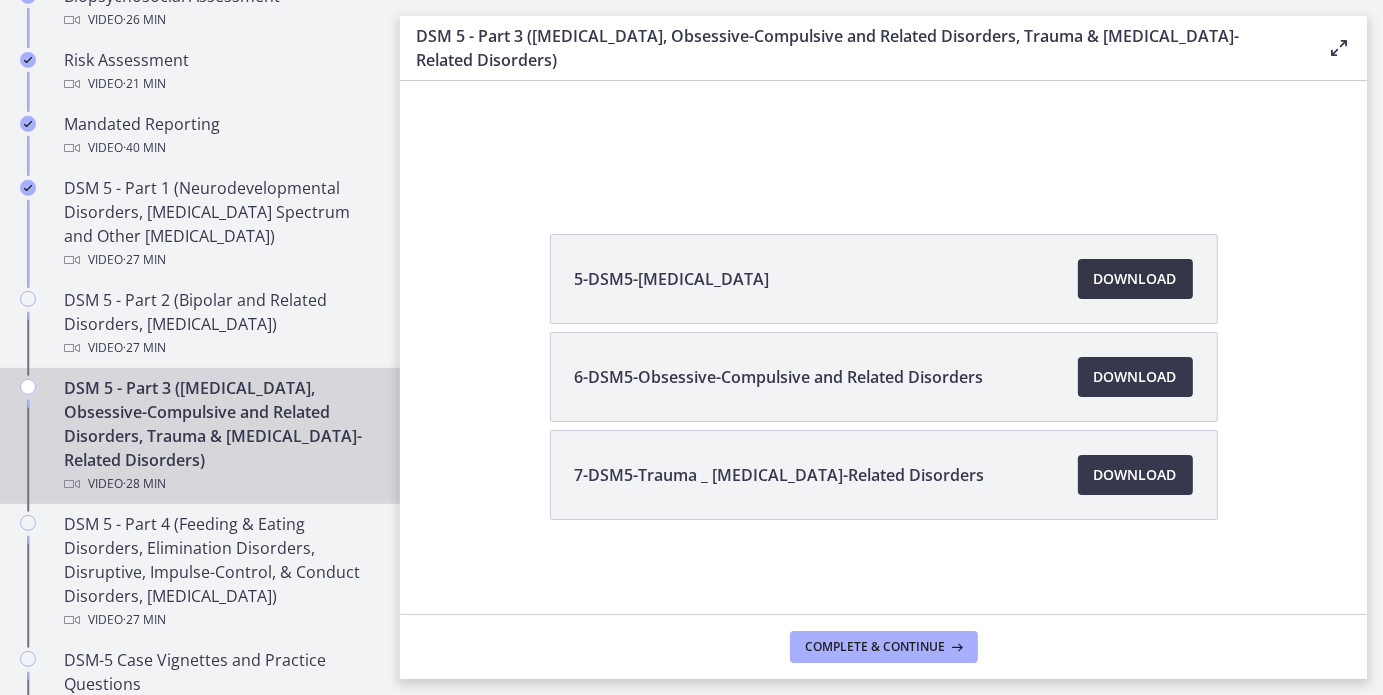 click on "Download
Opens in a new window" at bounding box center [1135, 279] 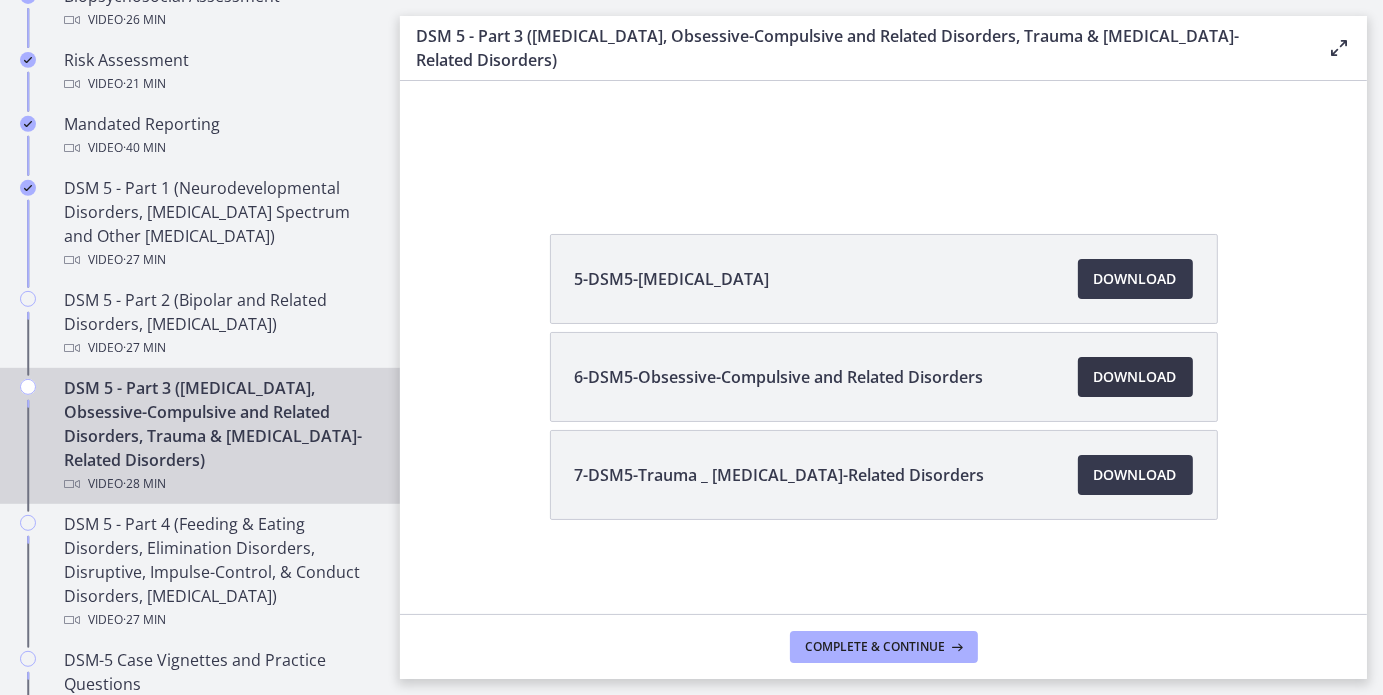 click on "Download
Opens in a new window" at bounding box center [1135, 377] 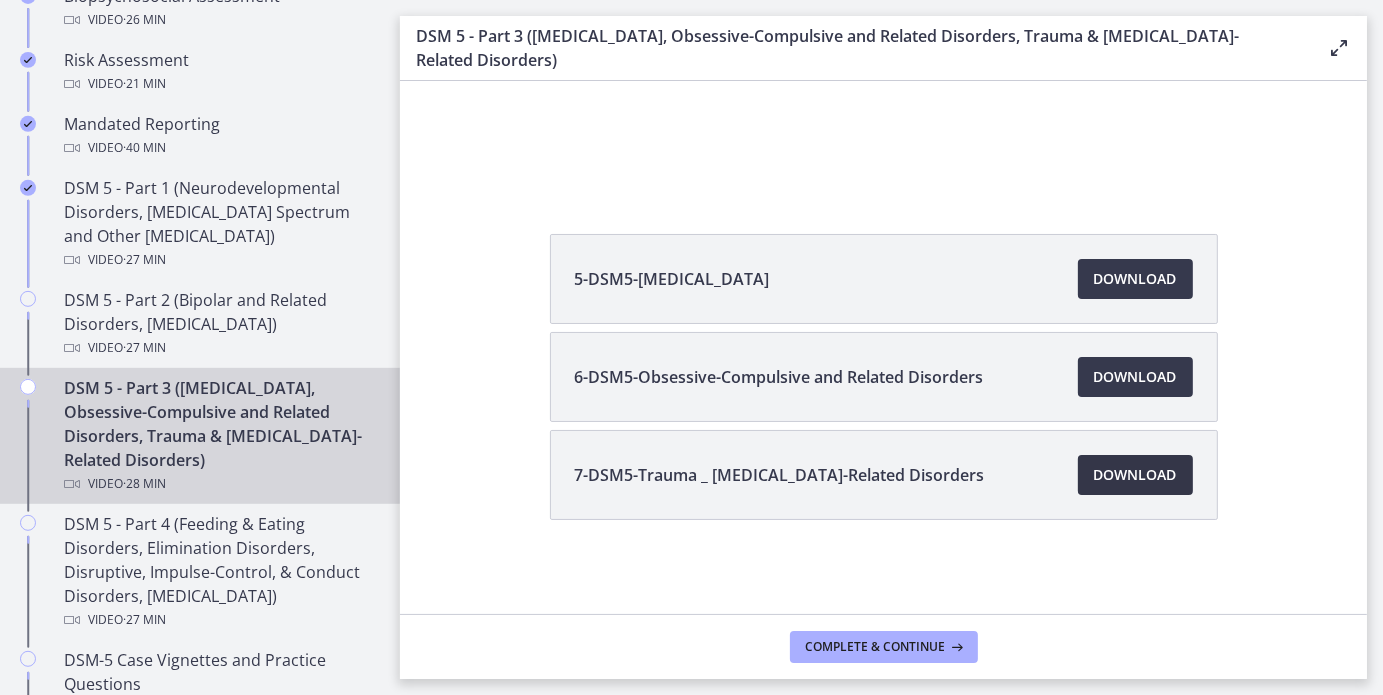 click on "Download
Opens in a new window" at bounding box center (1135, 475) 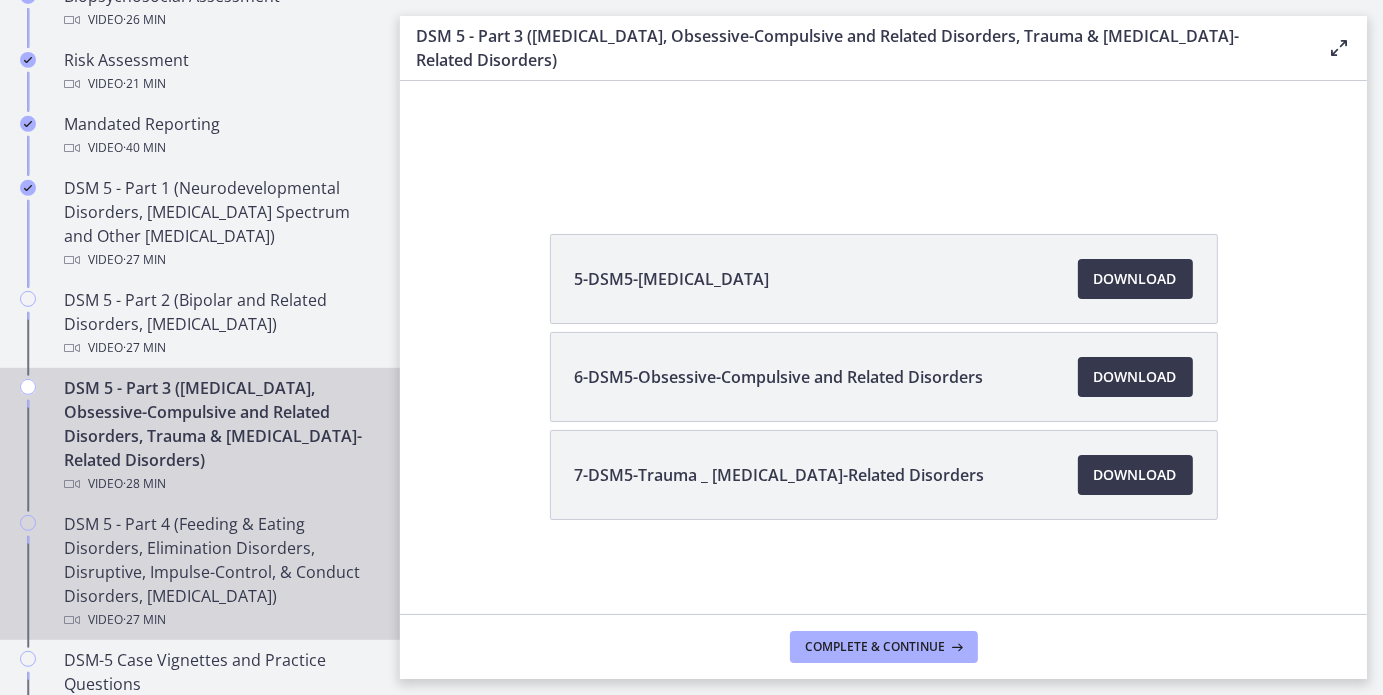 click on "DSM 5 - Part 4 (Feeding & Eating Disorders, Elimination Disorders, Disruptive, Impulse-Control, & Conduct Disorders, [MEDICAL_DATA])
Video
·  27 min" at bounding box center [220, 572] 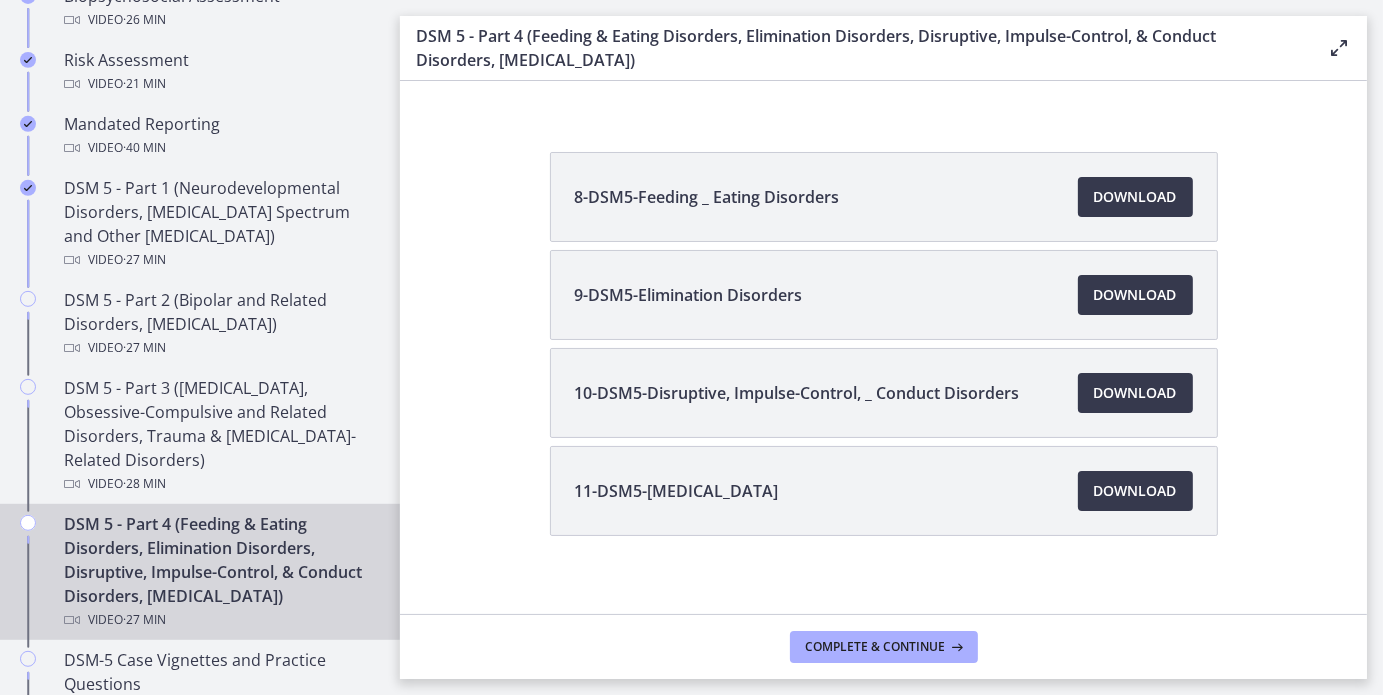scroll, scrollTop: 420, scrollLeft: 0, axis: vertical 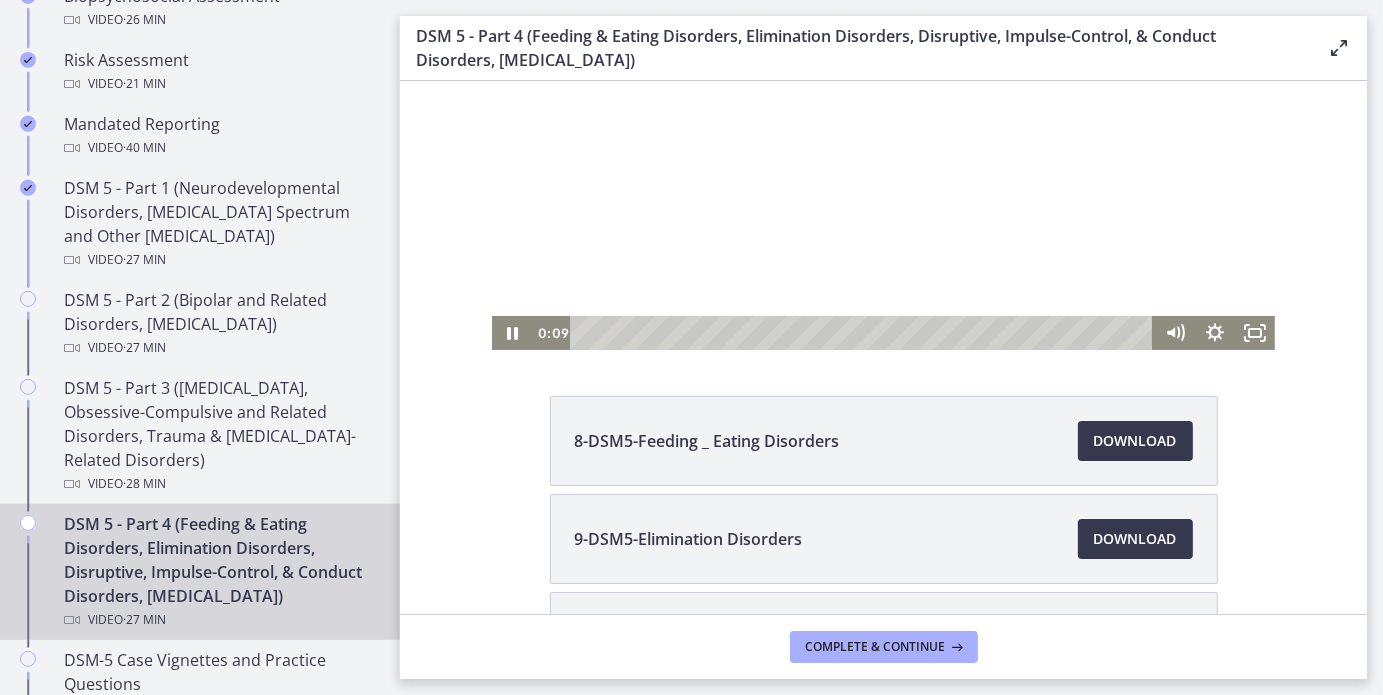 click at bounding box center [882, 131] 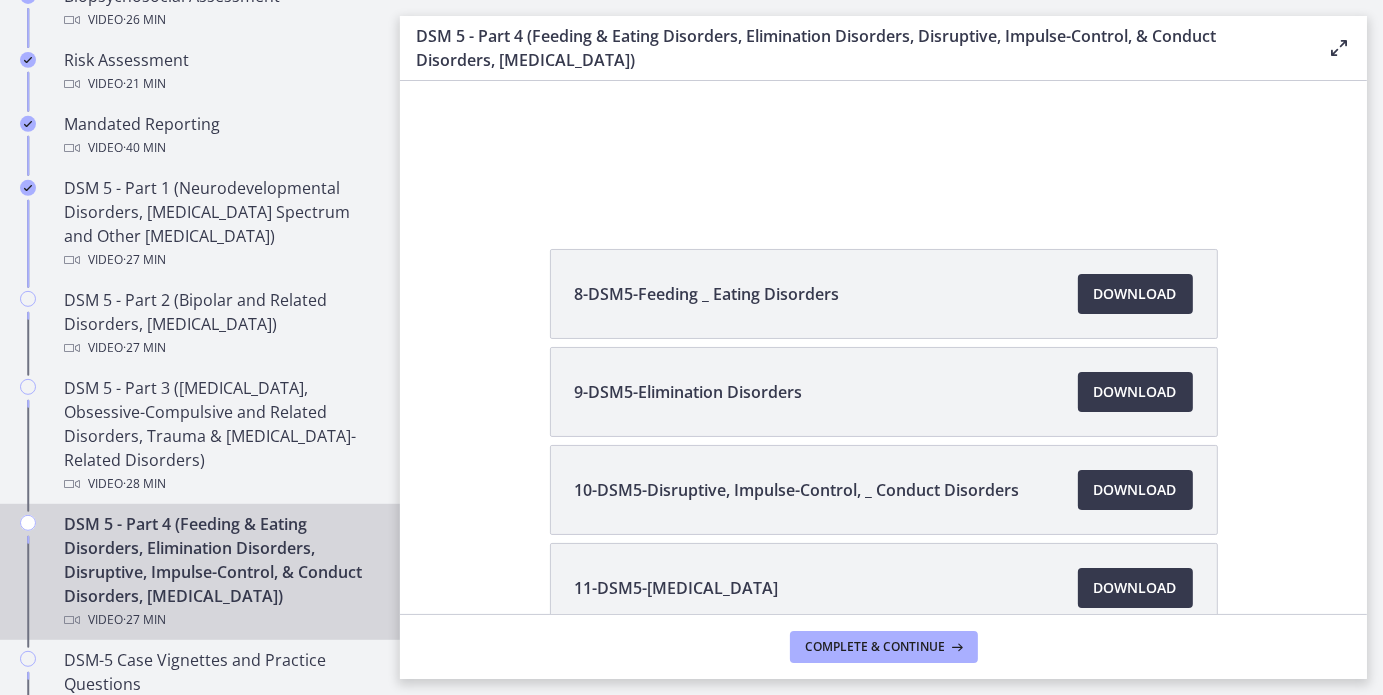 scroll, scrollTop: 416, scrollLeft: 0, axis: vertical 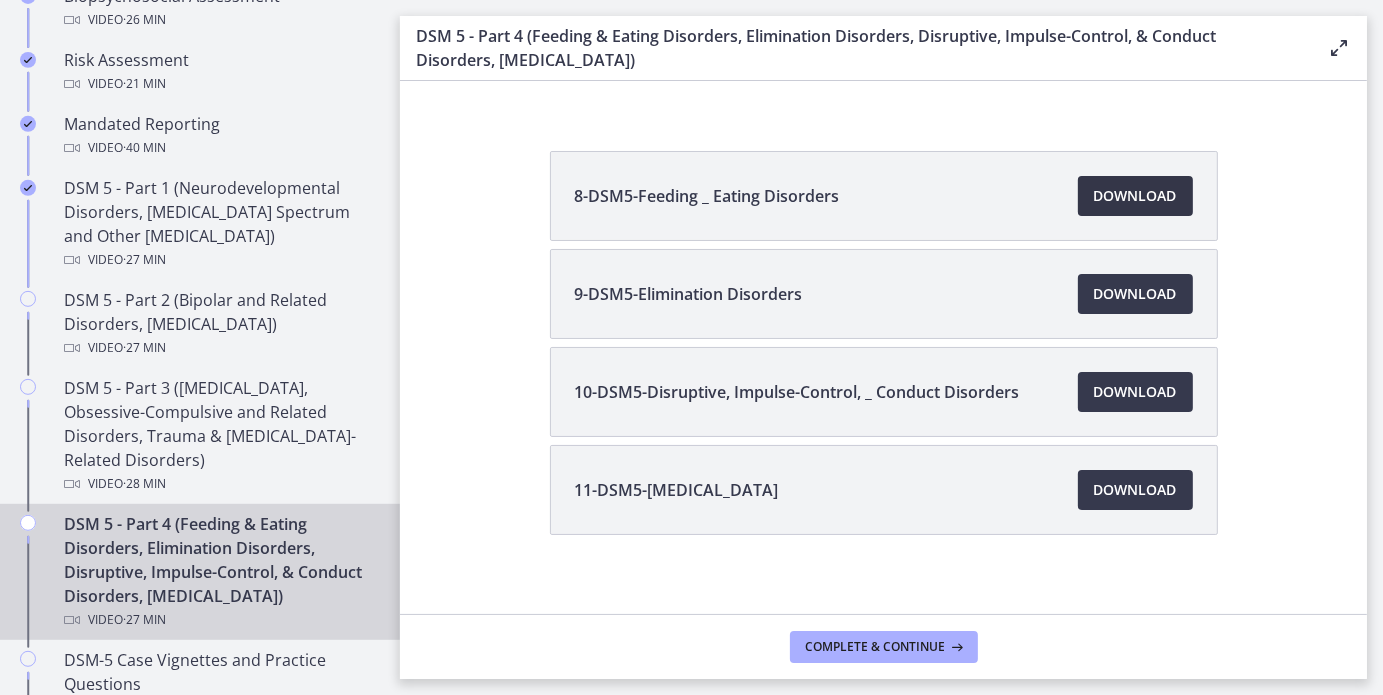click on "Download
Opens in a new window" at bounding box center (1135, 196) 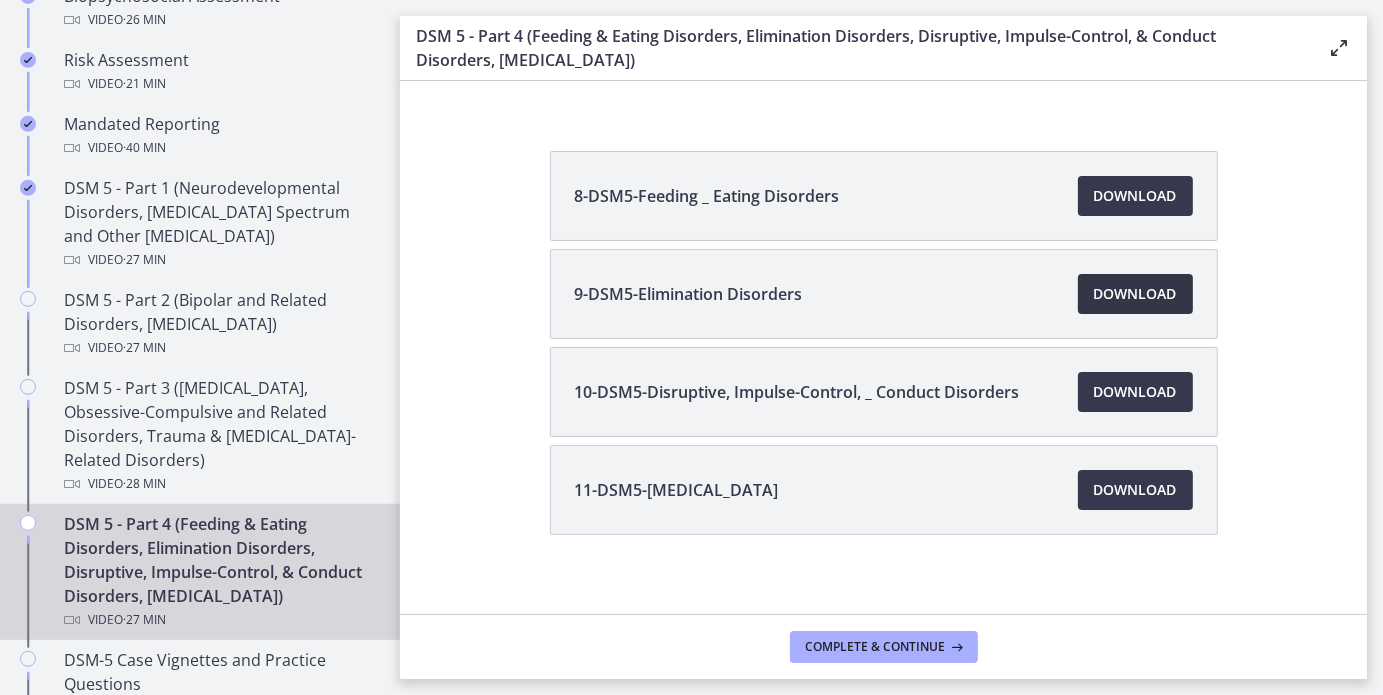 click on "Download
Opens in a new window" at bounding box center (1135, 294) 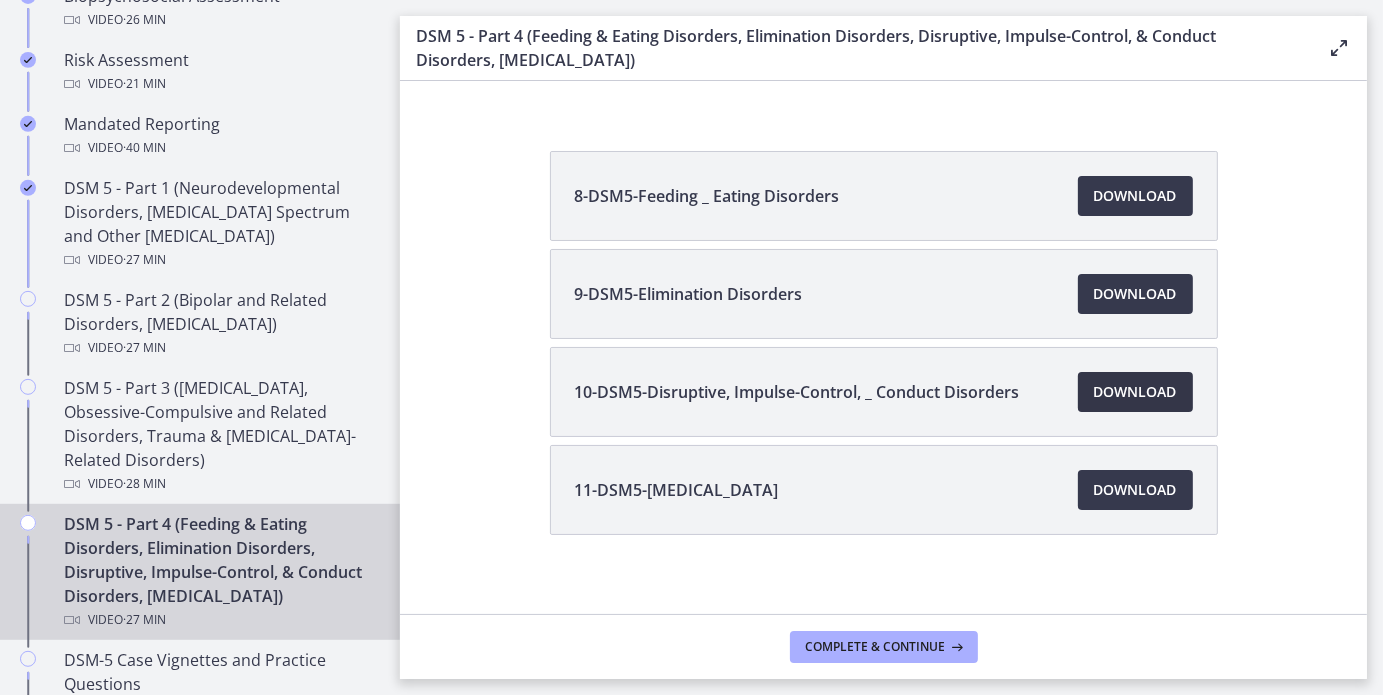 click on "Download
Opens in a new window" at bounding box center (1135, 392) 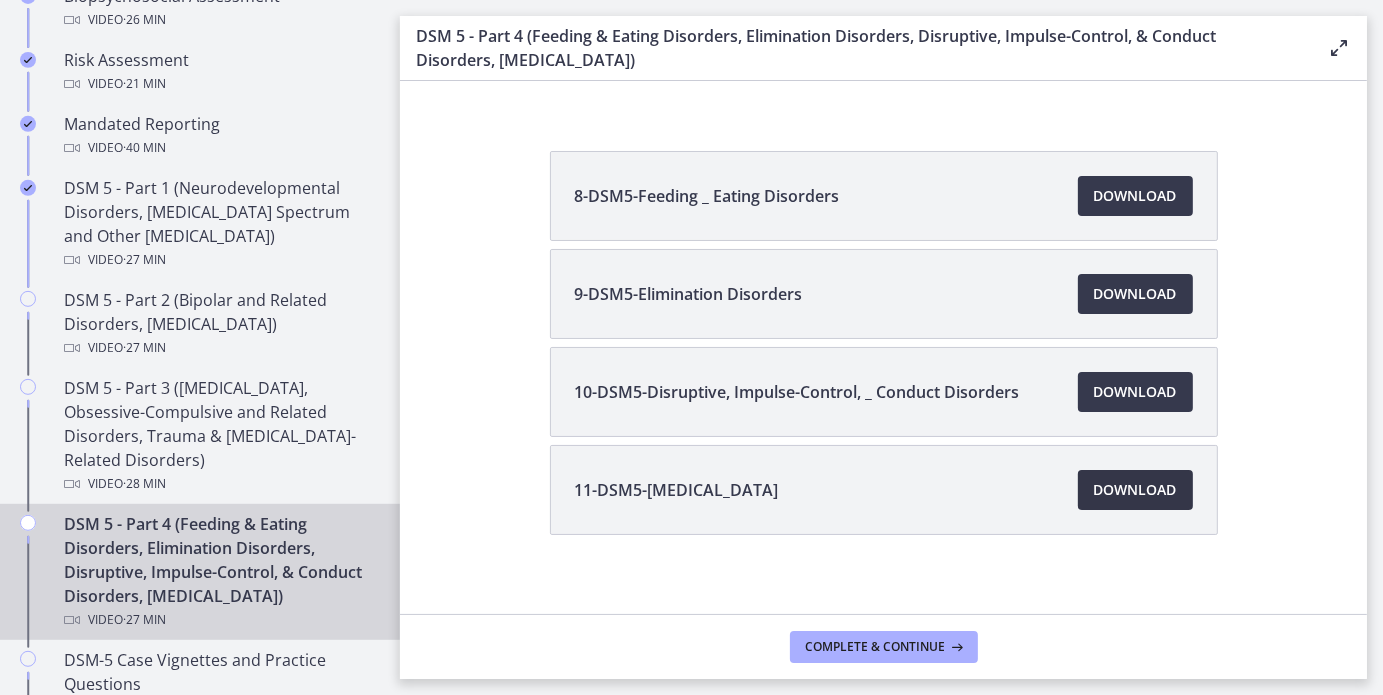 click on "Download
Opens in a new window" at bounding box center [1135, 490] 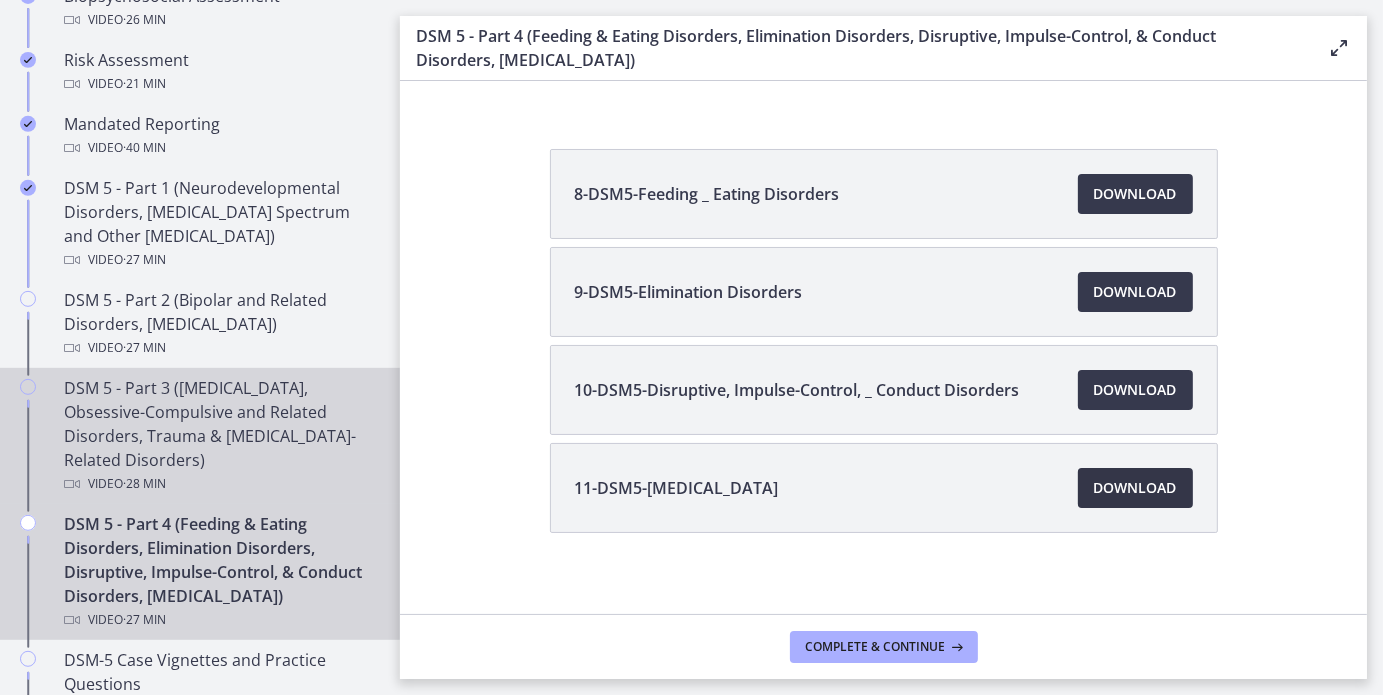 scroll, scrollTop: 420, scrollLeft: 0, axis: vertical 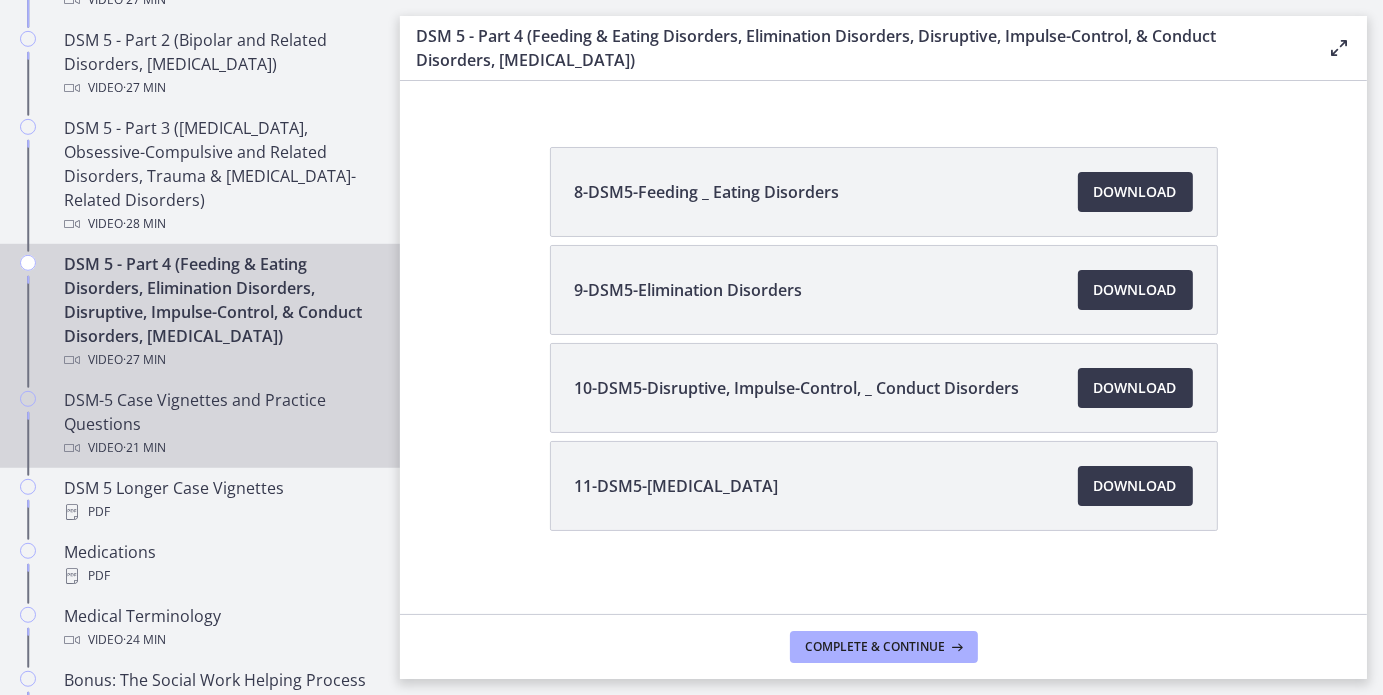 click on "DSM-5 Case Vignettes and Practice Questions
Video
·  21 min" at bounding box center [220, 424] 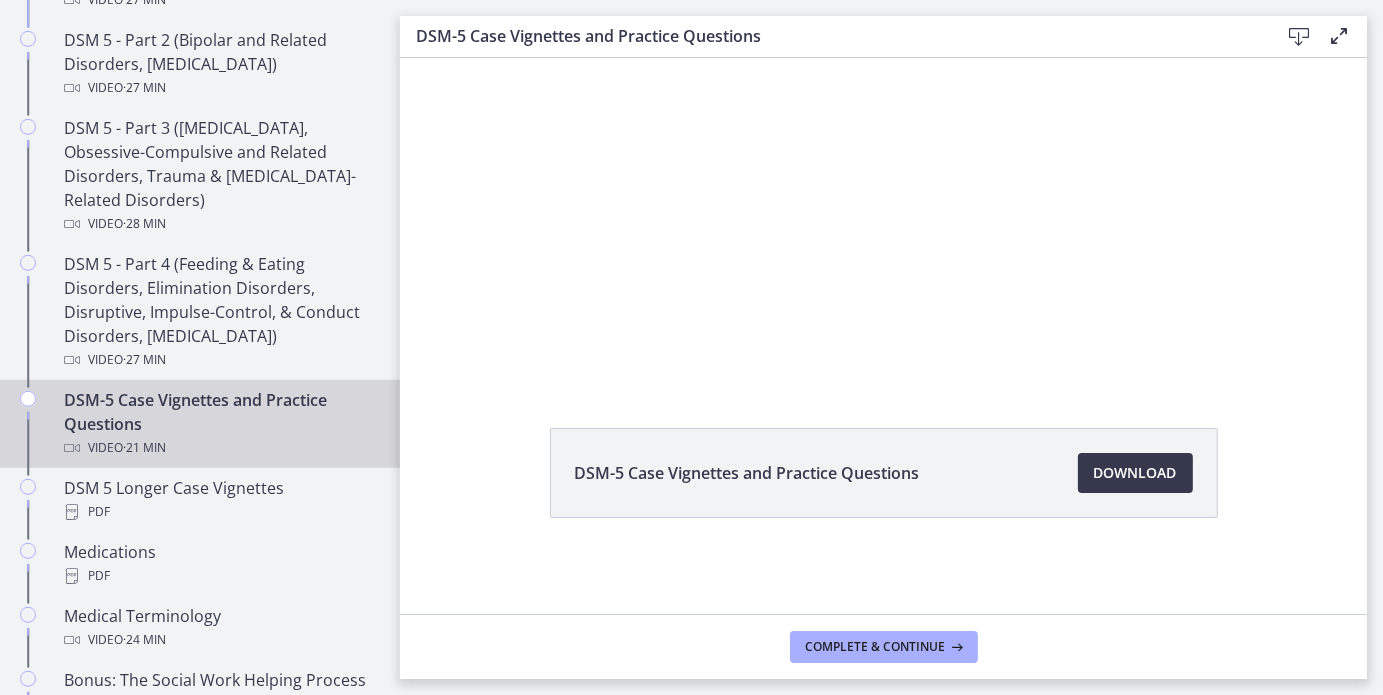 scroll, scrollTop: 0, scrollLeft: 0, axis: both 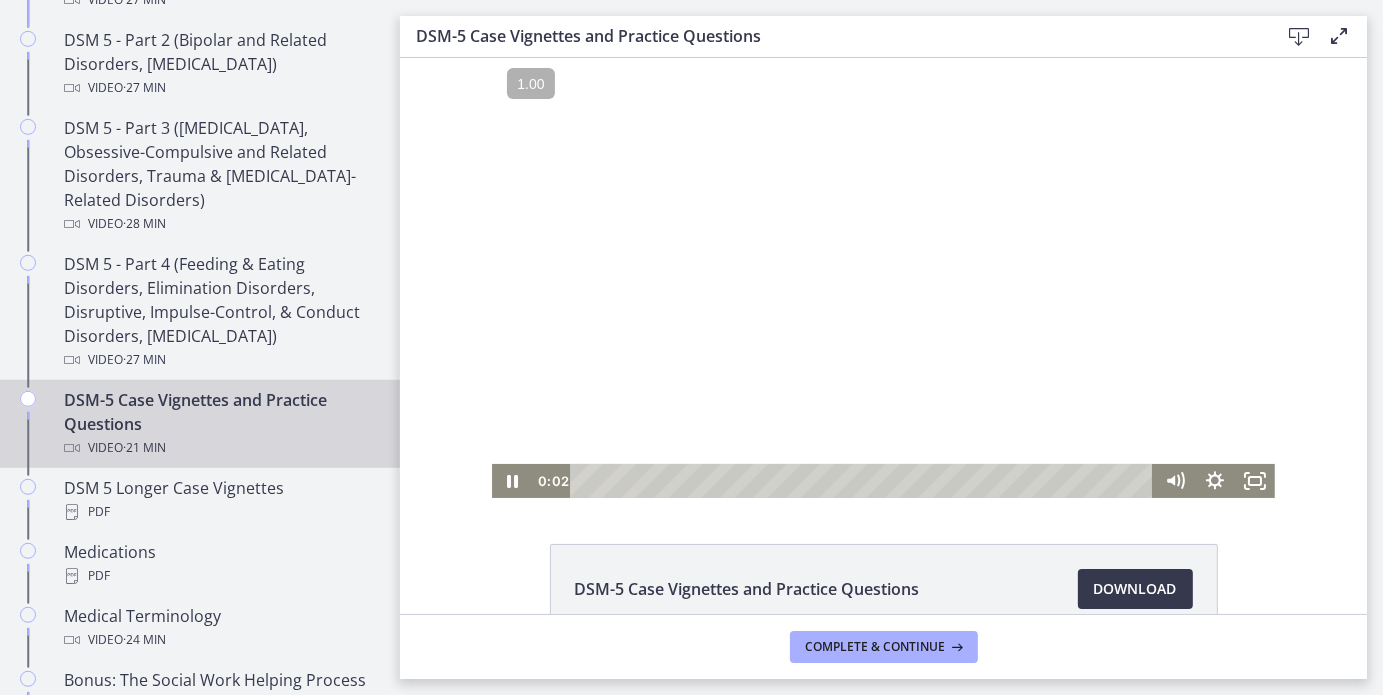click at bounding box center (882, 277) 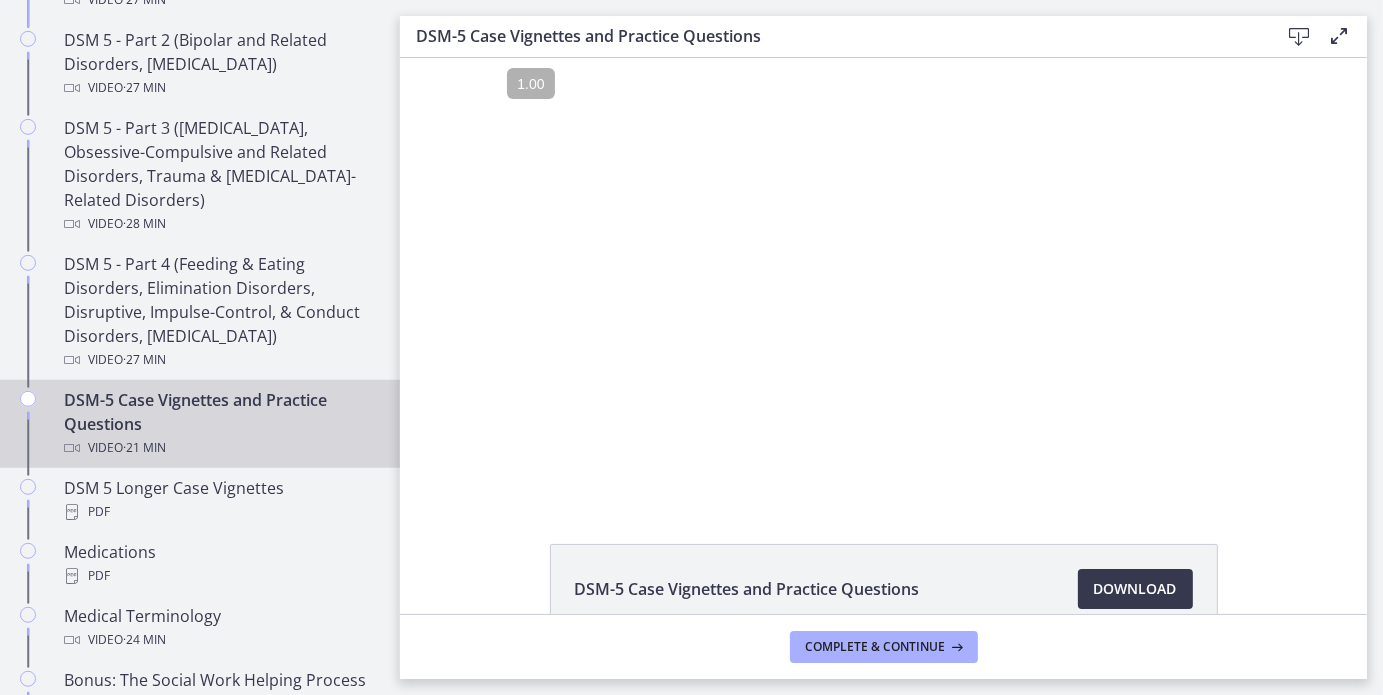 type 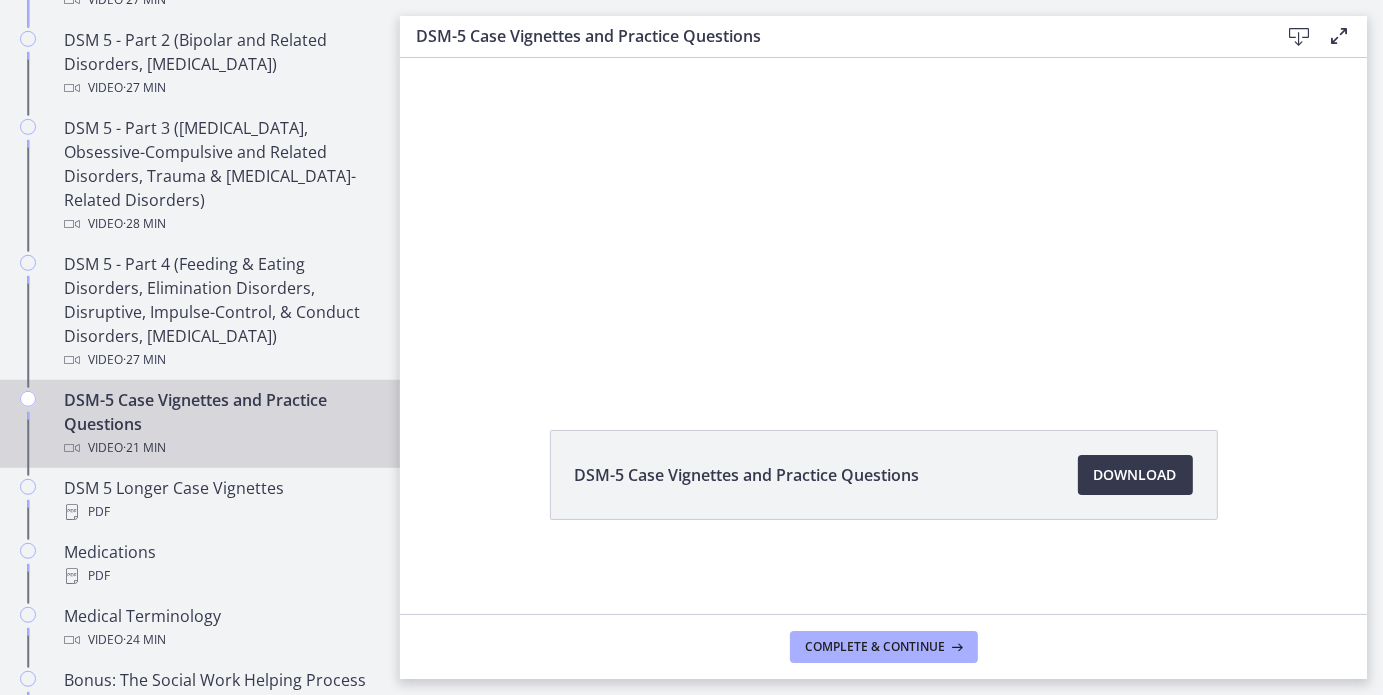 scroll, scrollTop: 113, scrollLeft: 0, axis: vertical 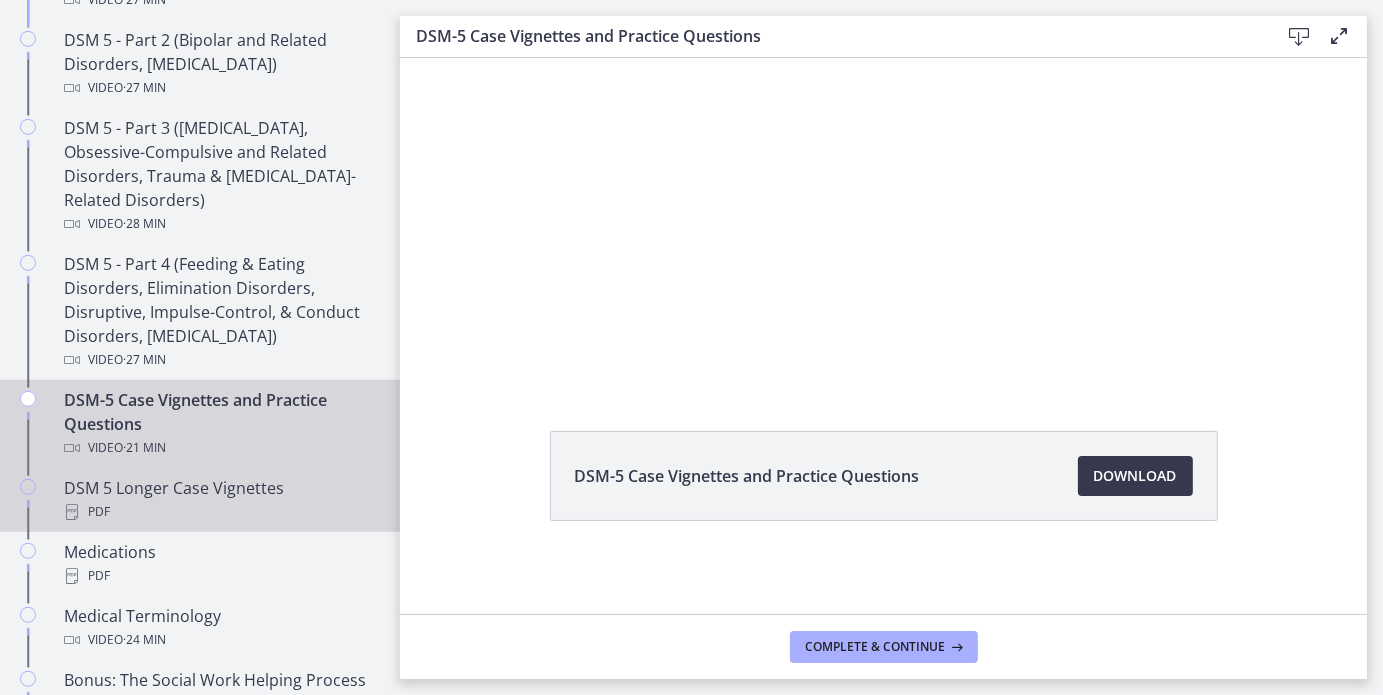 click on "DSM 5 Longer Case Vignettes
PDF" at bounding box center [220, 500] 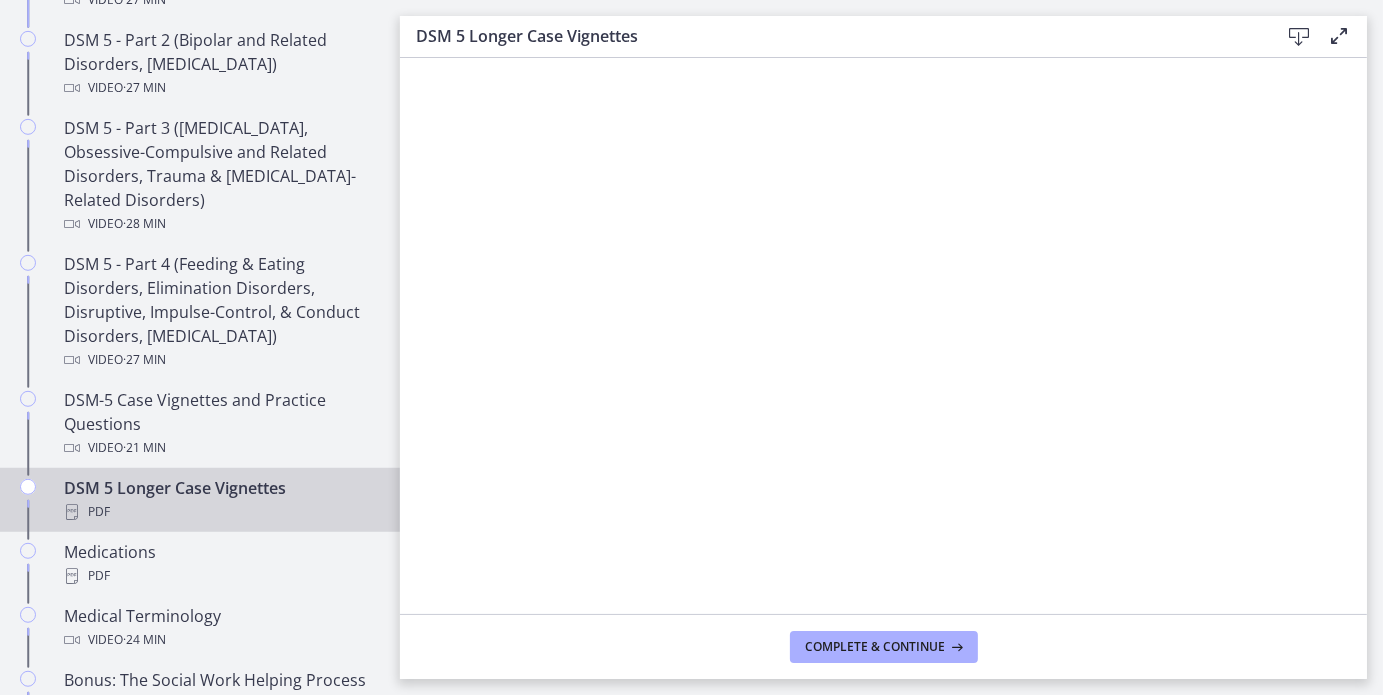 scroll, scrollTop: 0, scrollLeft: 0, axis: both 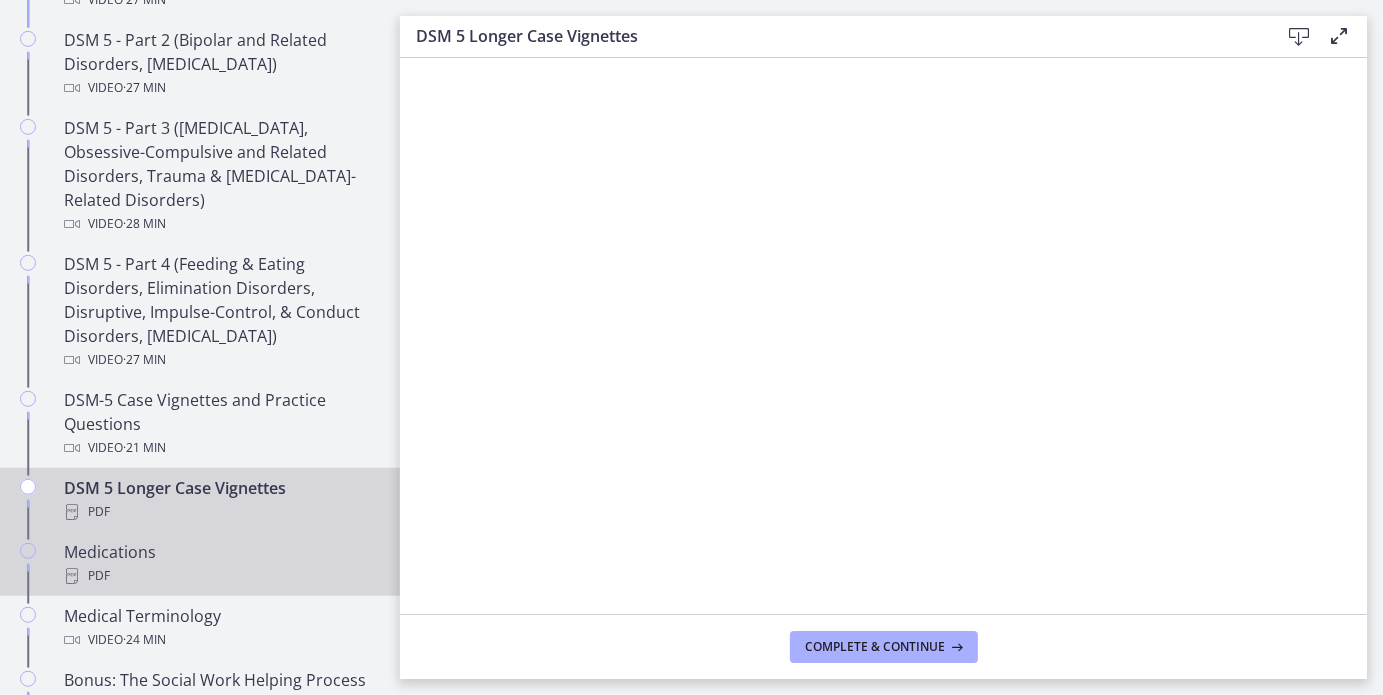 click on "Medications
PDF" at bounding box center [220, 564] 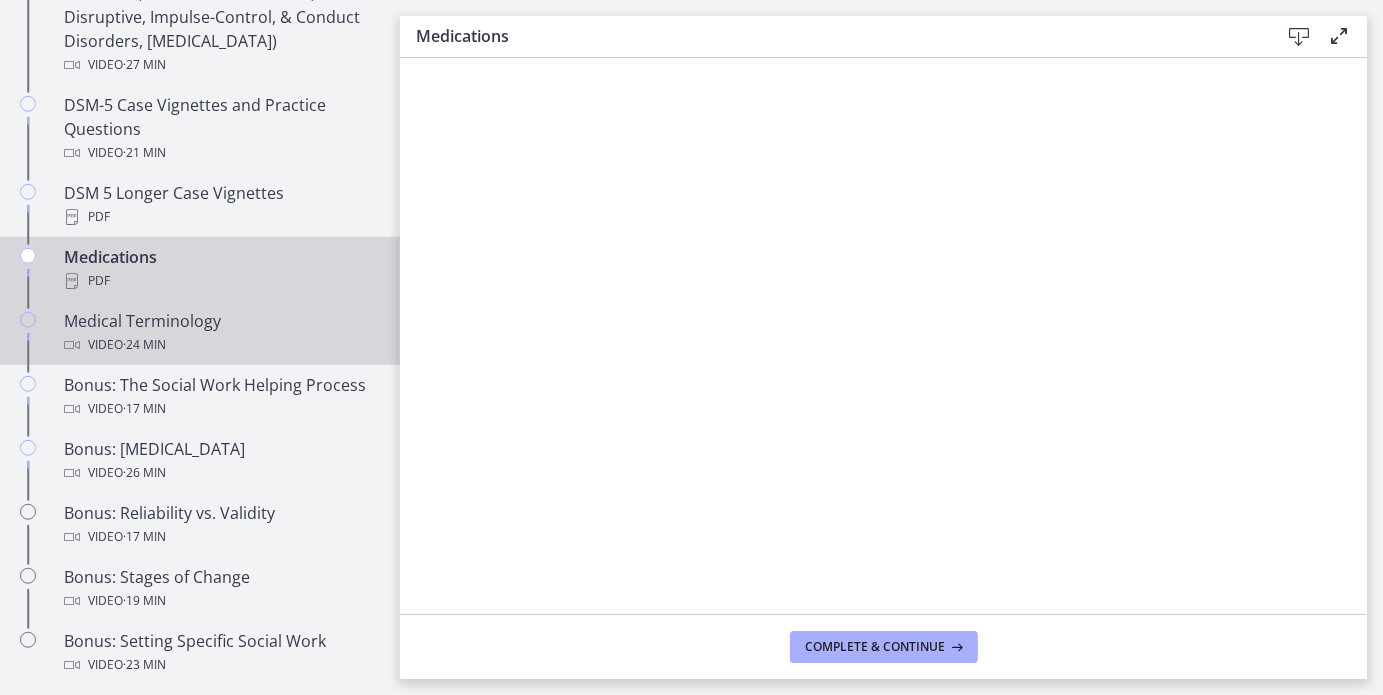 scroll, scrollTop: 1399, scrollLeft: 0, axis: vertical 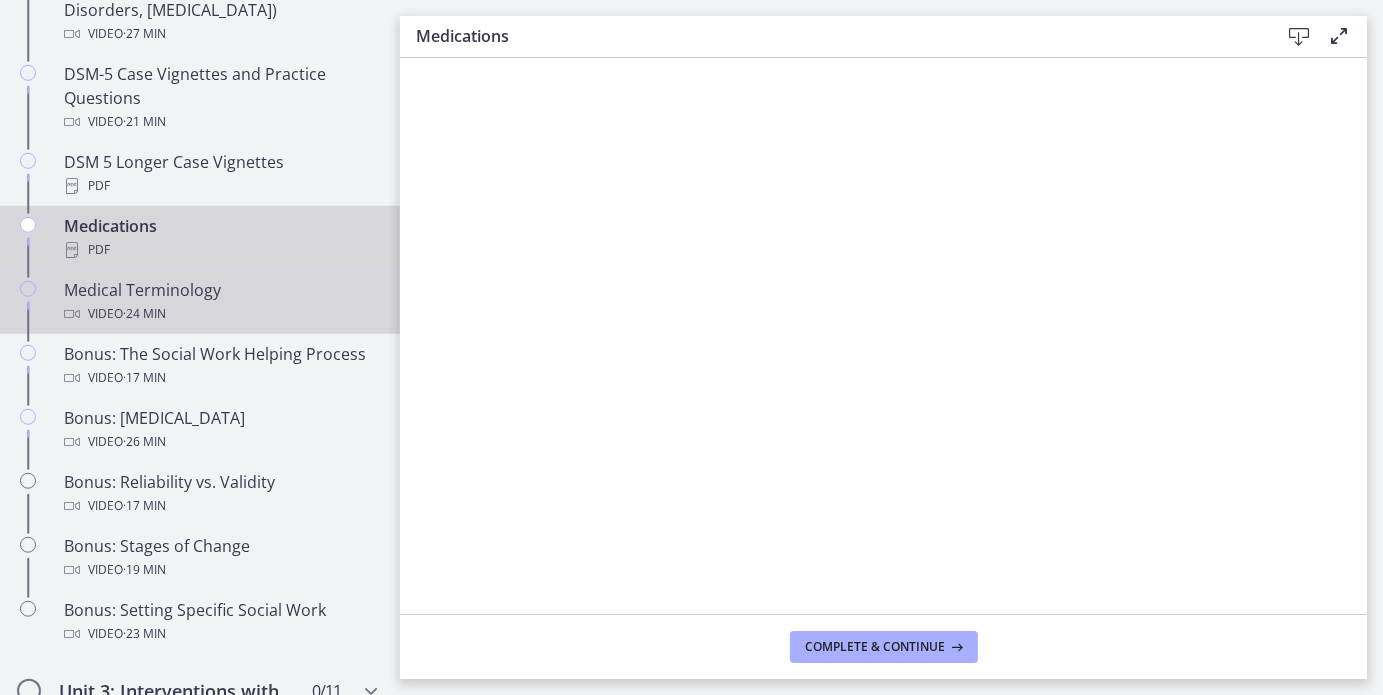 click on "Medical Terminology
Video
·  24 min" at bounding box center (220, 302) 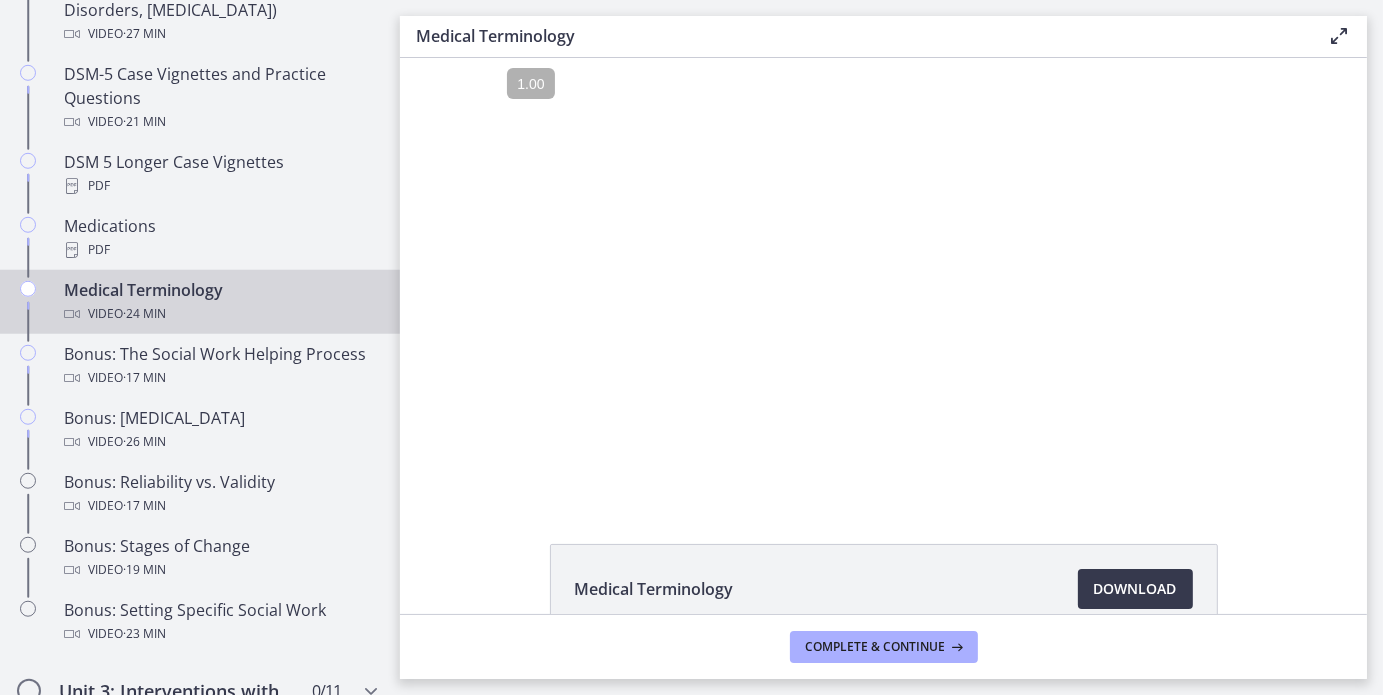 scroll, scrollTop: 0, scrollLeft: 0, axis: both 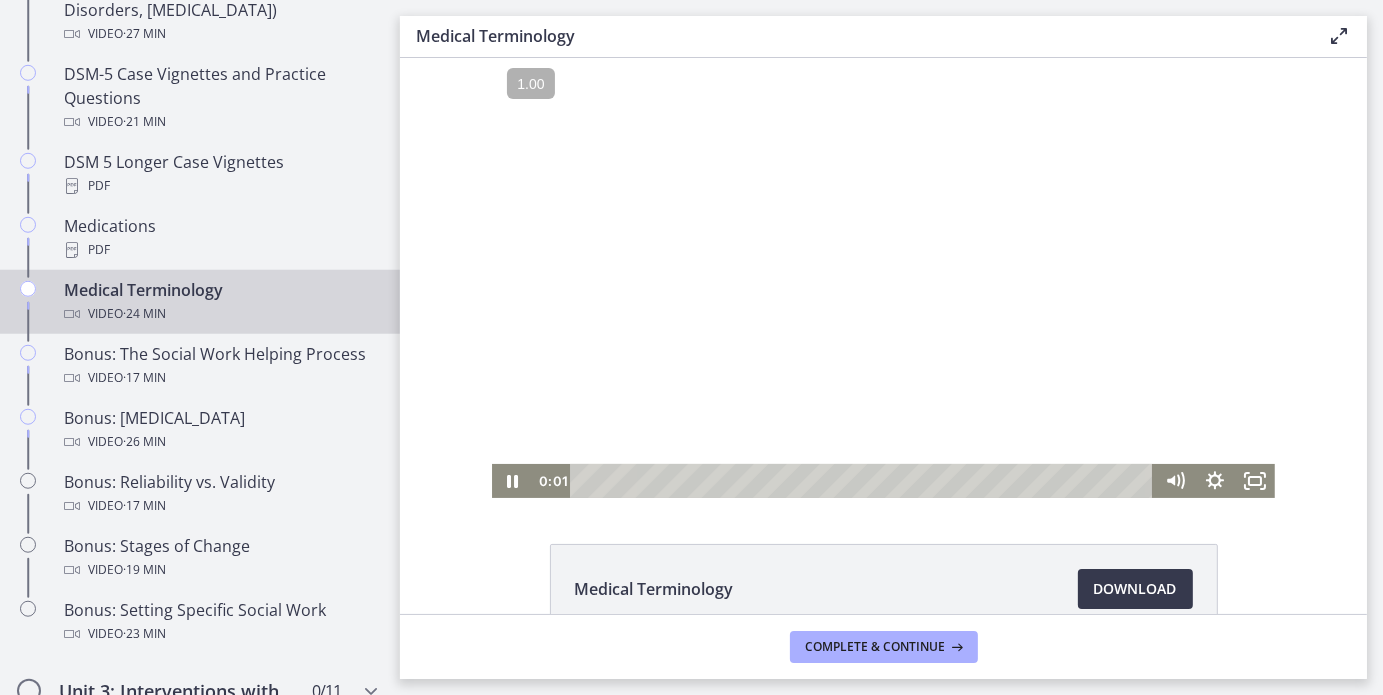 click at bounding box center (882, 277) 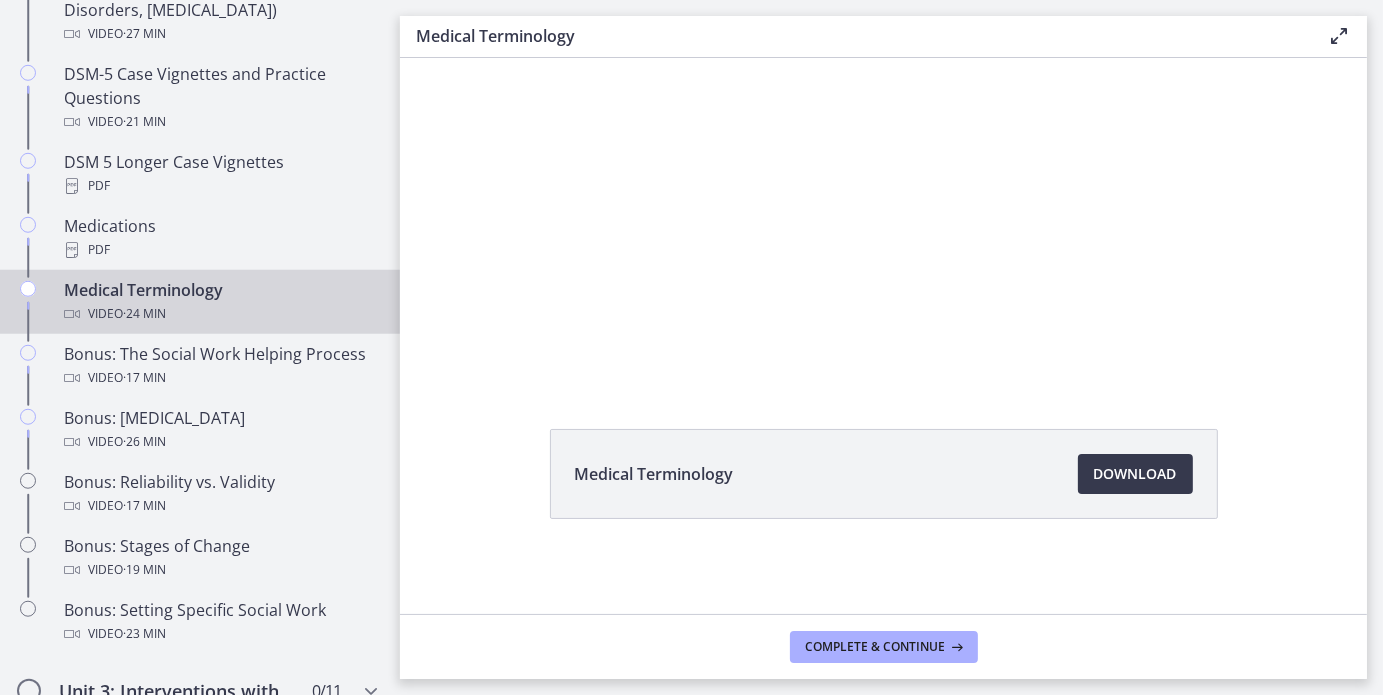 scroll, scrollTop: 114, scrollLeft: 0, axis: vertical 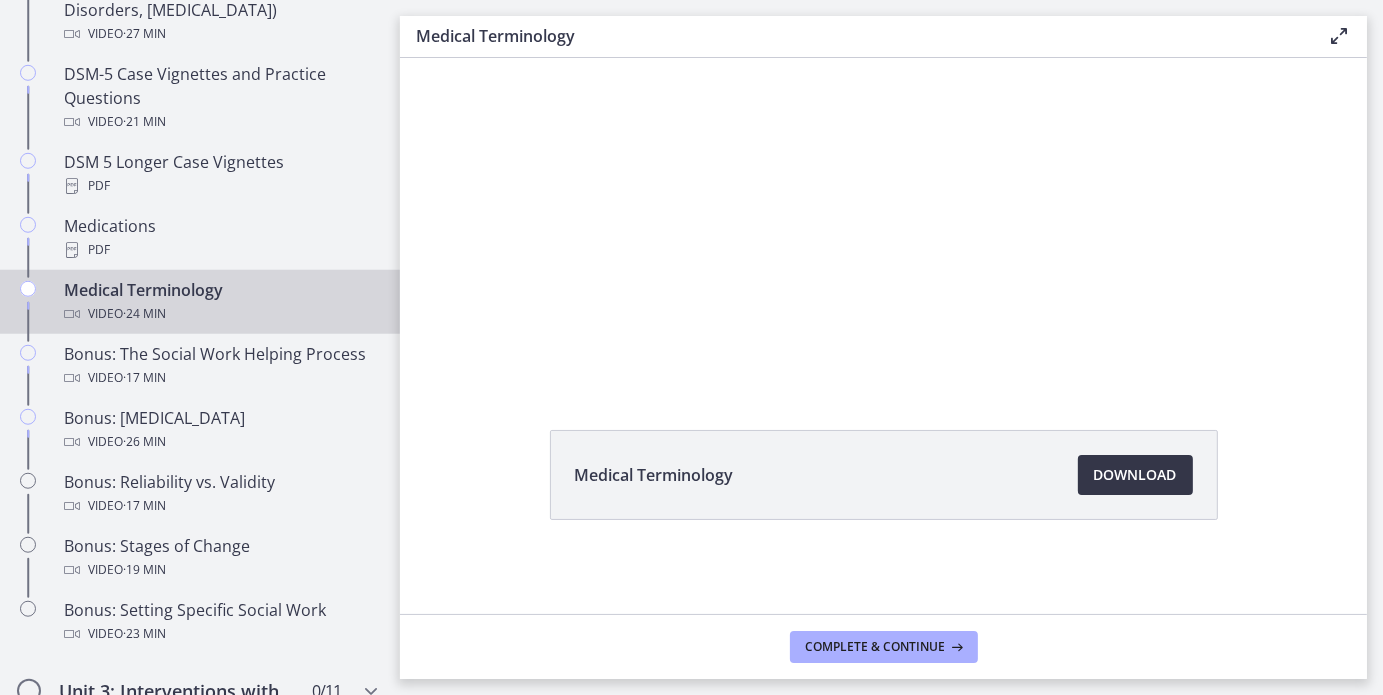click on "Download
Opens in a new window" at bounding box center (1135, 475) 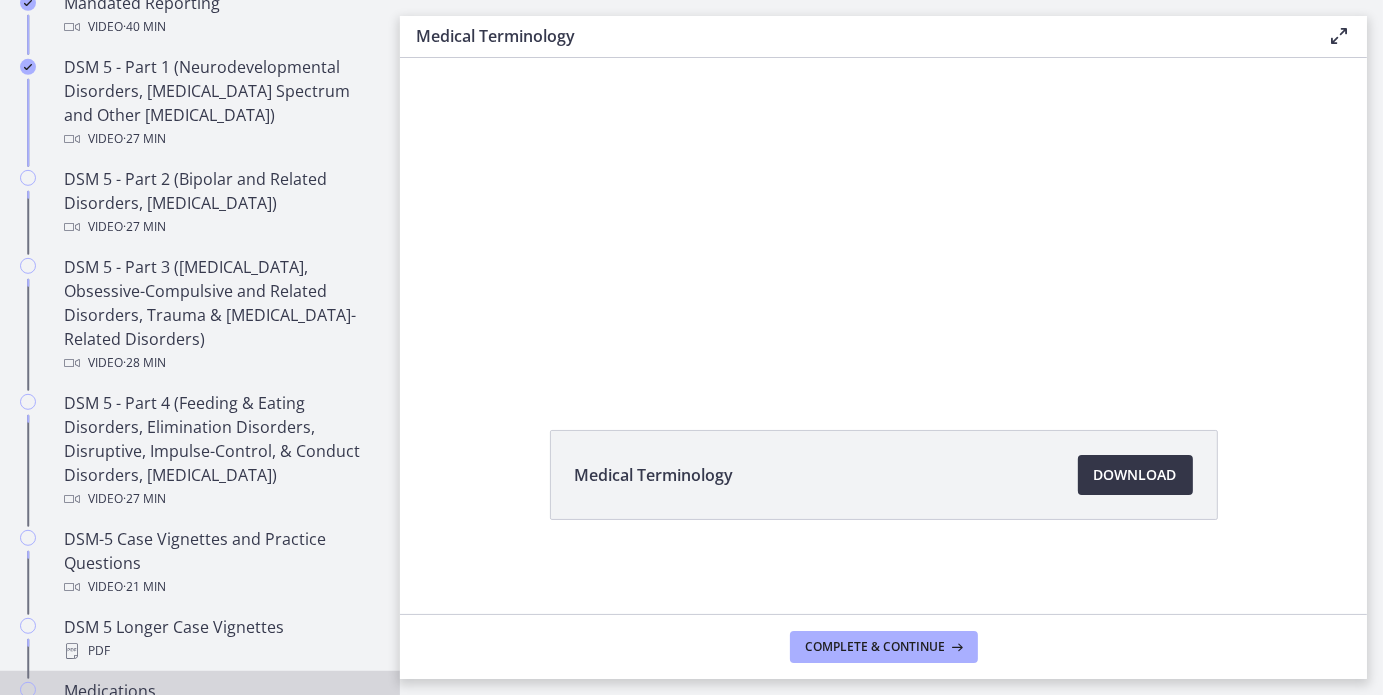 scroll, scrollTop: 933, scrollLeft: 0, axis: vertical 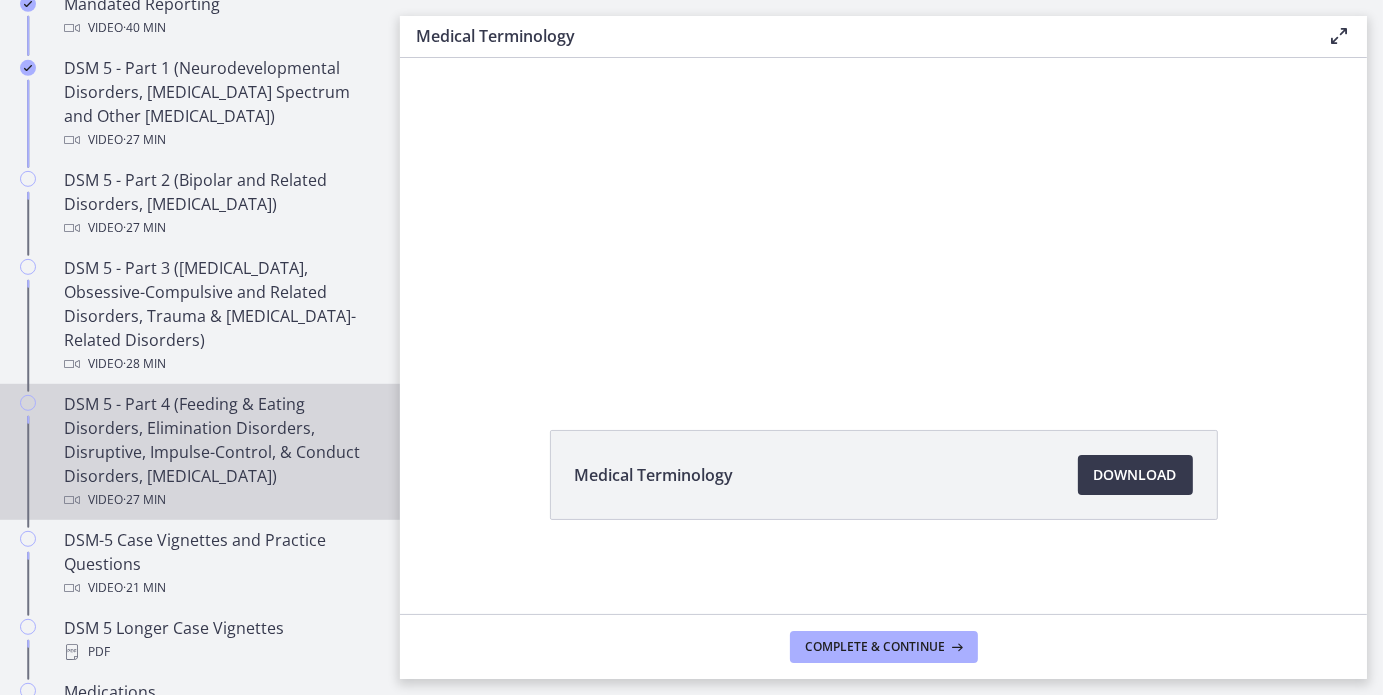 click on "DSM 5 - Part 4 (Feeding & Eating Disorders, Elimination Disorders, Disruptive, Impulse-Control, & Conduct Disorders, [MEDICAL_DATA])
Video
·  27 min" at bounding box center [220, 452] 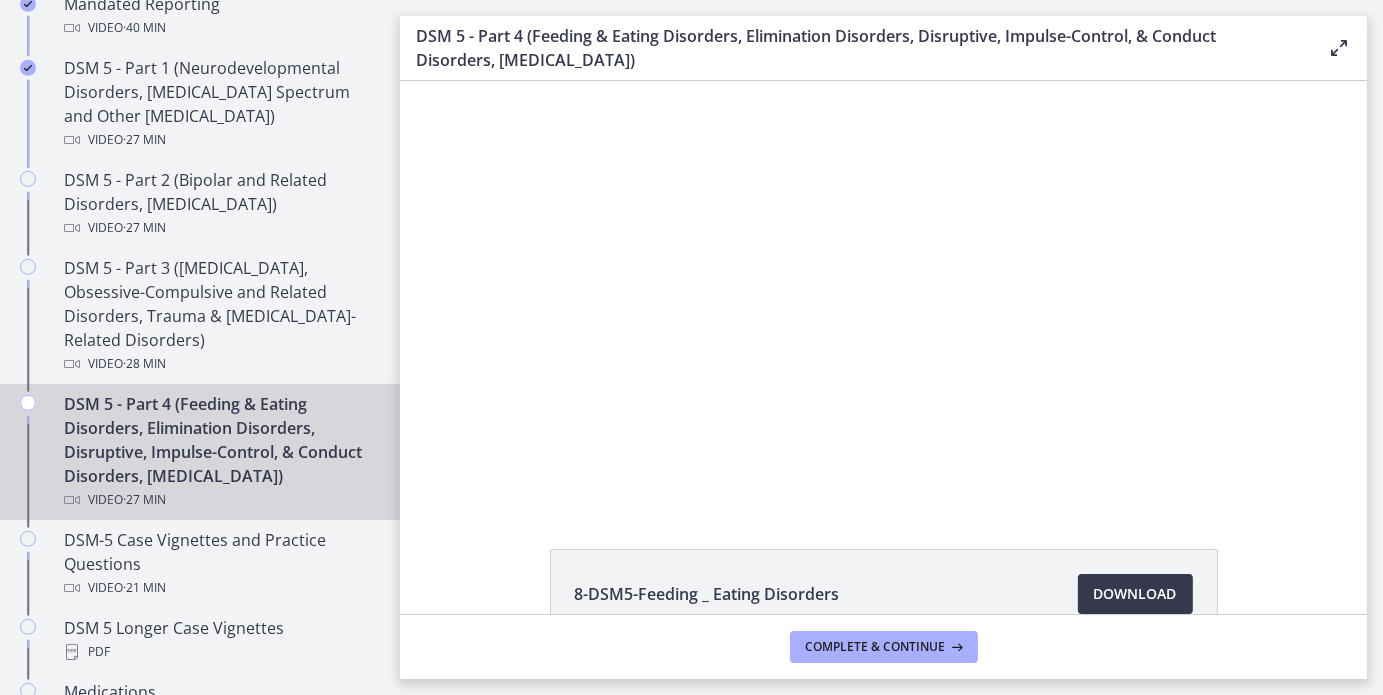 scroll, scrollTop: 288, scrollLeft: 0, axis: vertical 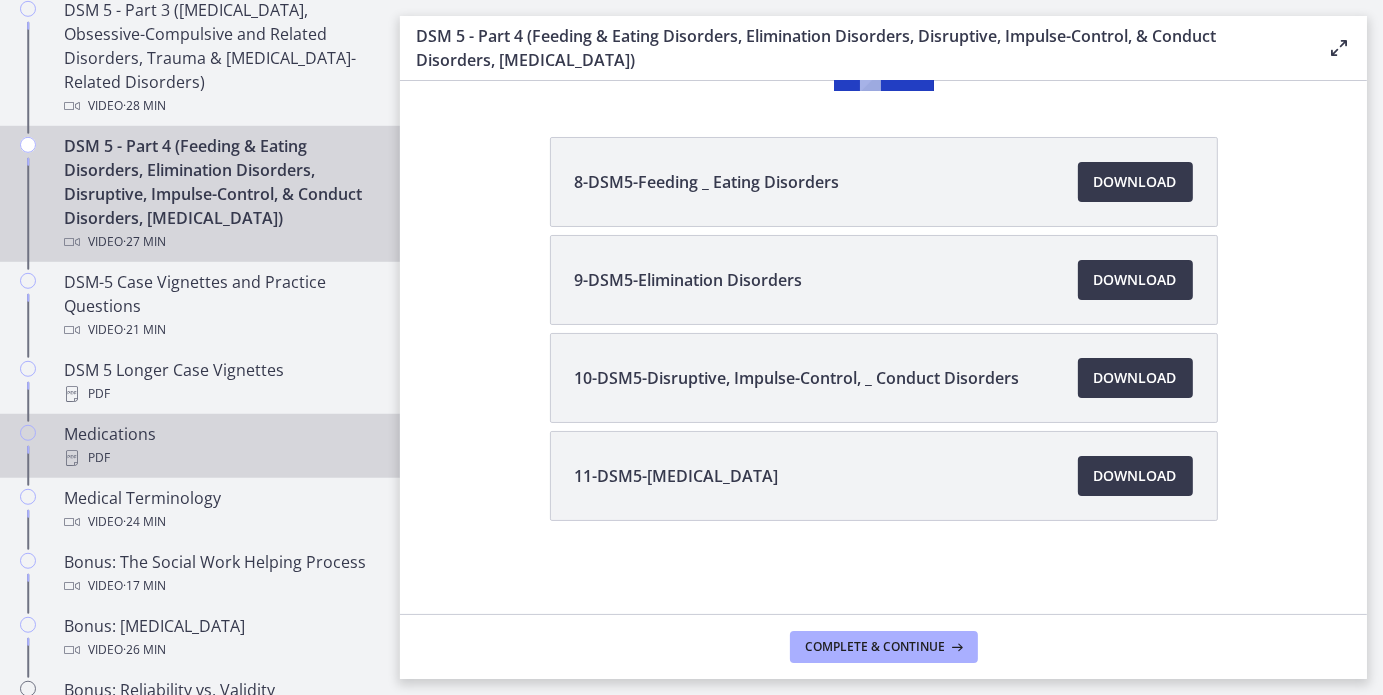 click on "PDF" at bounding box center (220, 458) 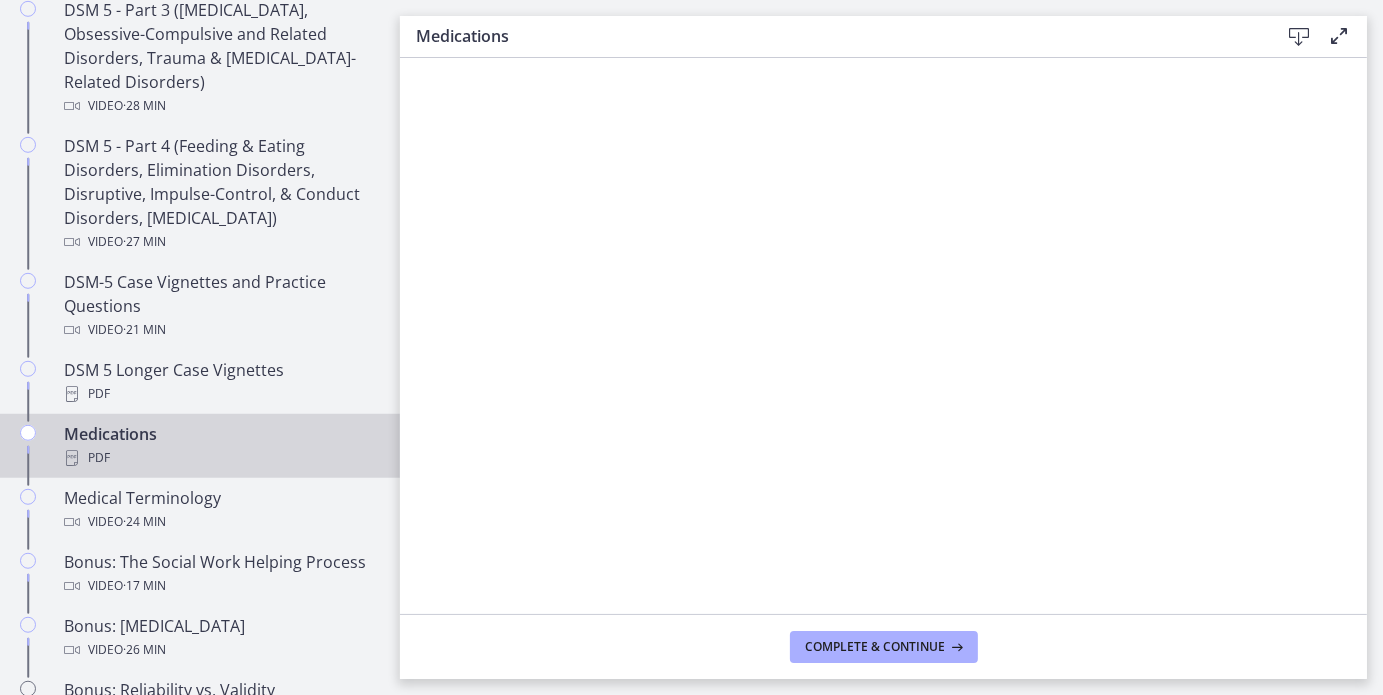scroll, scrollTop: 0, scrollLeft: 0, axis: both 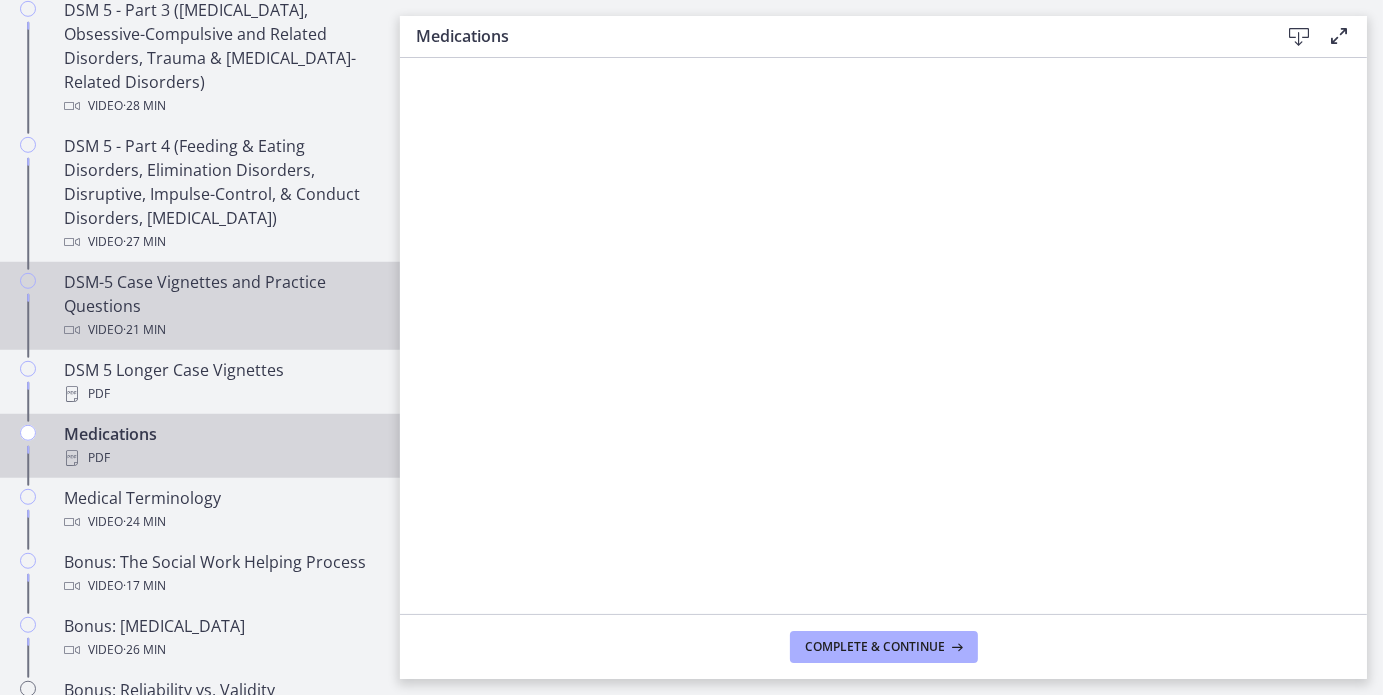 click on "DSM-5 Case Vignettes and Practice Questions
Video
·  21 min" at bounding box center [220, 306] 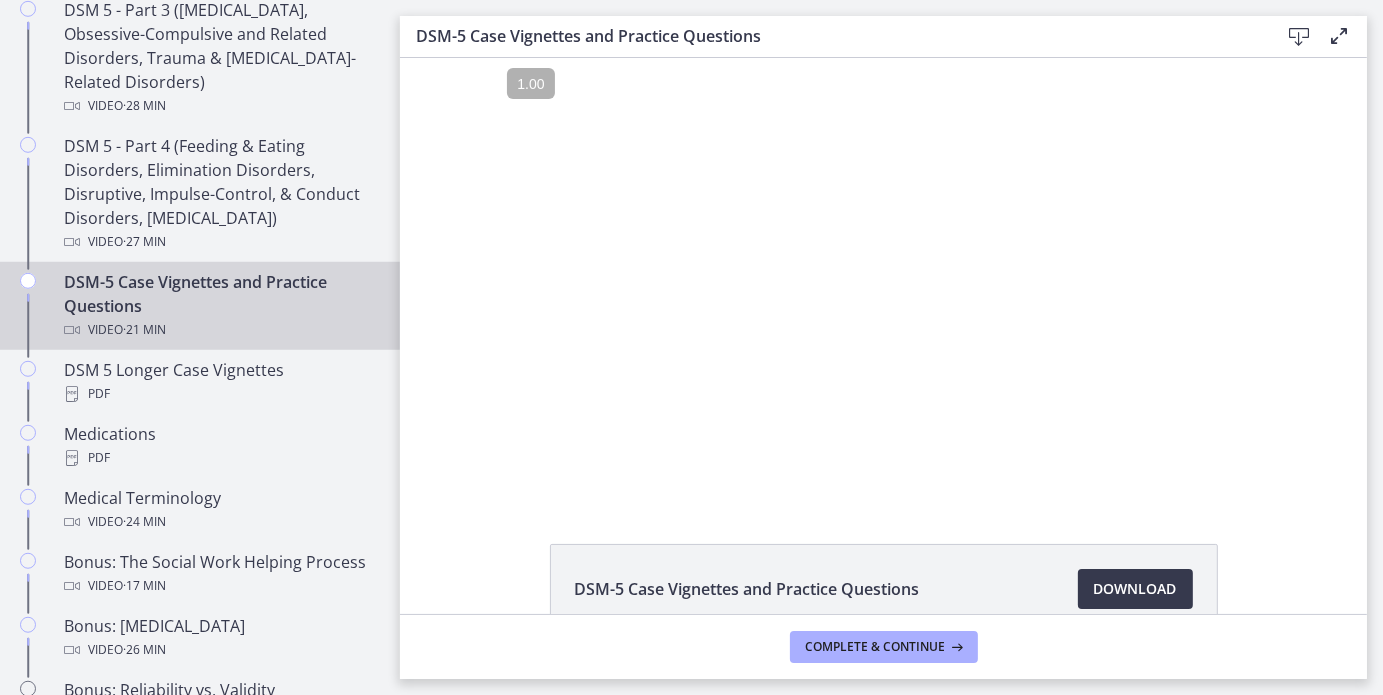 scroll, scrollTop: 0, scrollLeft: 0, axis: both 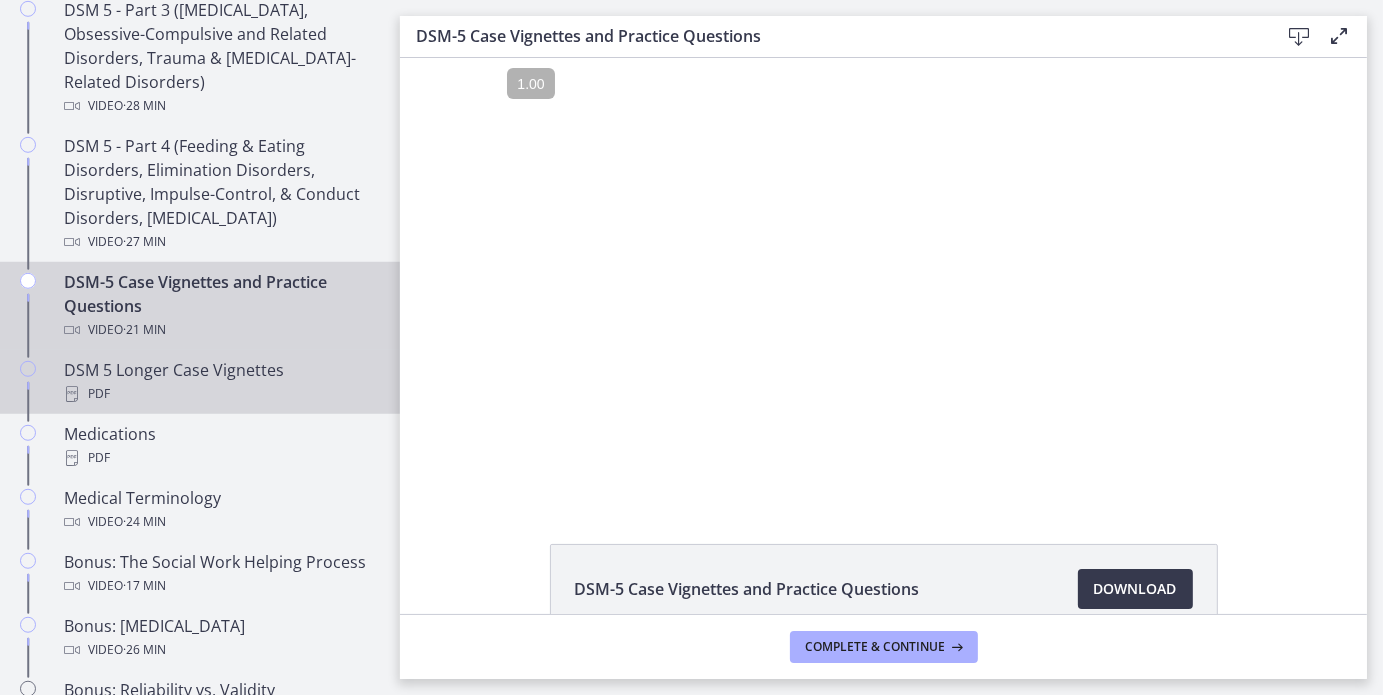 click on "PDF" at bounding box center [220, 394] 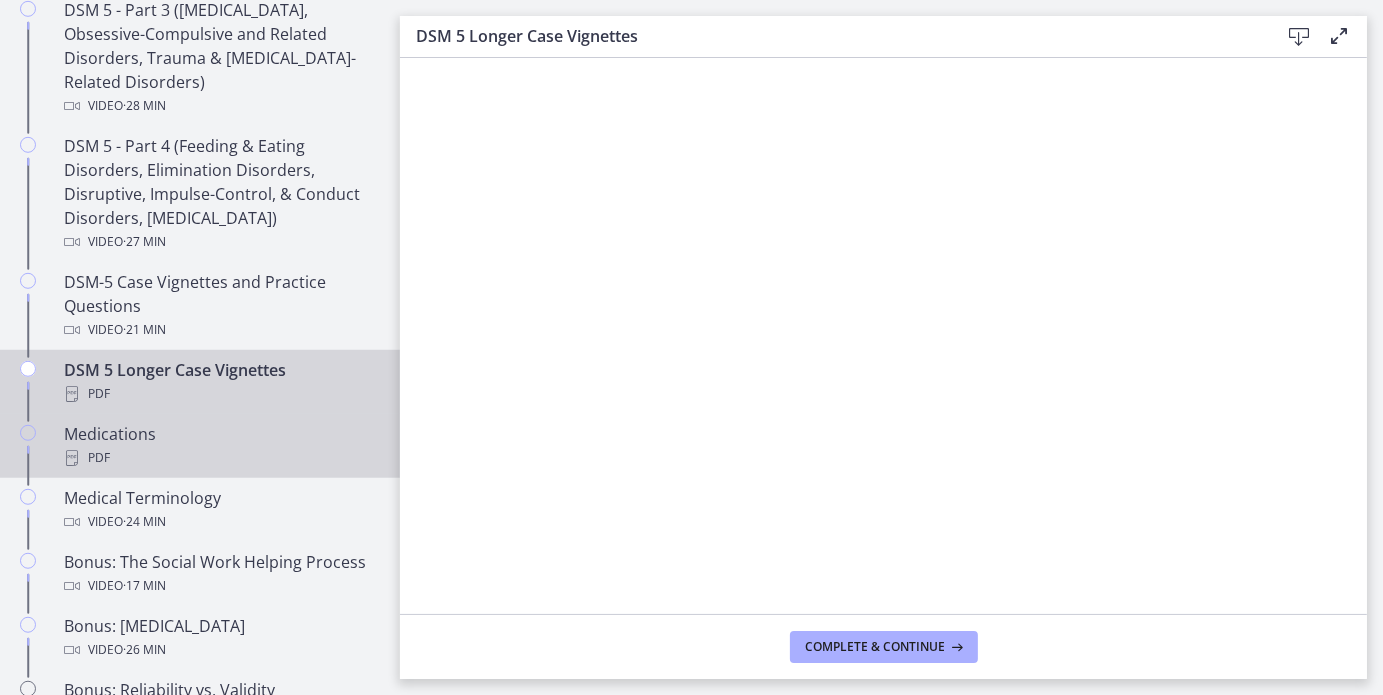 click on "PDF" at bounding box center [220, 458] 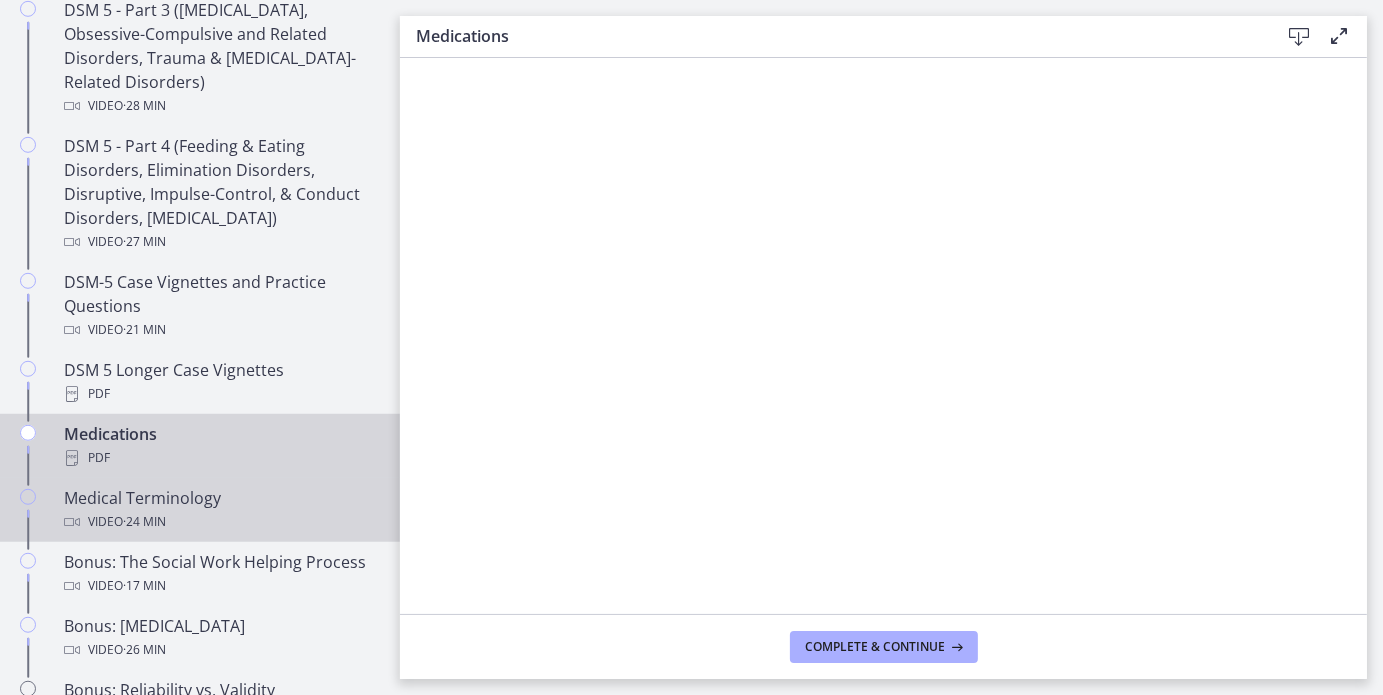 click on "Video
·  24 min" at bounding box center [220, 522] 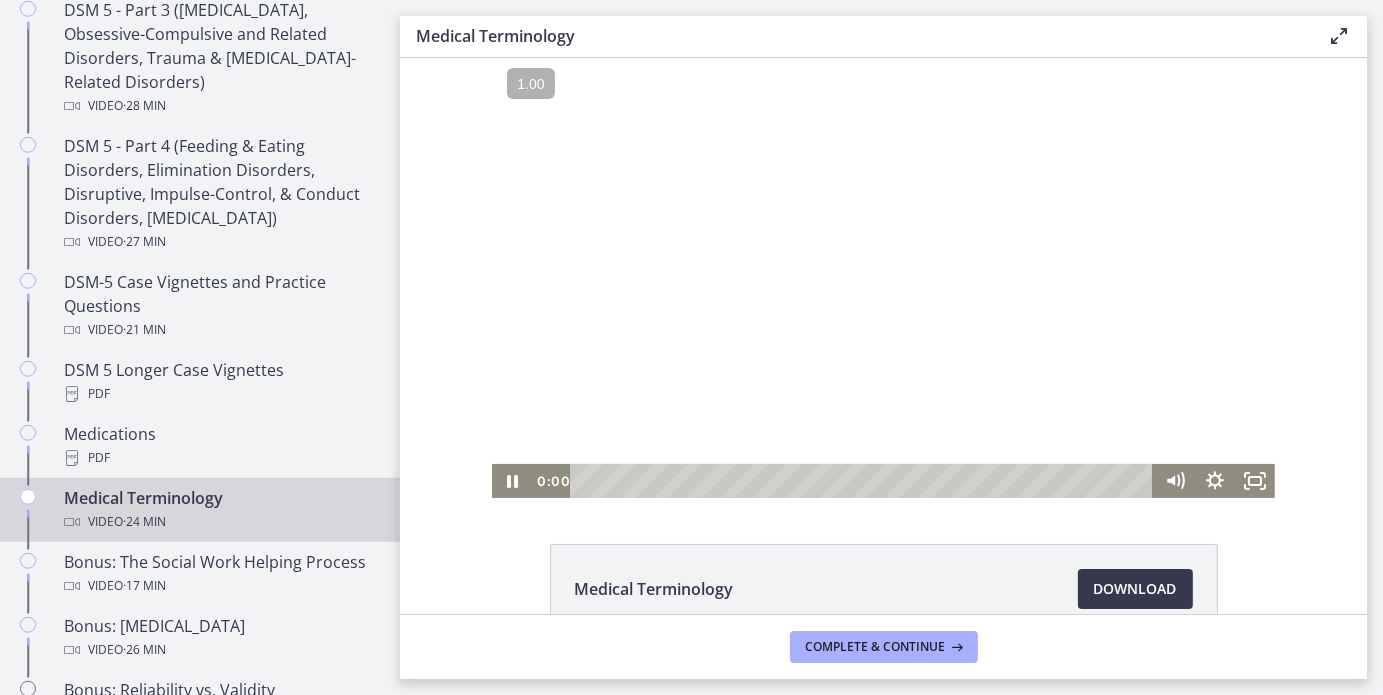 scroll, scrollTop: 0, scrollLeft: 0, axis: both 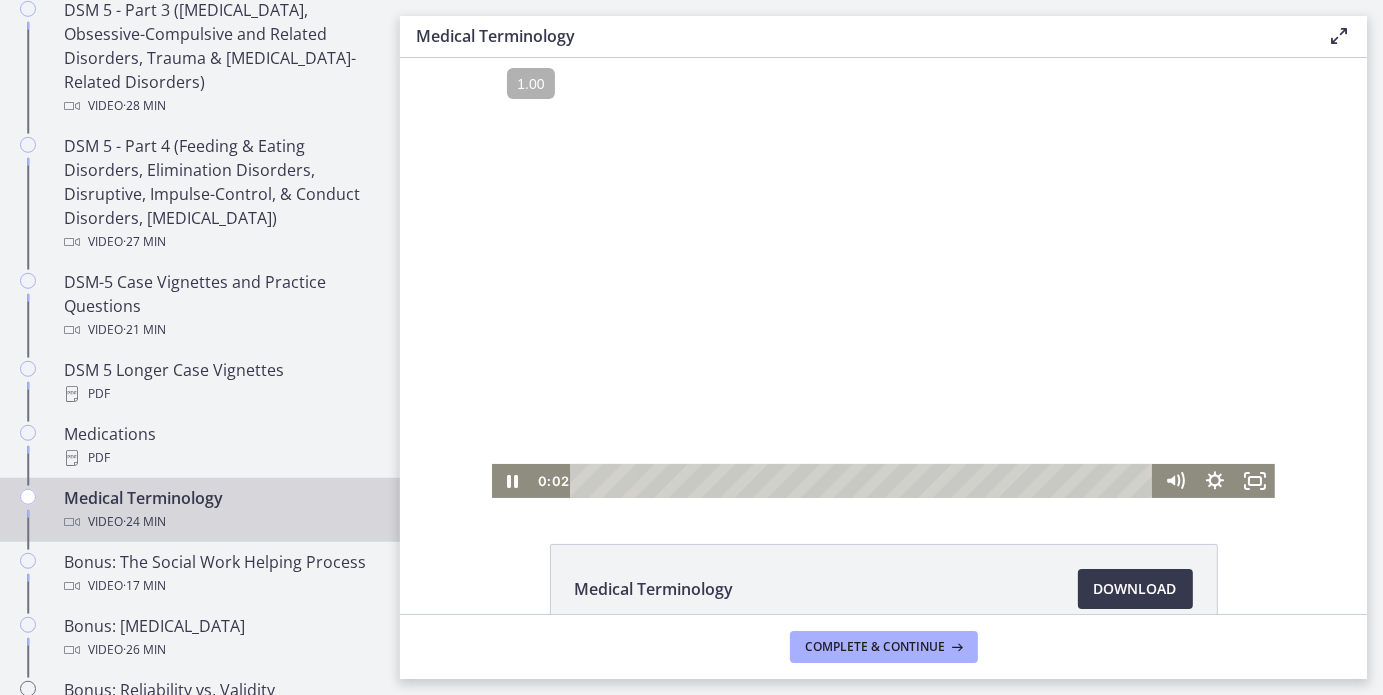 click at bounding box center [882, 277] 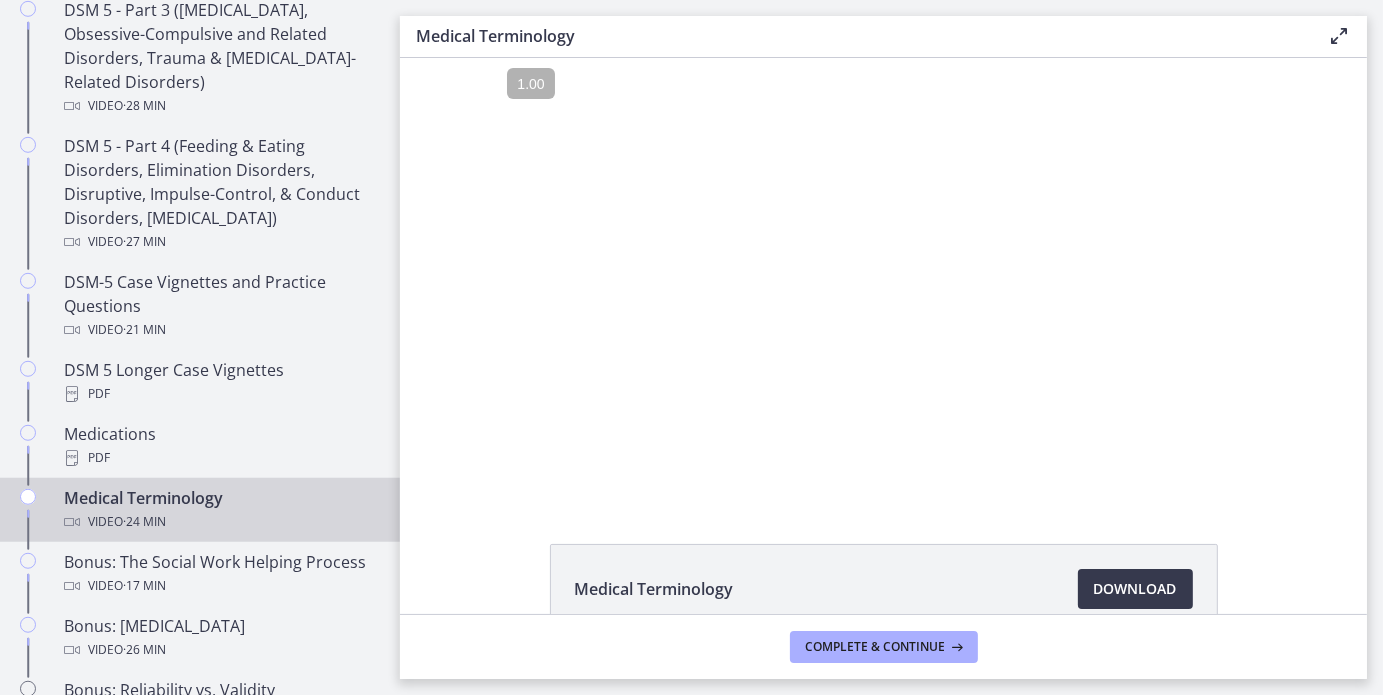scroll, scrollTop: 115, scrollLeft: 0, axis: vertical 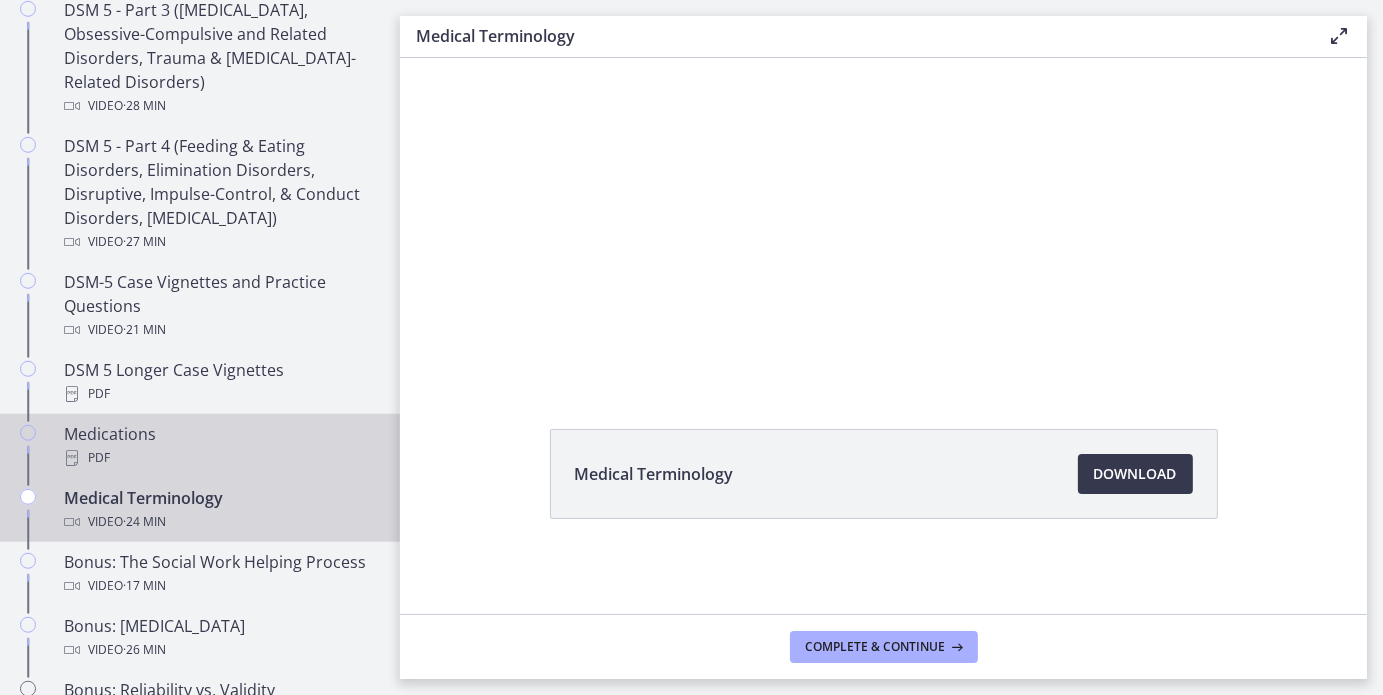 click on "PDF" at bounding box center [220, 458] 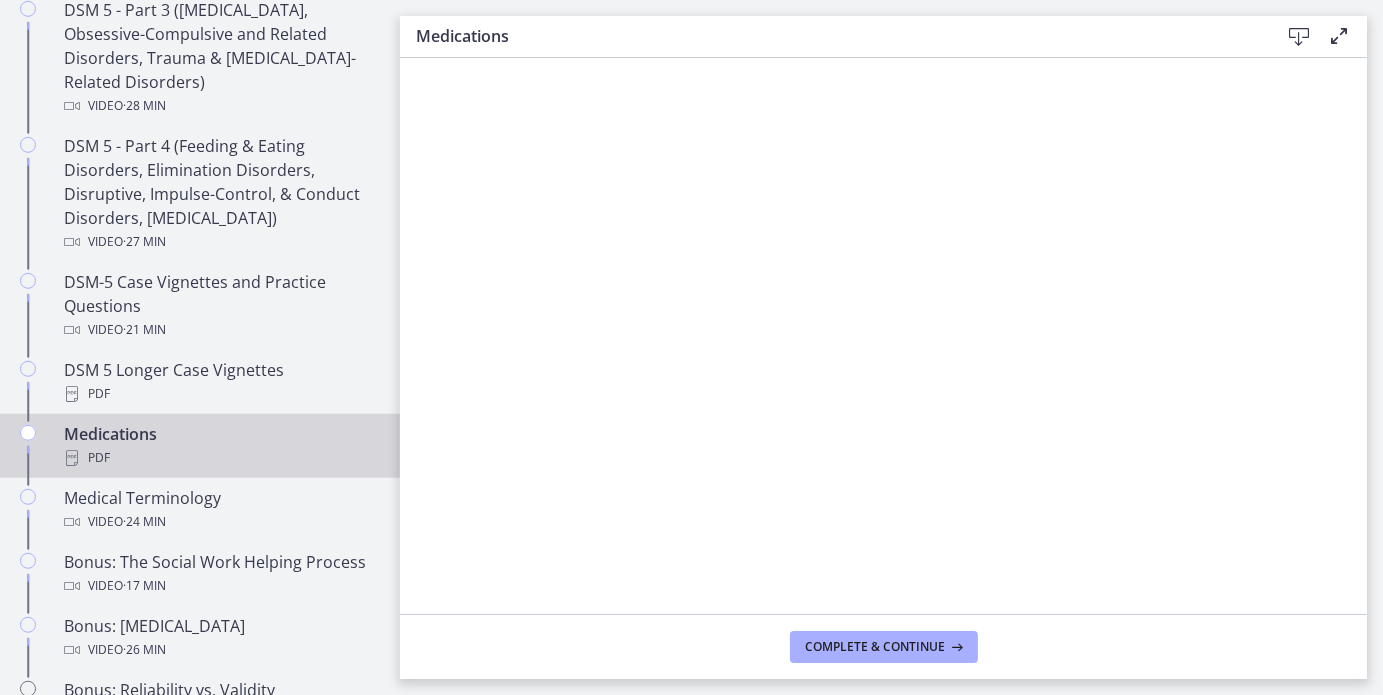 scroll, scrollTop: 0, scrollLeft: 0, axis: both 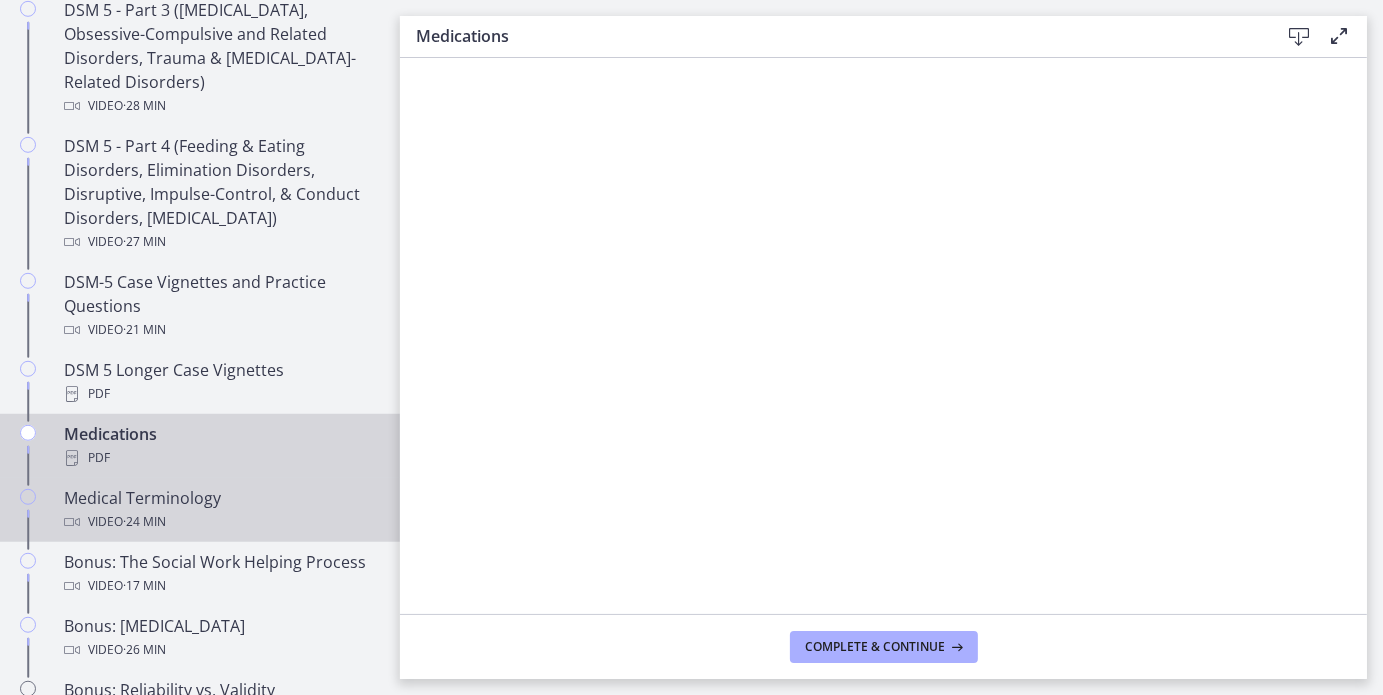 click on "Video
·  24 min" at bounding box center [220, 522] 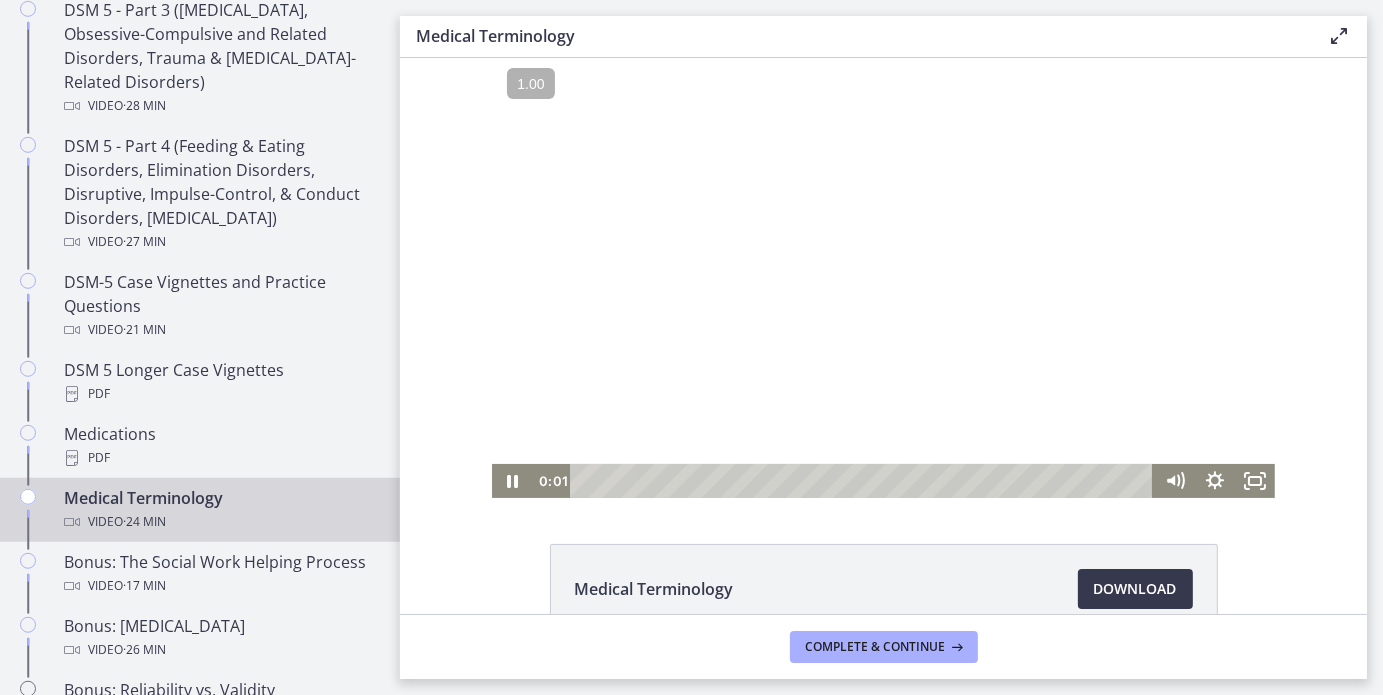 scroll, scrollTop: 0, scrollLeft: 0, axis: both 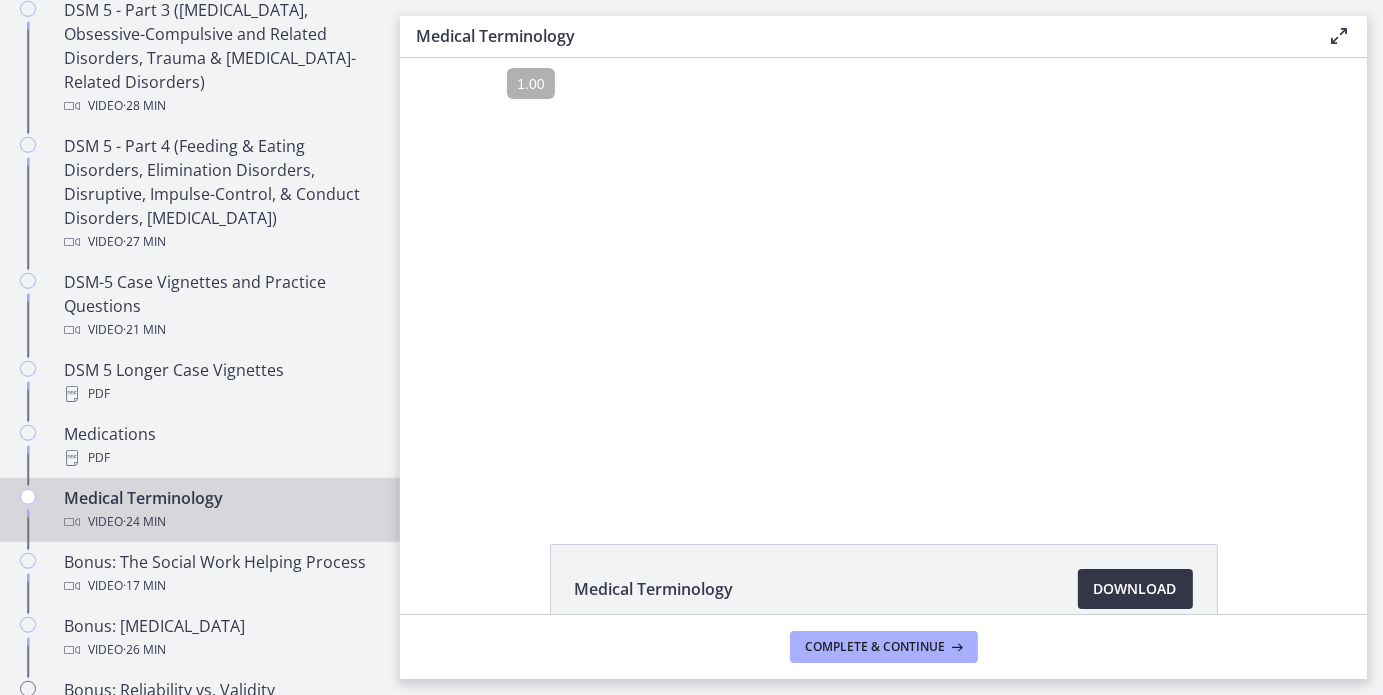 click on "Download
Opens in a new window" at bounding box center (1135, 589) 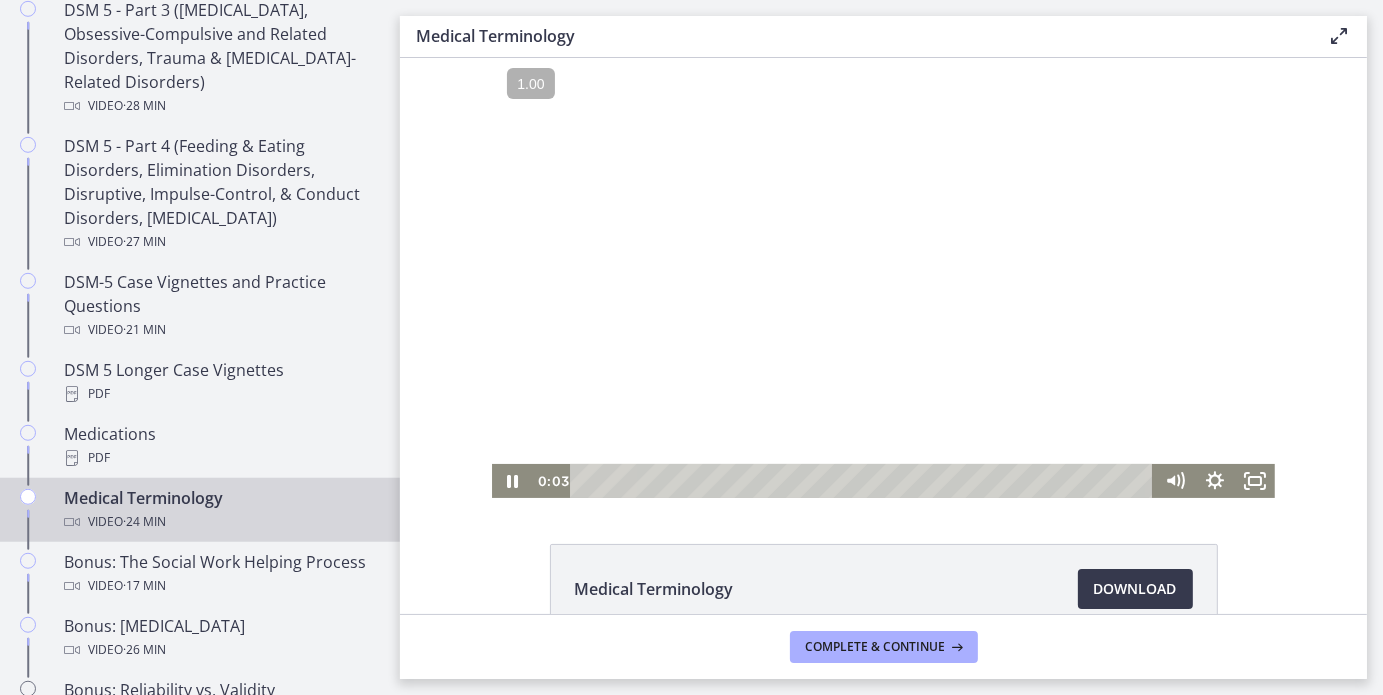 click at bounding box center [882, 277] 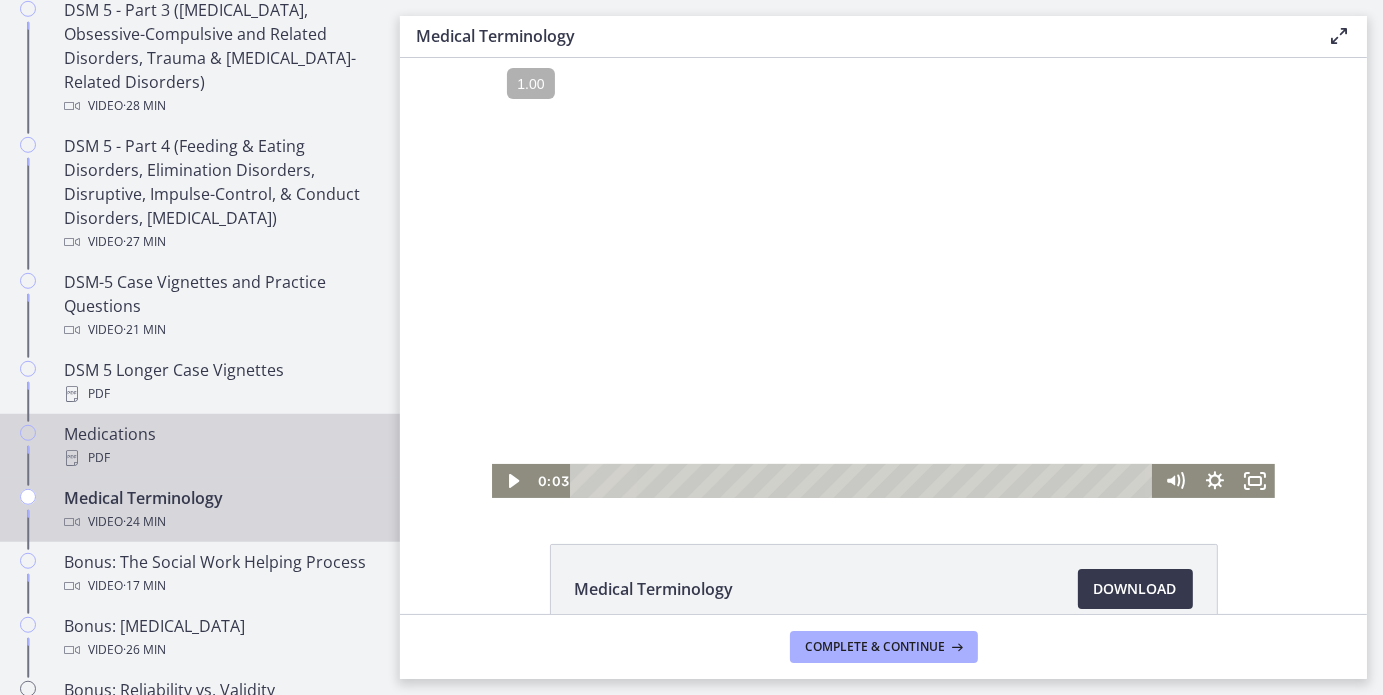 click on "PDF" at bounding box center [220, 458] 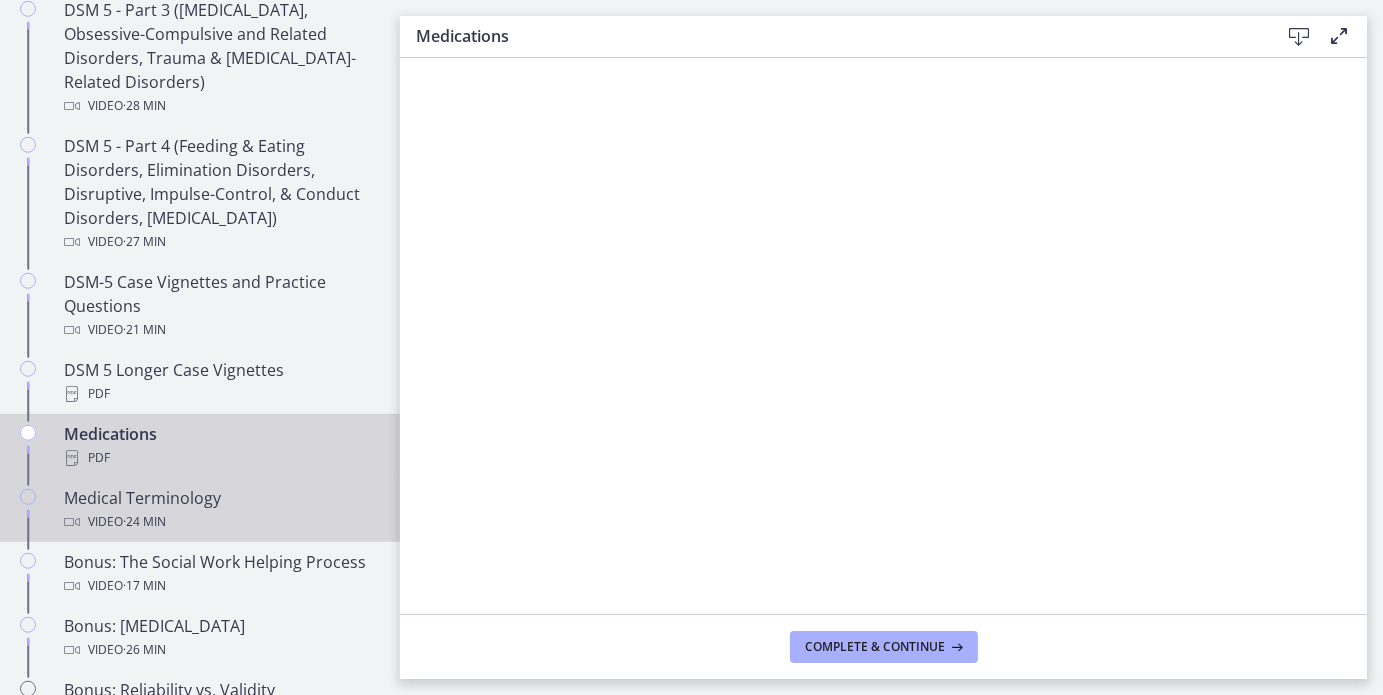 click on "Medical Terminology
Video
·  24 min" at bounding box center [220, 510] 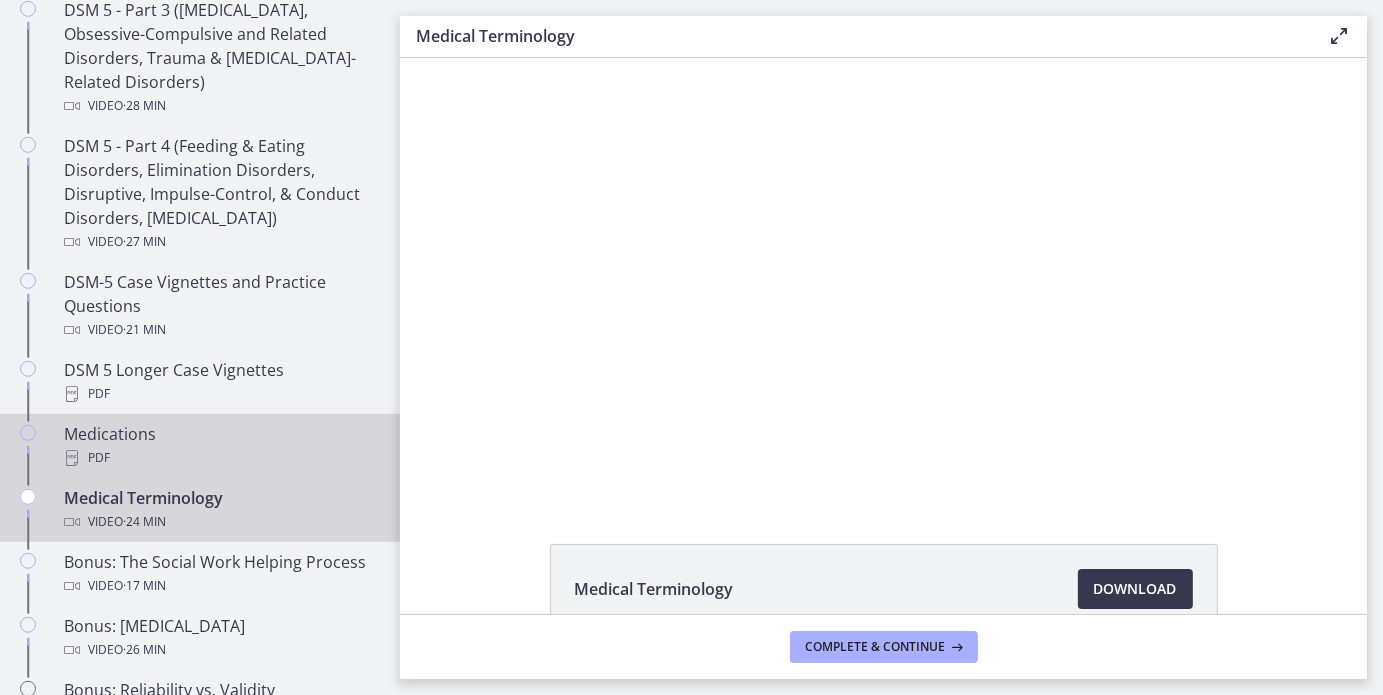 click on "Medications
PDF" at bounding box center (220, 446) 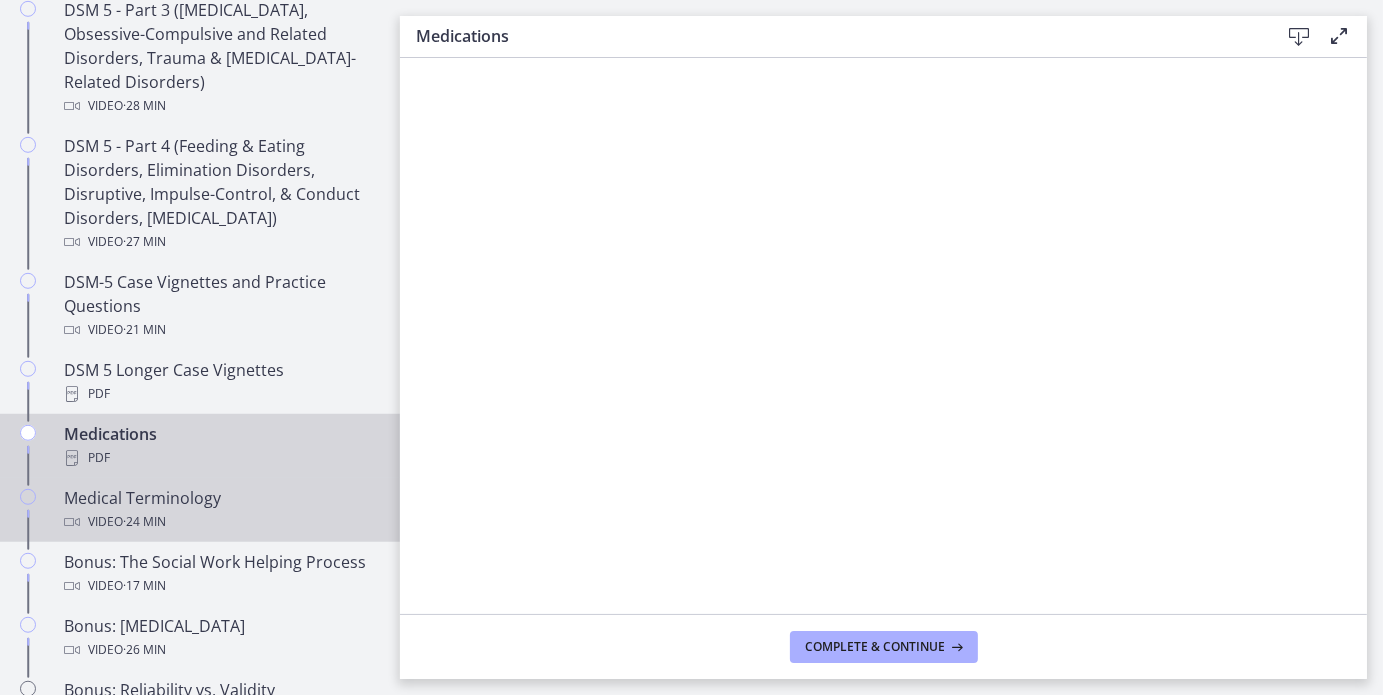 scroll, scrollTop: 1191, scrollLeft: 0, axis: vertical 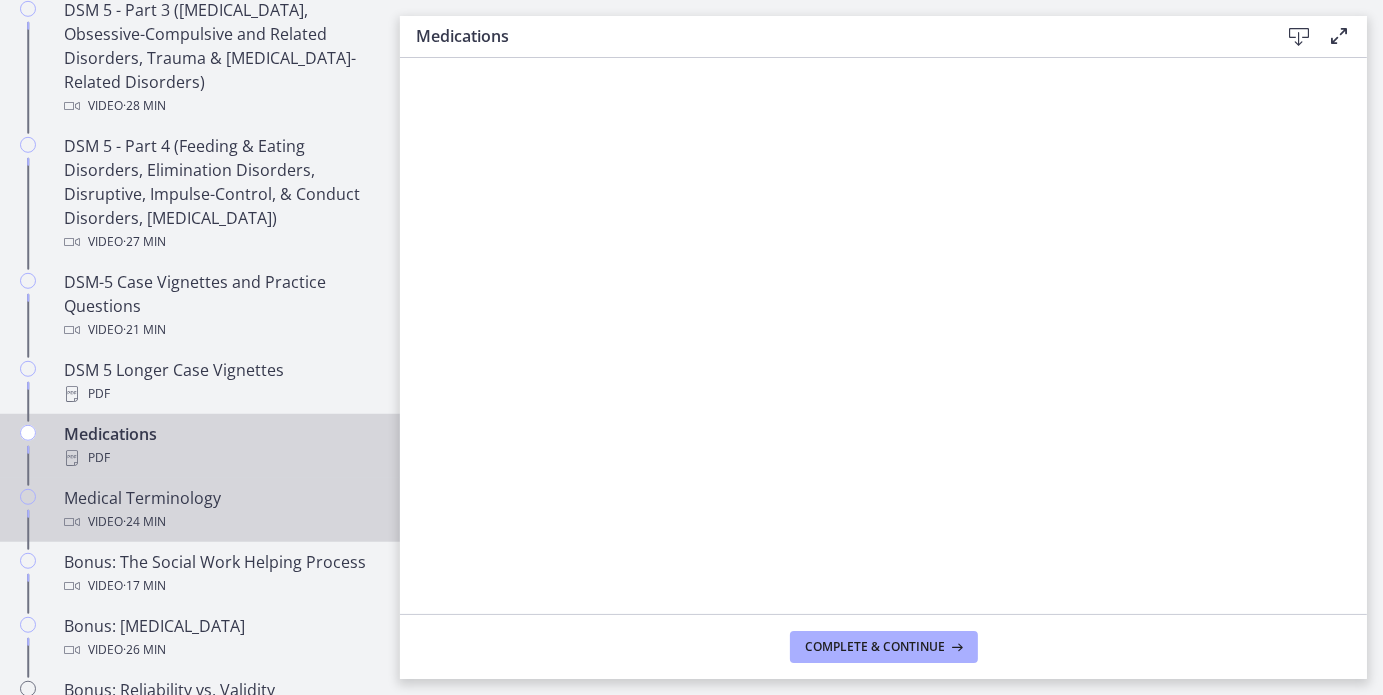 click on "Medical Terminology
Video
·  24 min" at bounding box center [220, 510] 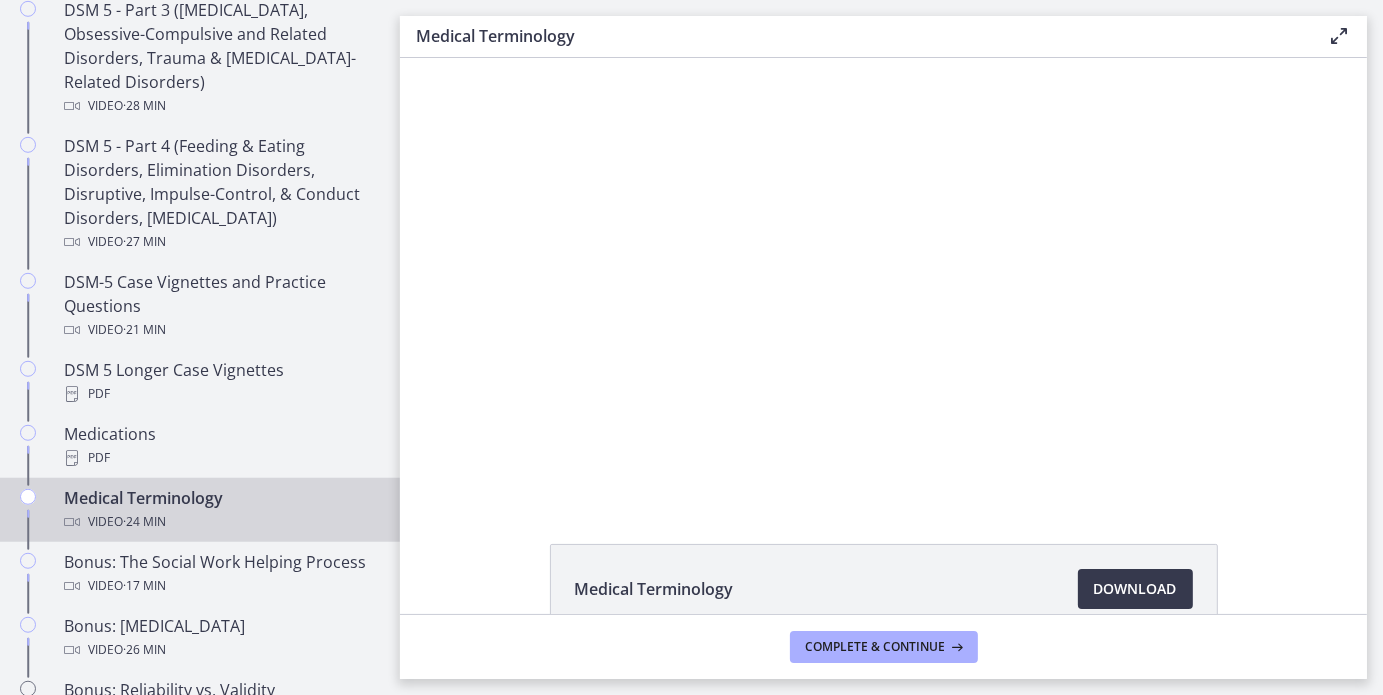scroll, scrollTop: 0, scrollLeft: 0, axis: both 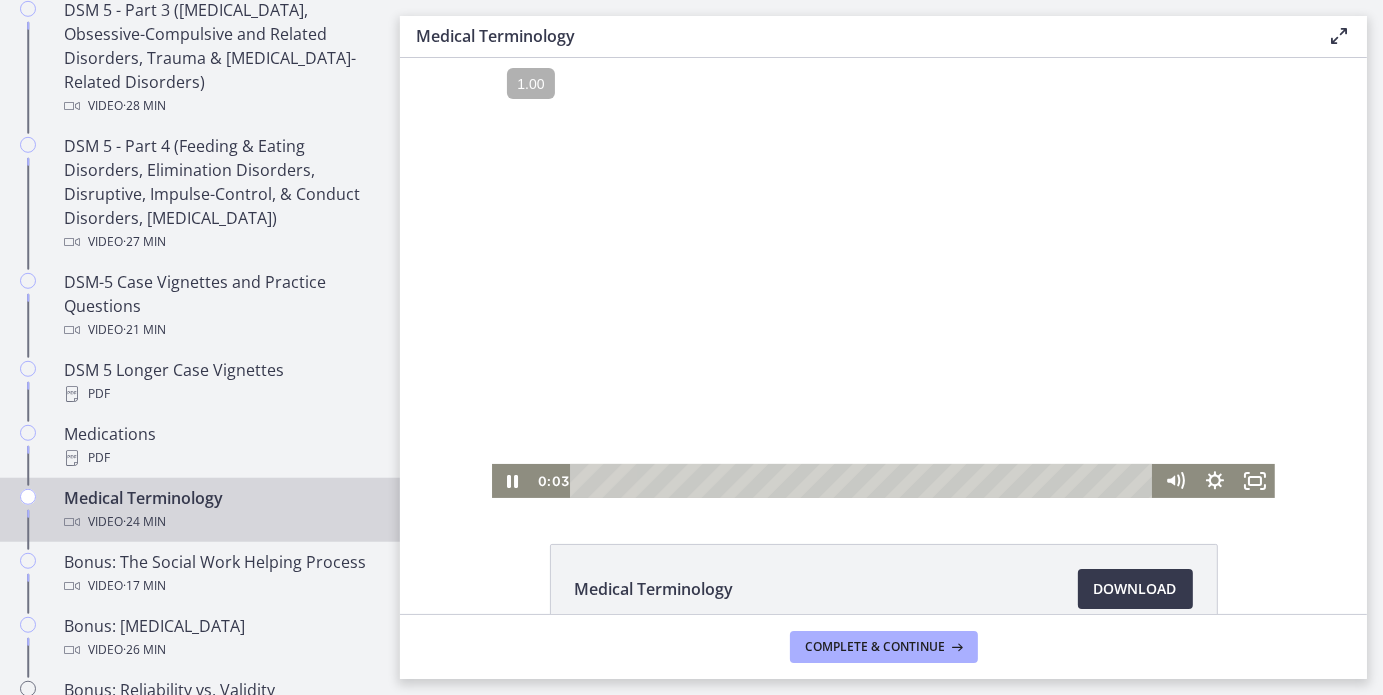 click at bounding box center [882, 277] 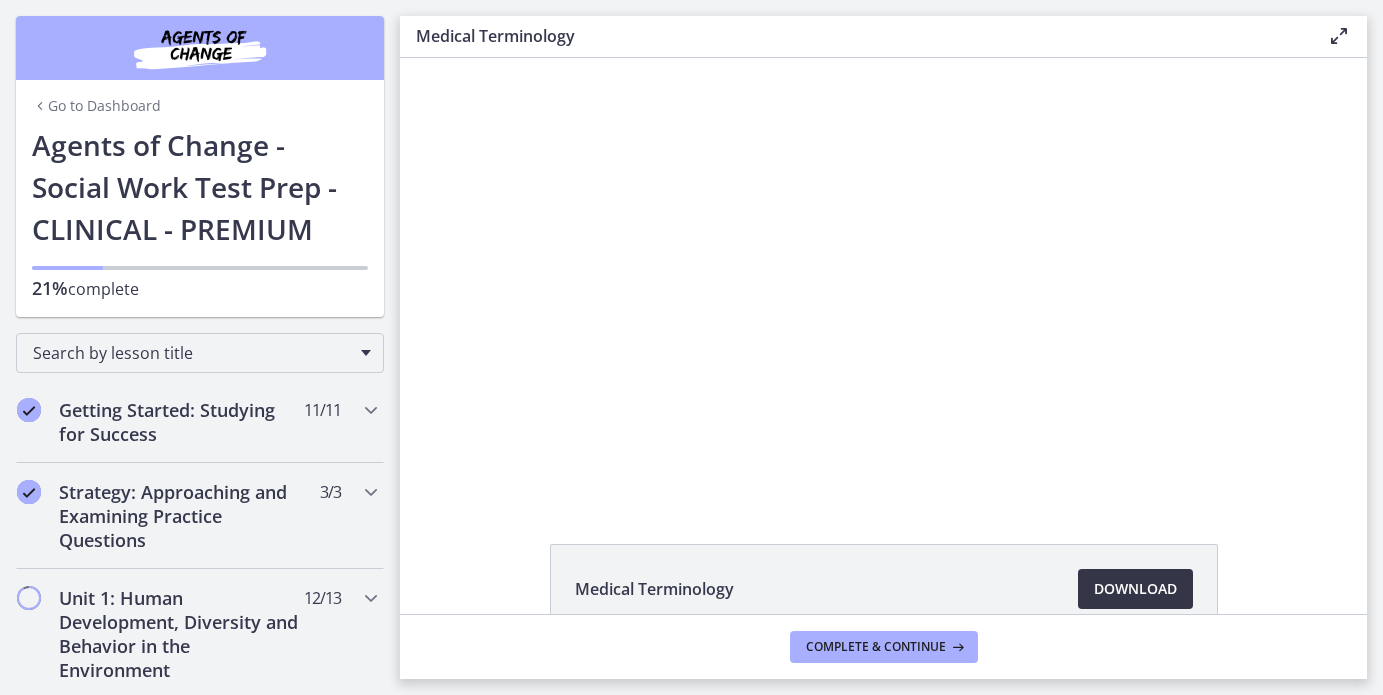 scroll, scrollTop: 0, scrollLeft: 0, axis: both 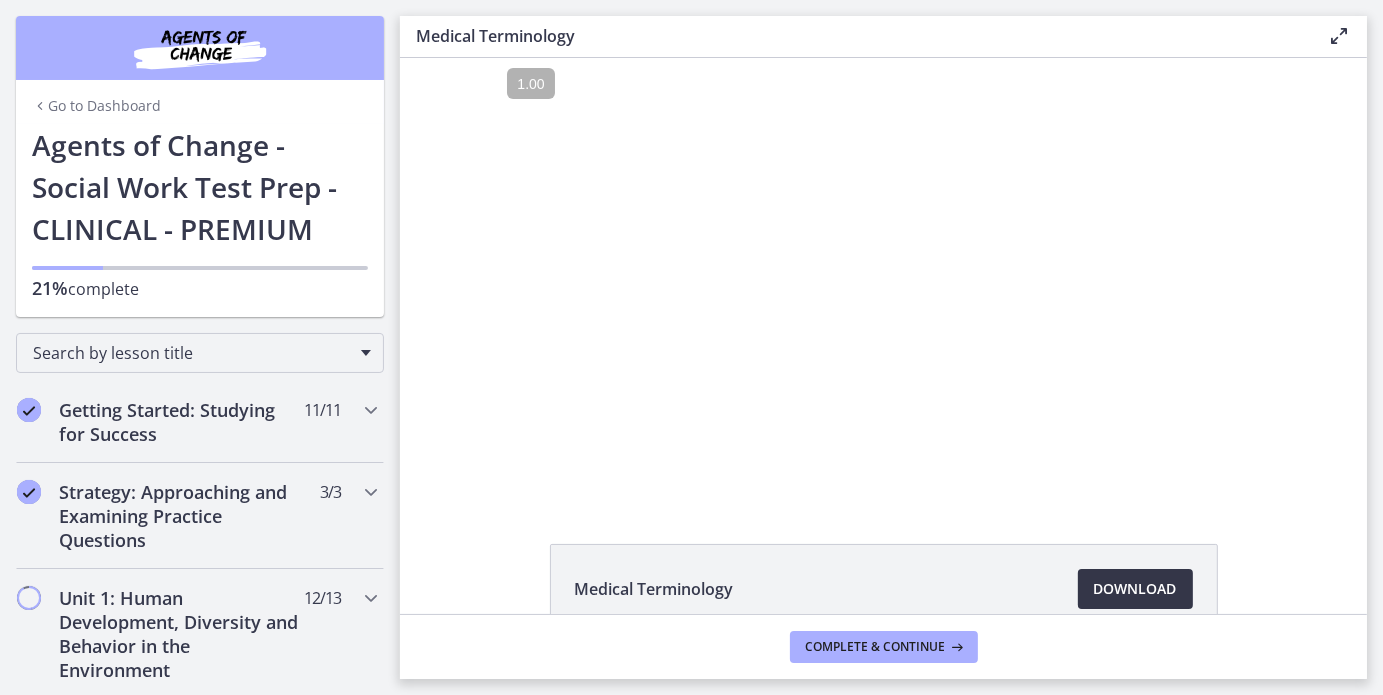 click on "Download
Opens in a new window" at bounding box center (1135, 589) 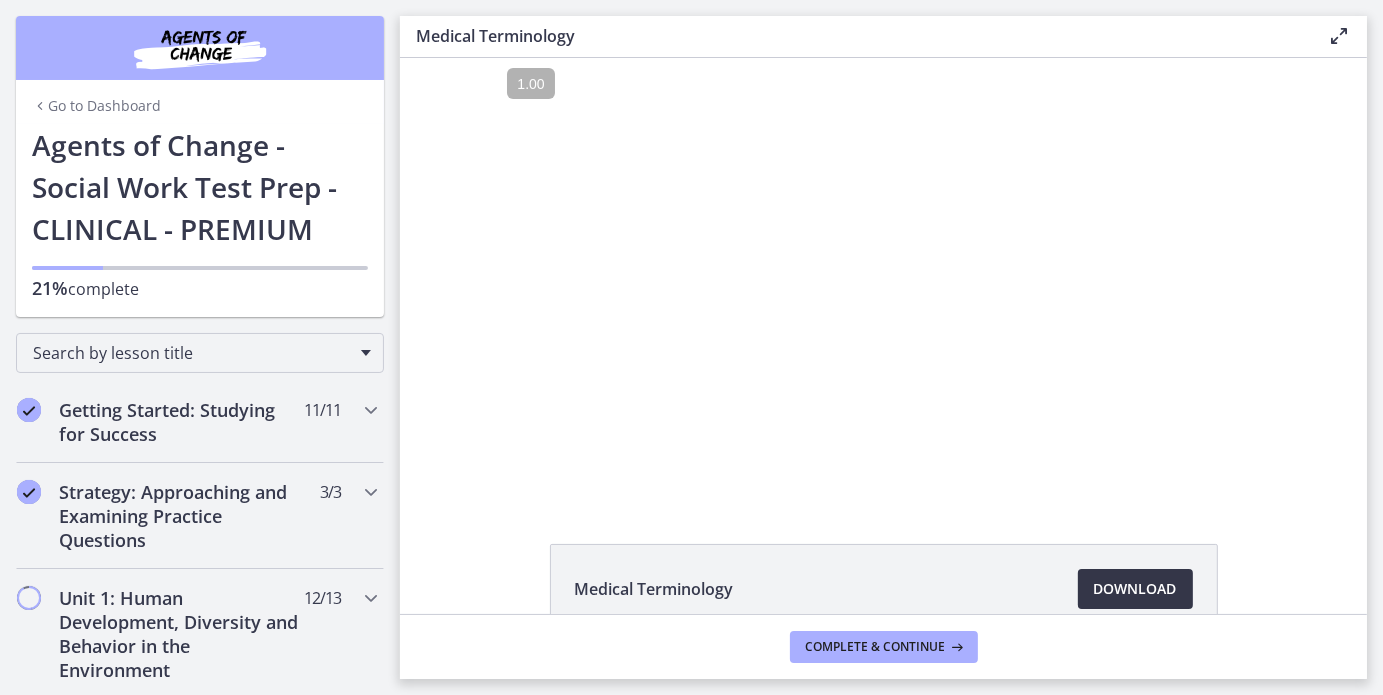 scroll, scrollTop: 1191, scrollLeft: 0, axis: vertical 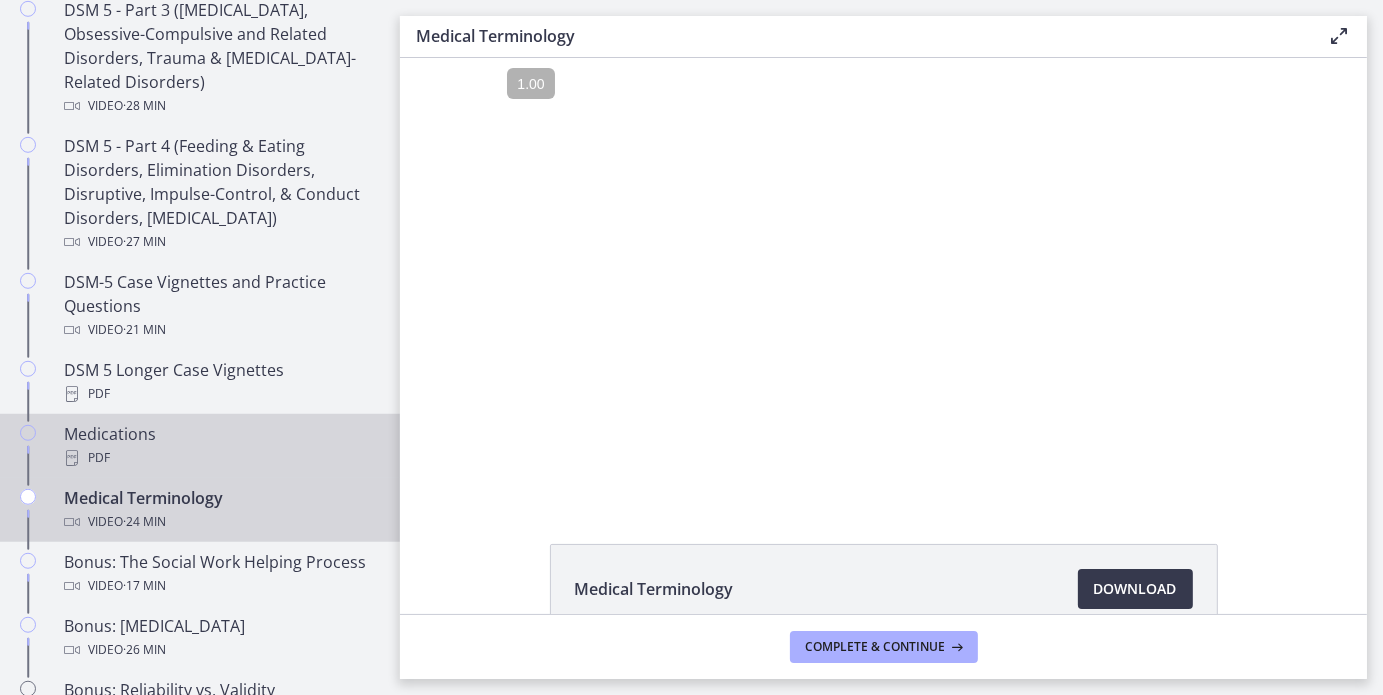click on "PDF" at bounding box center [220, 458] 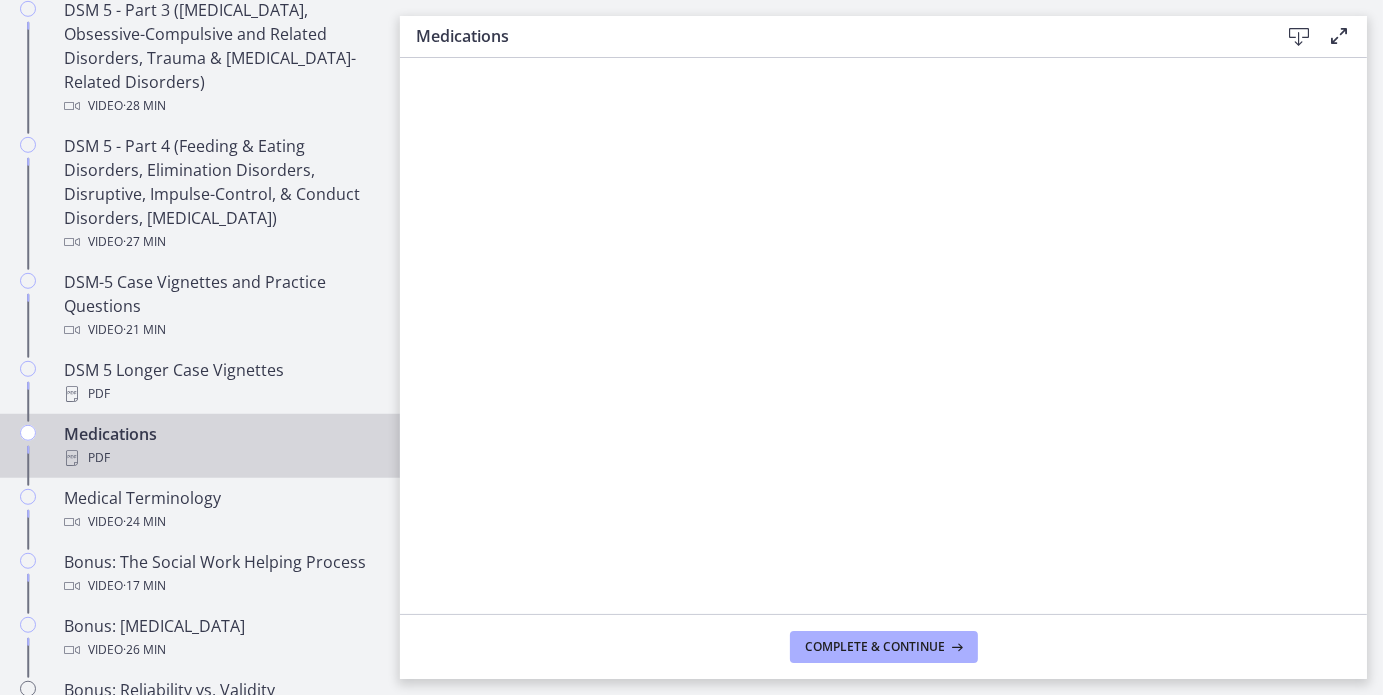 scroll, scrollTop: 1191, scrollLeft: 0, axis: vertical 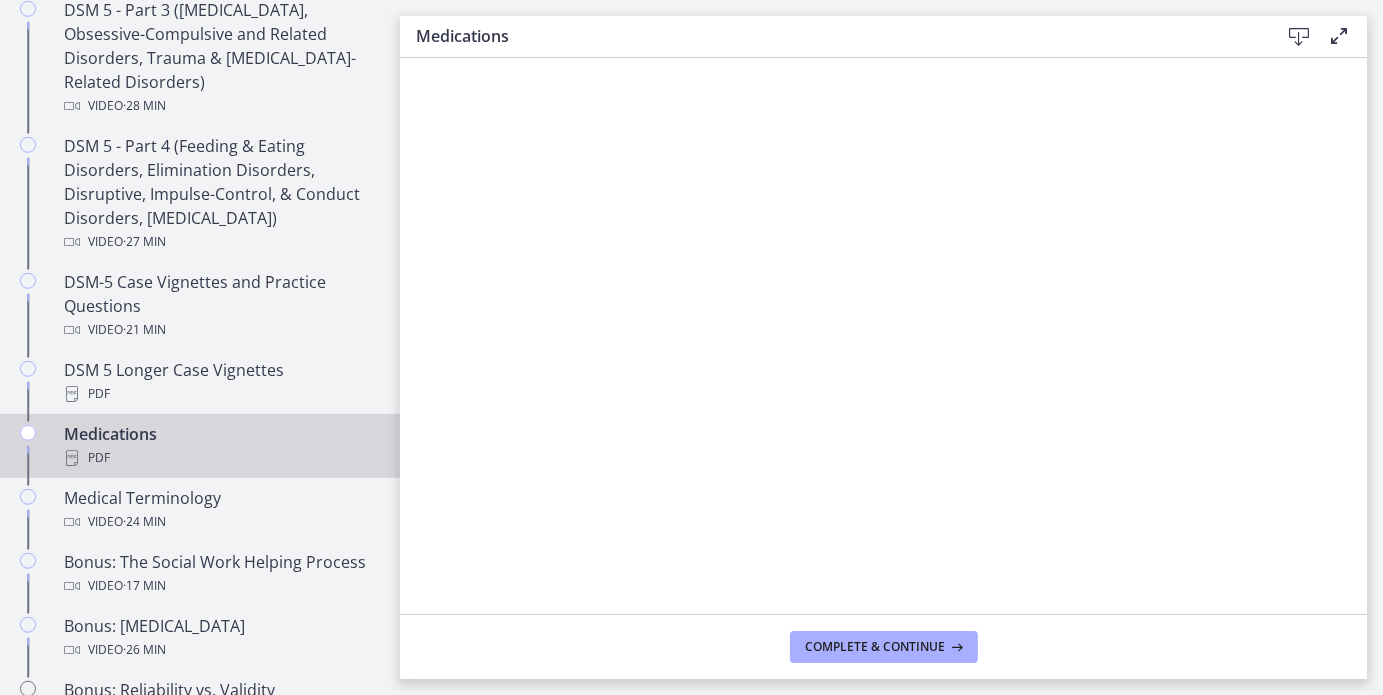 click on "PDF" at bounding box center (220, 458) 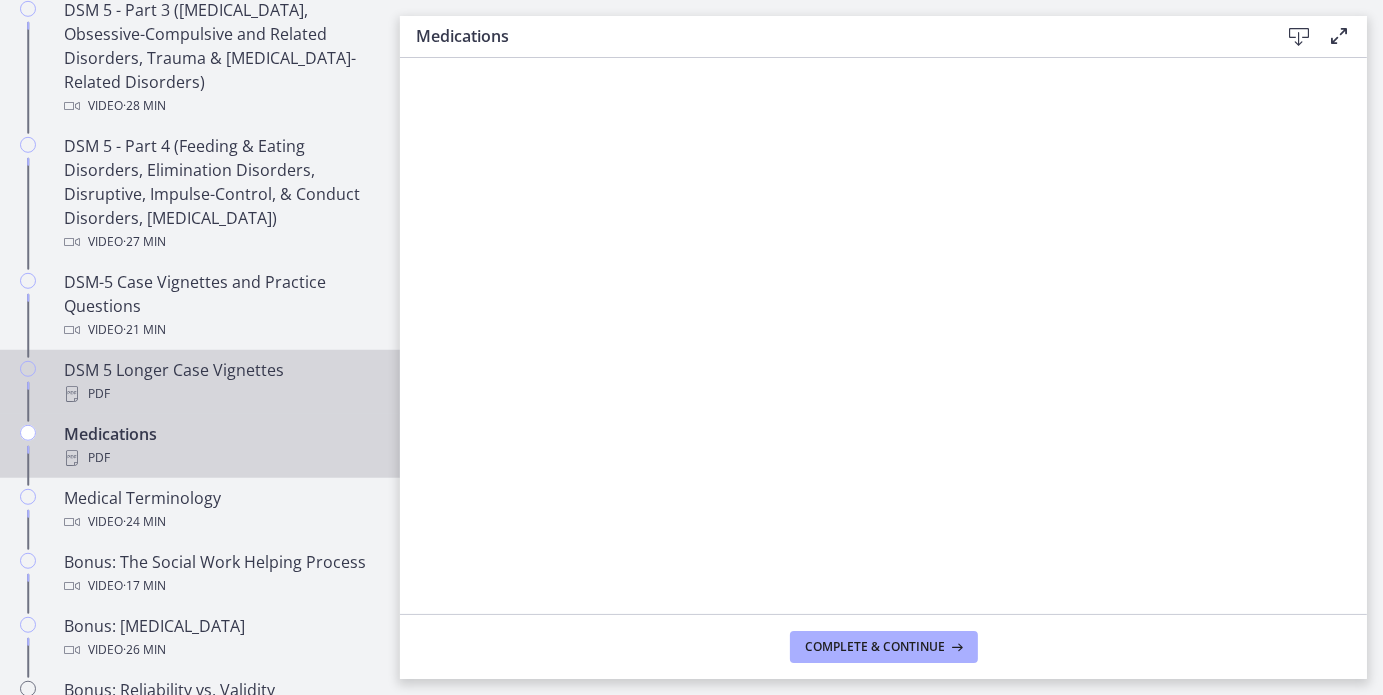 scroll, scrollTop: 1191, scrollLeft: 0, axis: vertical 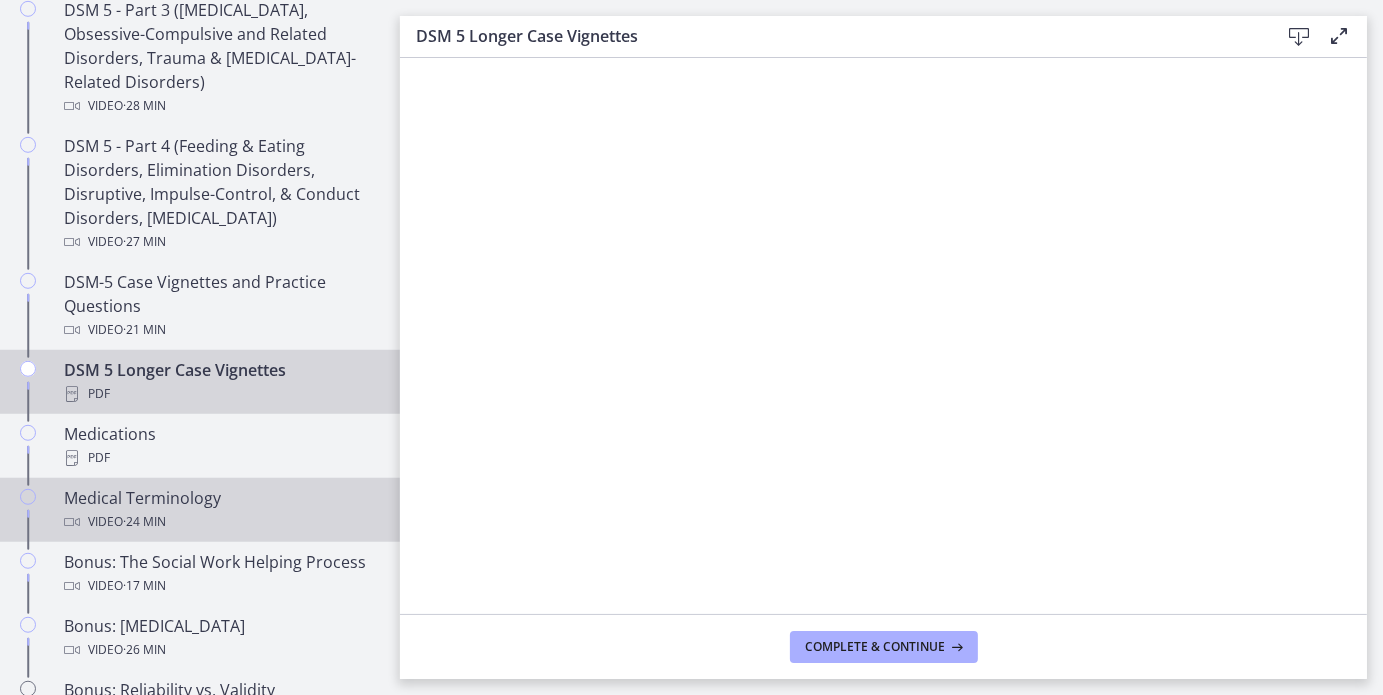 click on "Video
·  24 min" at bounding box center [220, 522] 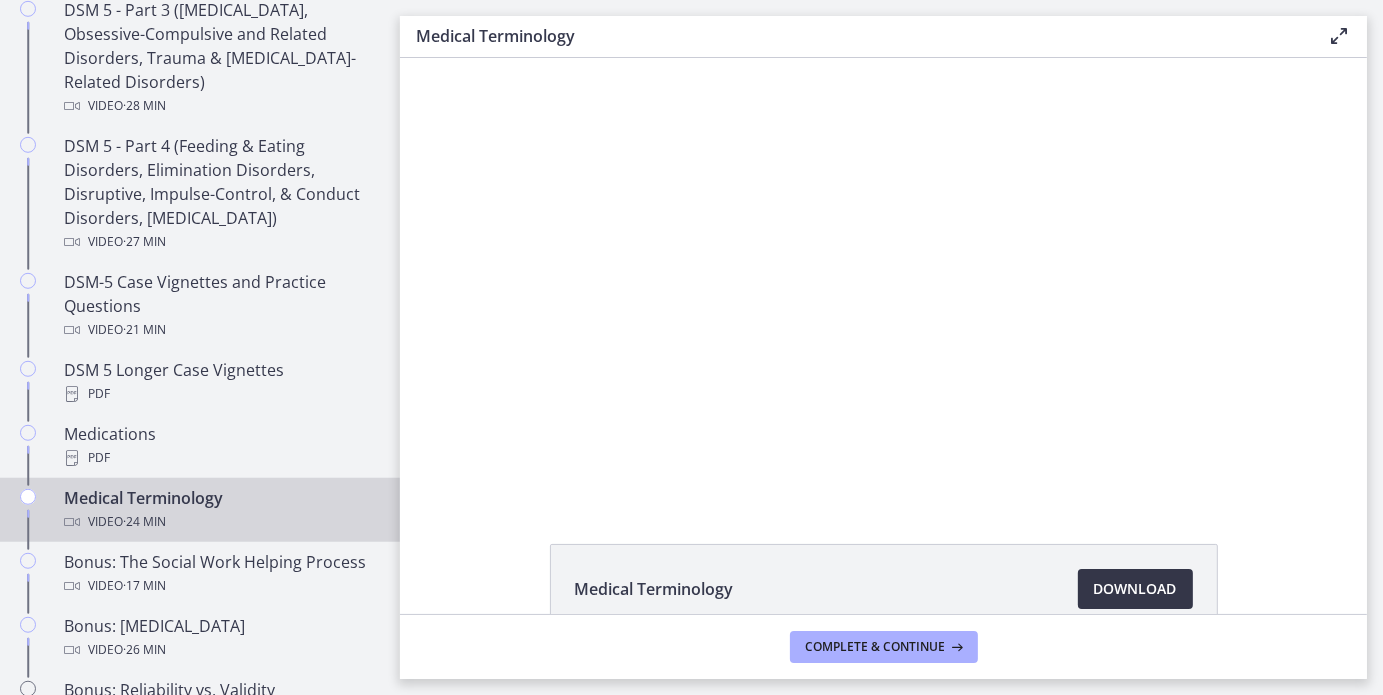 click on "Download
Opens in a new window" at bounding box center [1135, 589] 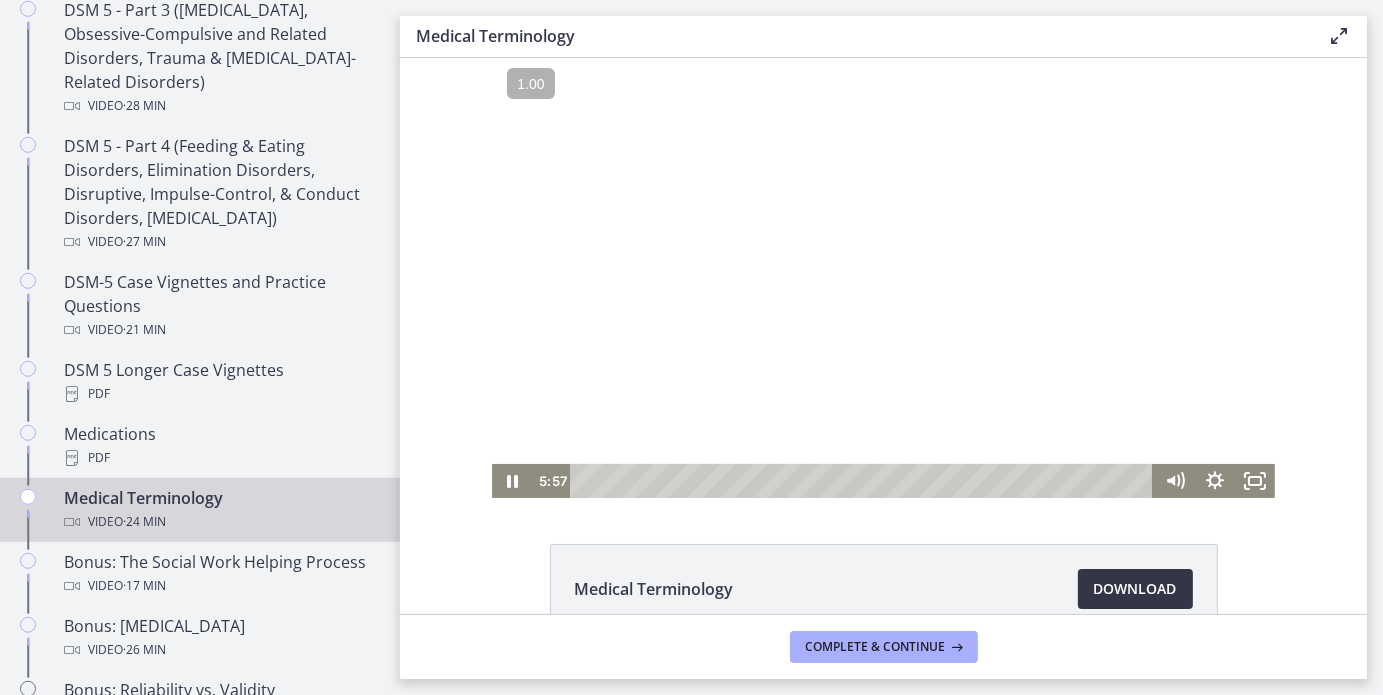 scroll, scrollTop: 0, scrollLeft: 0, axis: both 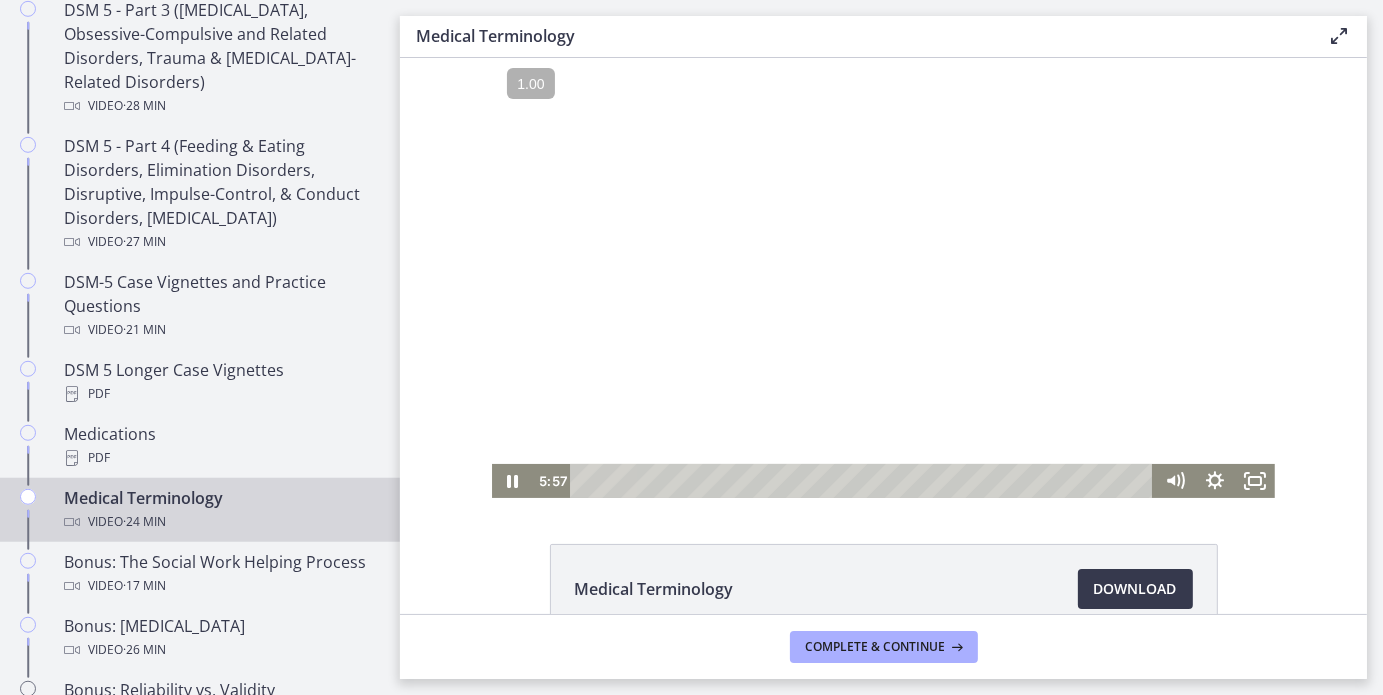 click at bounding box center [882, 277] 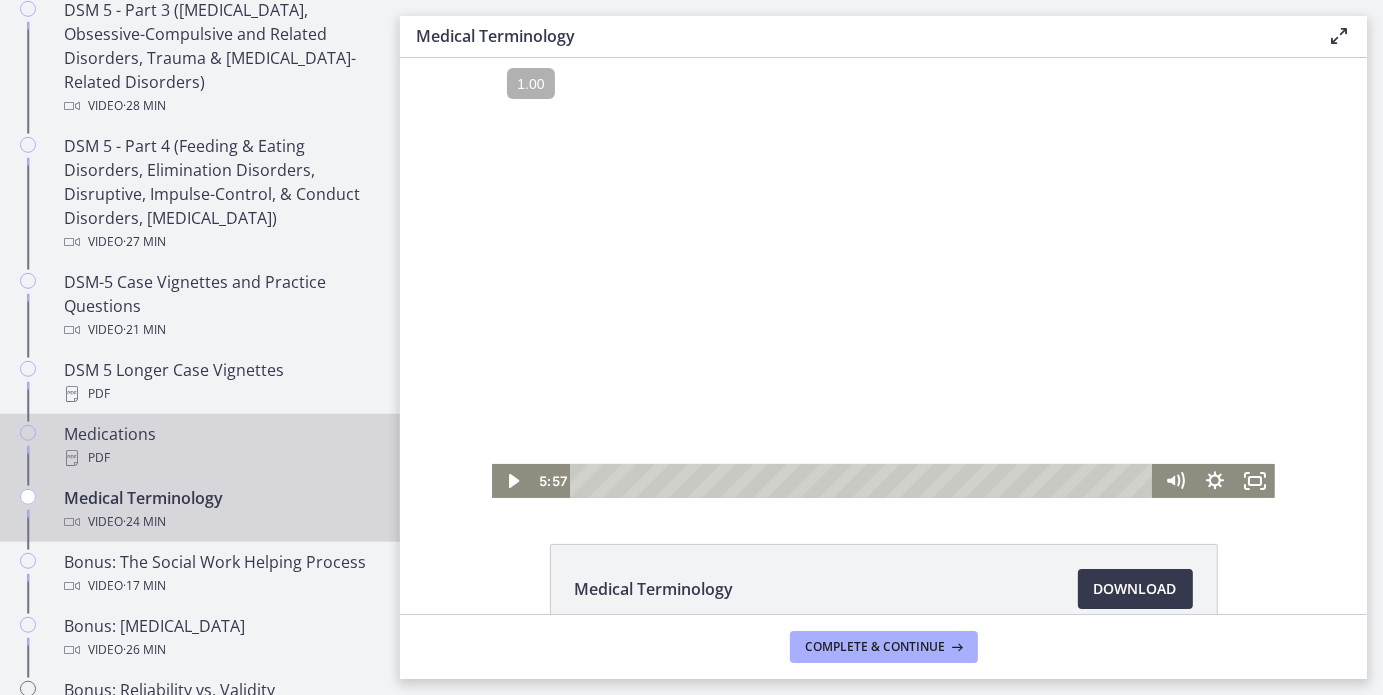 click on "Medications
PDF" at bounding box center [220, 446] 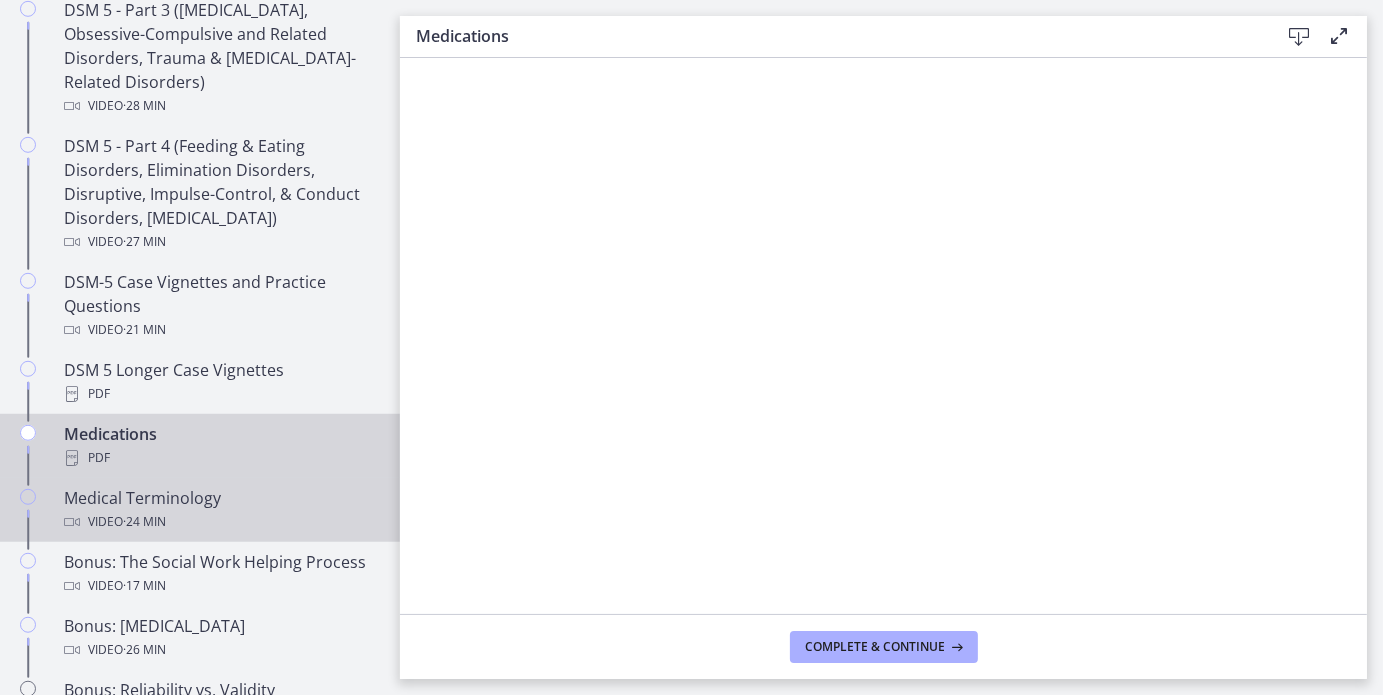 click on "·  24 min" at bounding box center [144, 522] 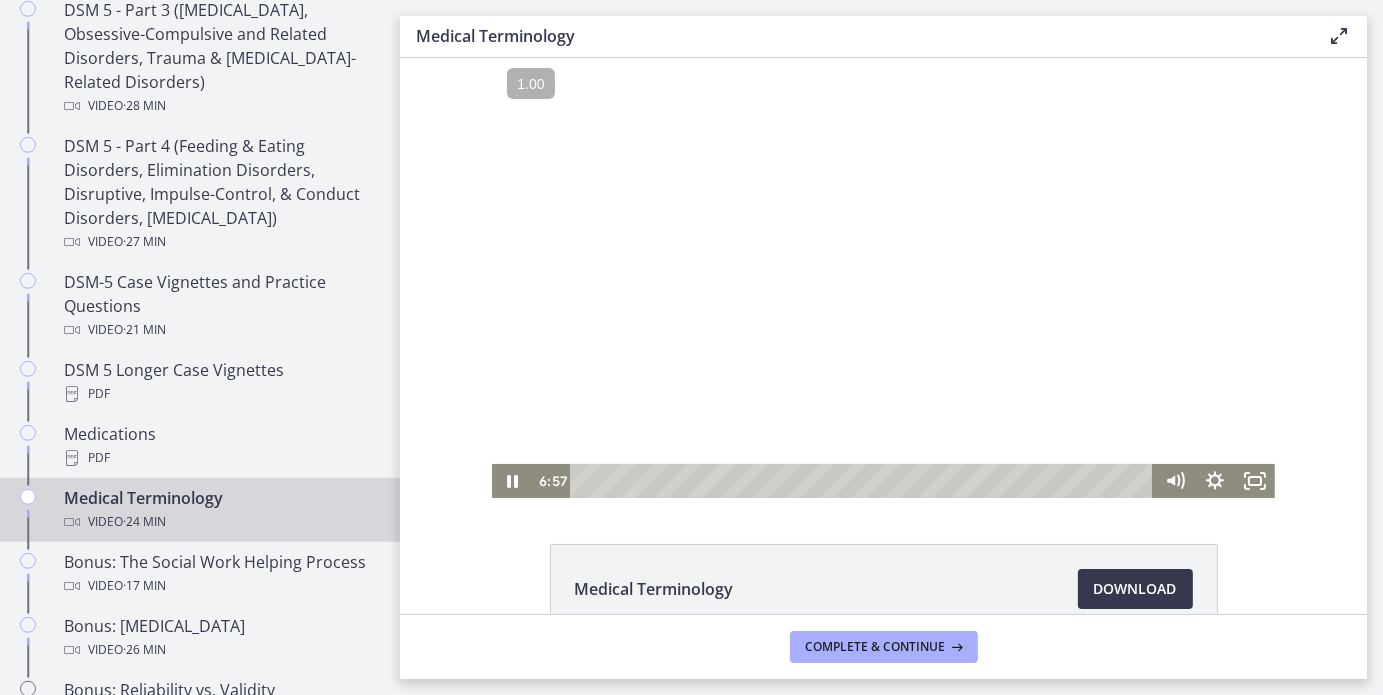 scroll, scrollTop: 0, scrollLeft: 0, axis: both 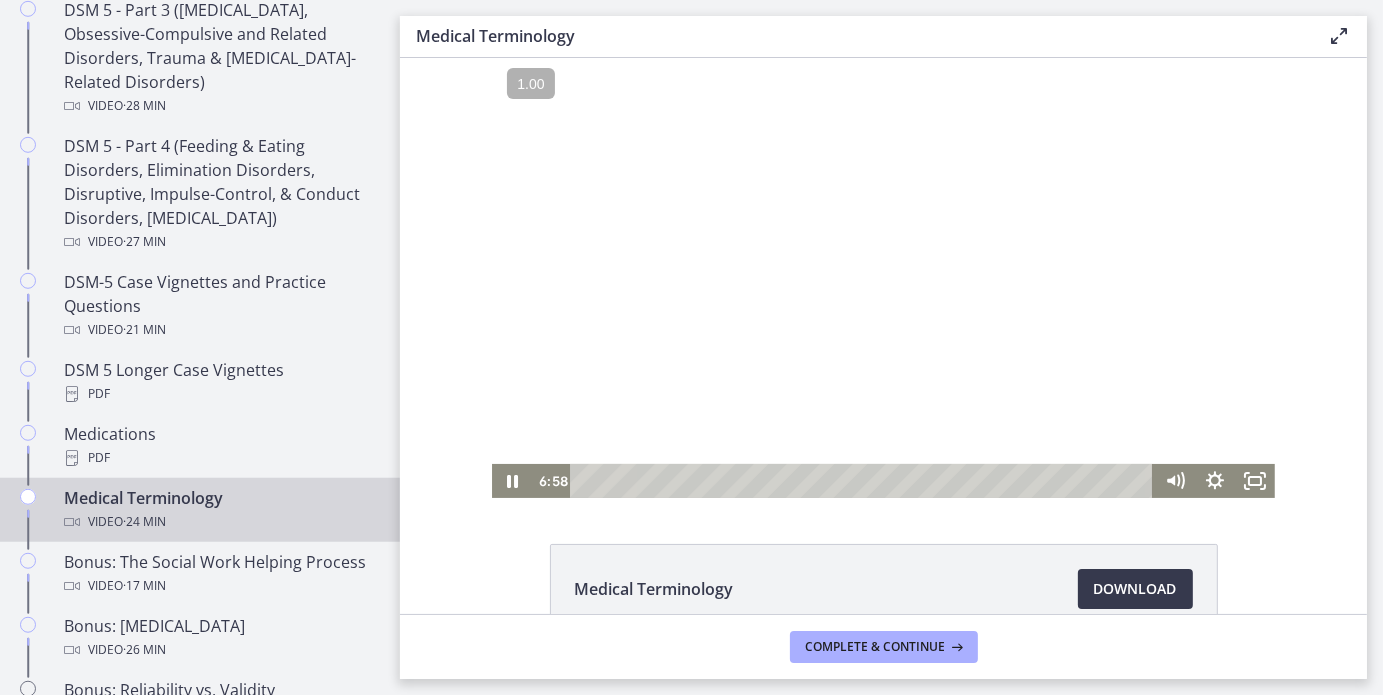 click at bounding box center [882, 277] 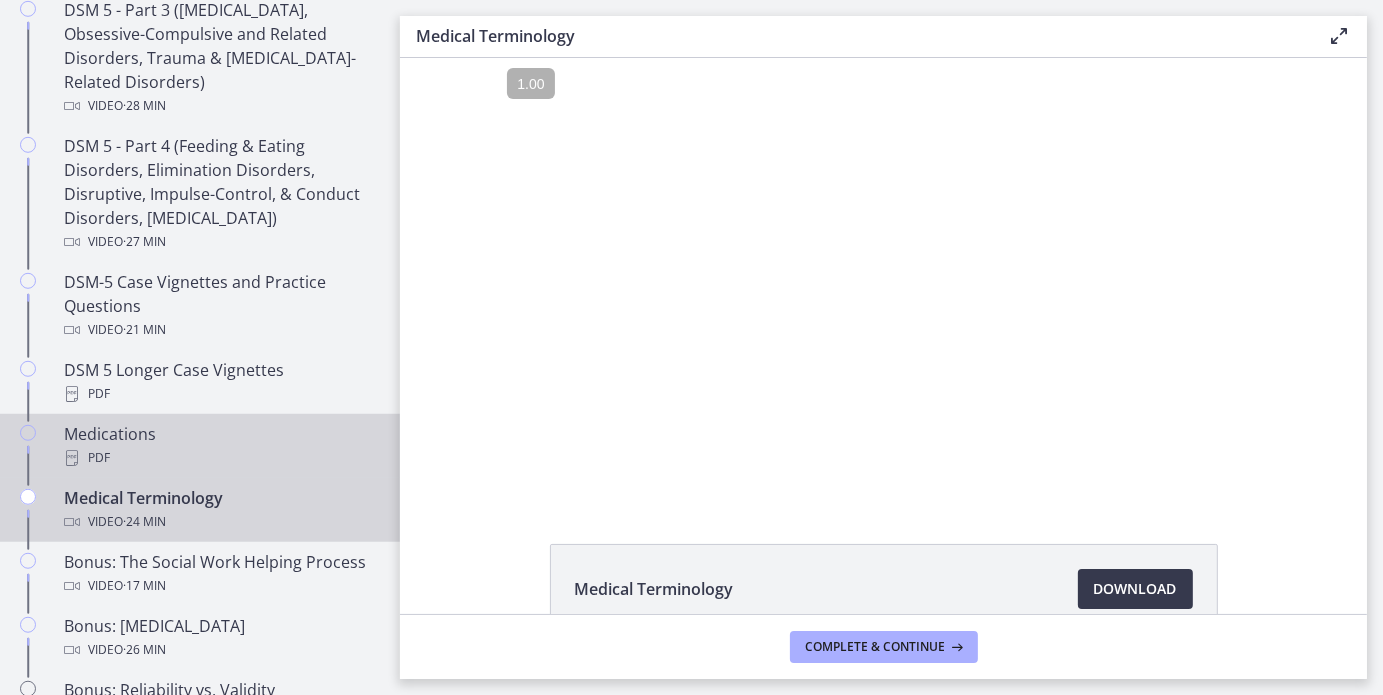 click on "Medications
PDF" at bounding box center (220, 446) 